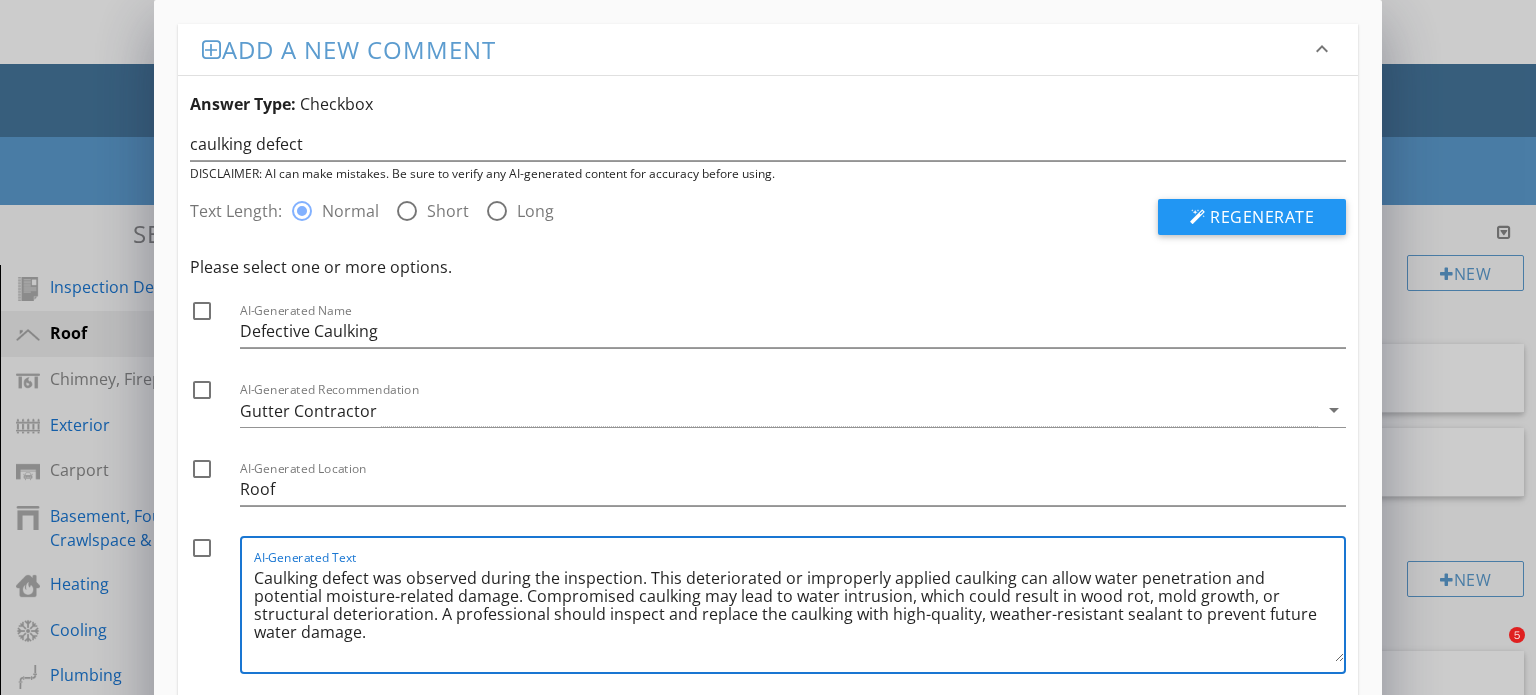 scroll, scrollTop: 400, scrollLeft: 0, axis: vertical 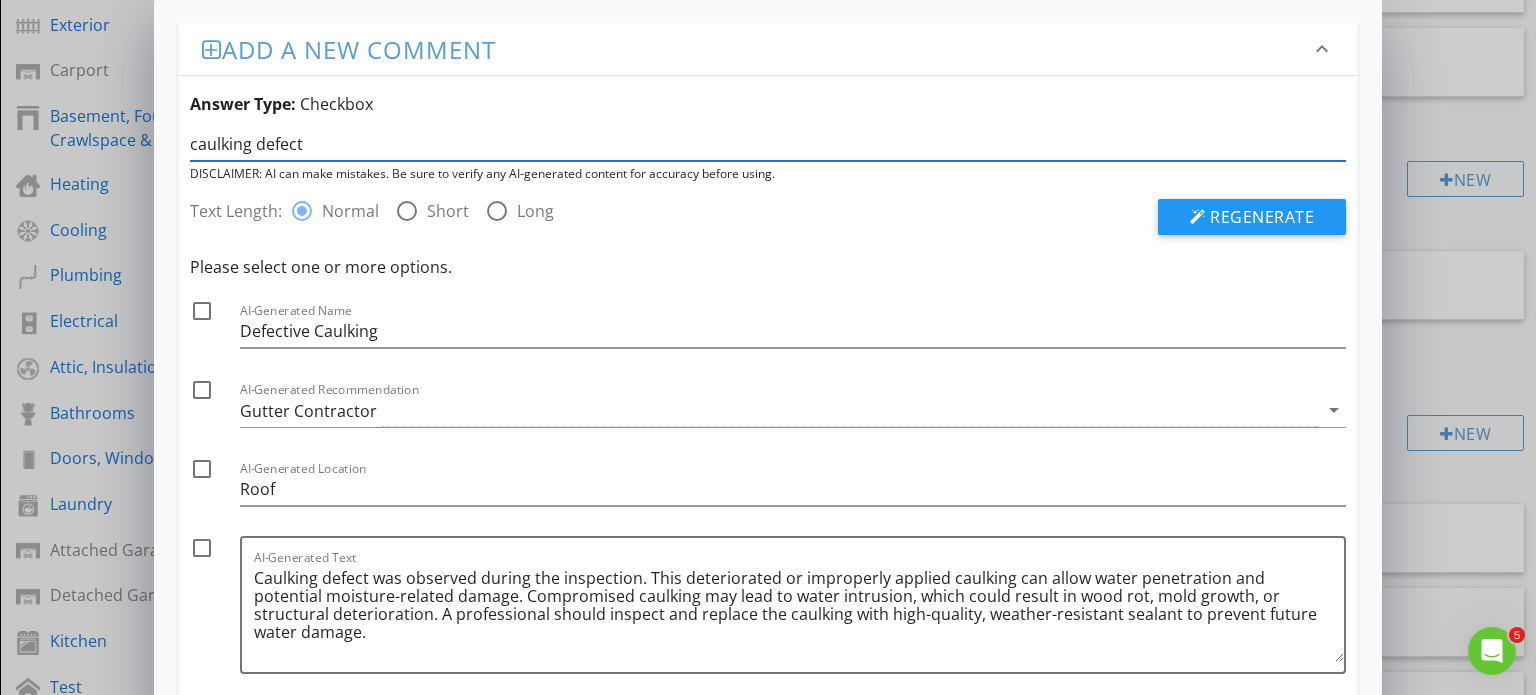 drag, startPoint x: 325, startPoint y: 128, endPoint x: 162, endPoint y: 129, distance: 163.00307 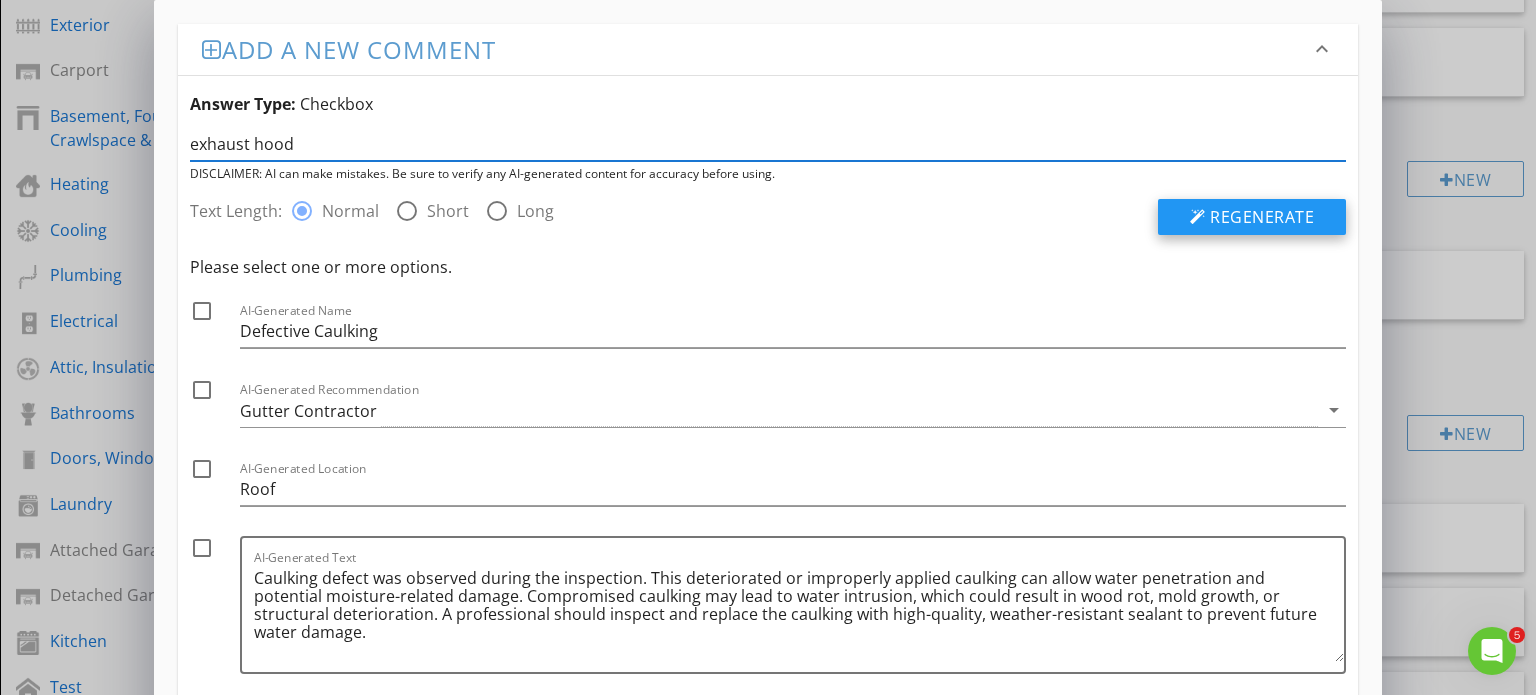 type on "exhaust hood" 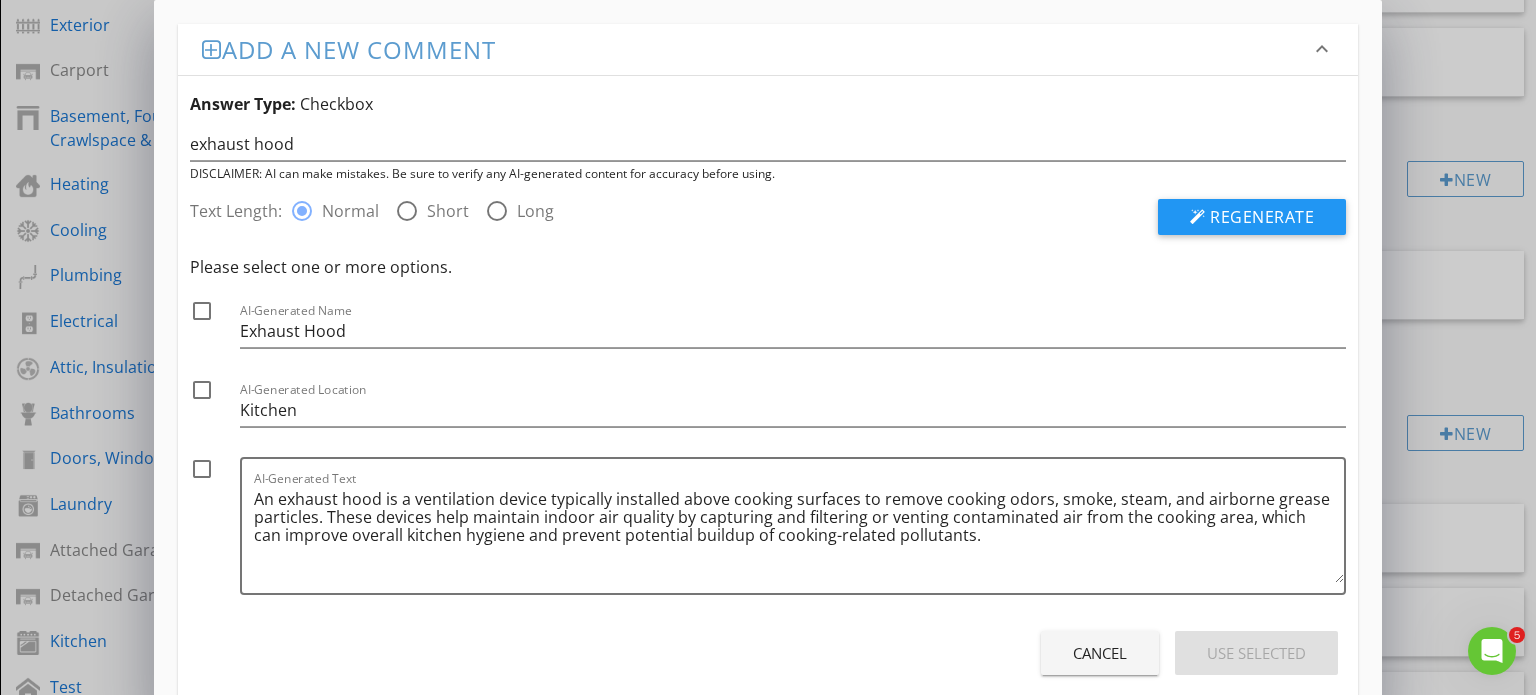 click on "Cancel" at bounding box center [1100, 653] 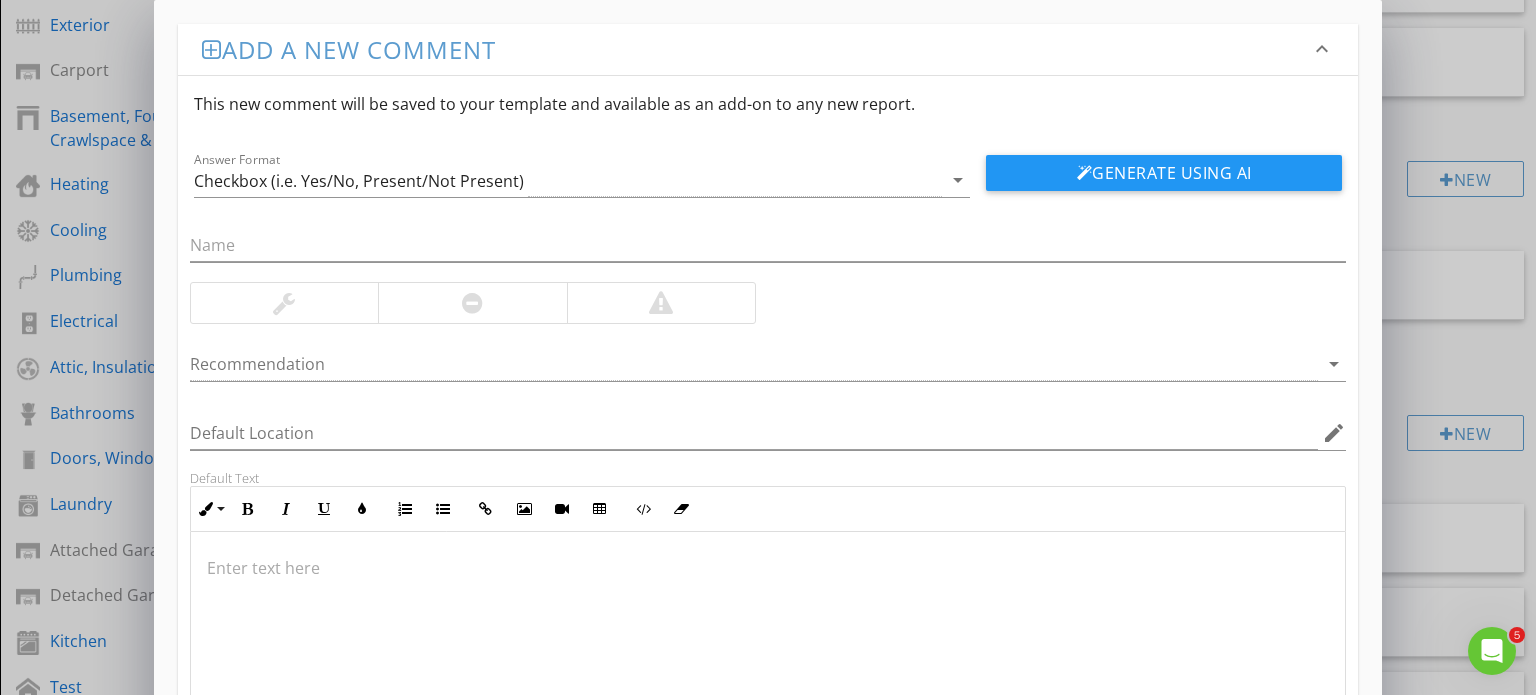 click on "Add a new comment
keyboard_arrow_down
This new comment will be saved to your template and available as an
add-on to any new report.
Answer Format Checkbox (i.e. Yes/No, Present/Not Present) arrow_drop_down
Generate Using AI
Recommendation arrow_drop_down   Default Location edit       Default Text   Inline Style XLarge Large Normal Small Light Small/Light Bold Italic Underline Colors Ordered List Unordered List Insert Link Insert Image Insert Video Insert Table Code View Clear Formatting Enter text here
Save" at bounding box center [768, 434] 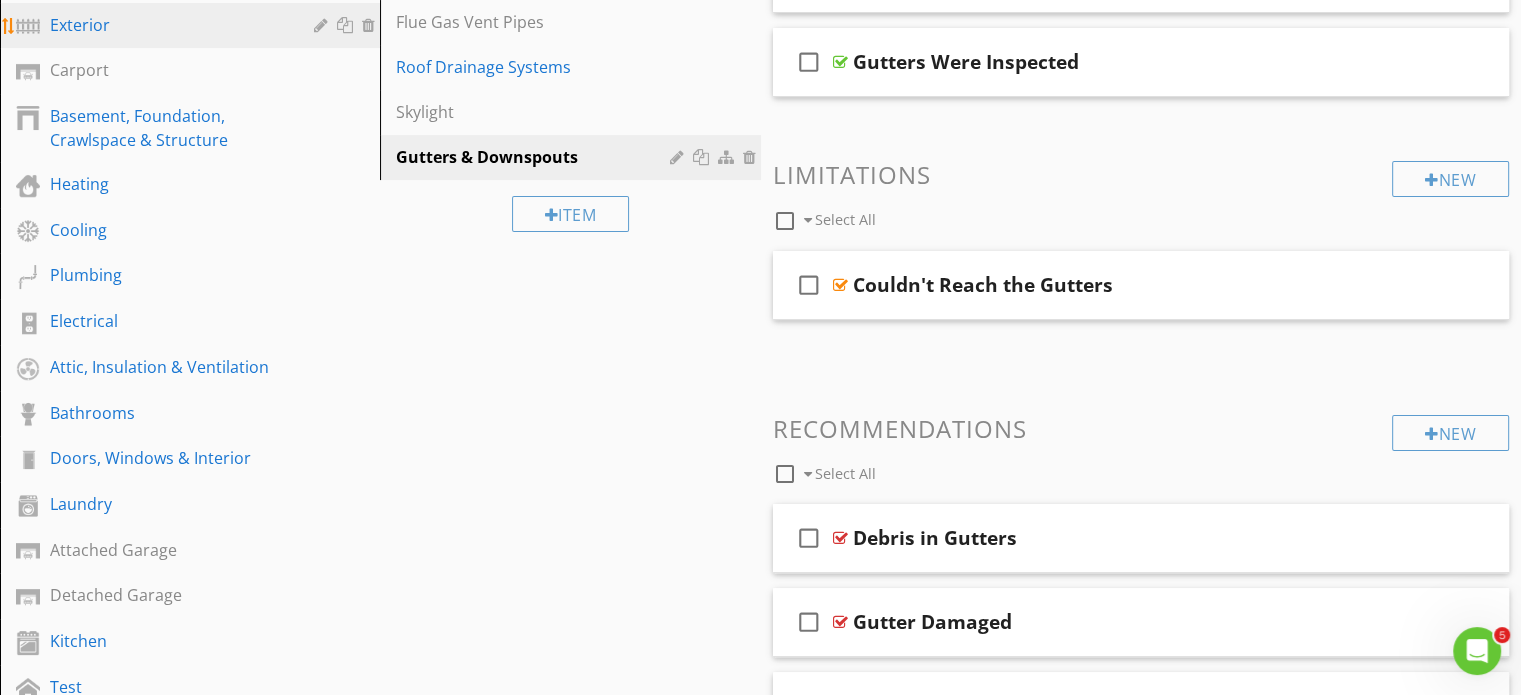 click on "Exterior" at bounding box center (167, 25) 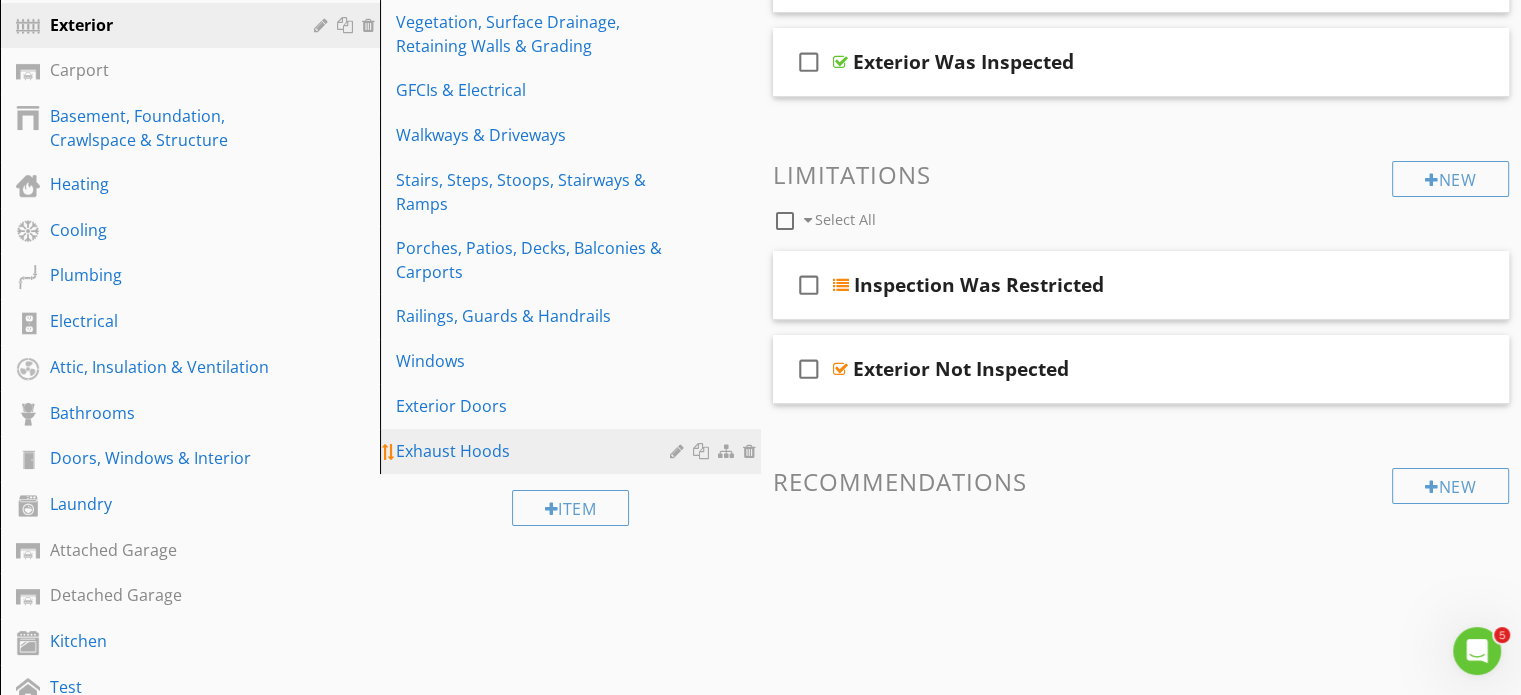 click on "Exhaust Hoods" at bounding box center [535, 451] 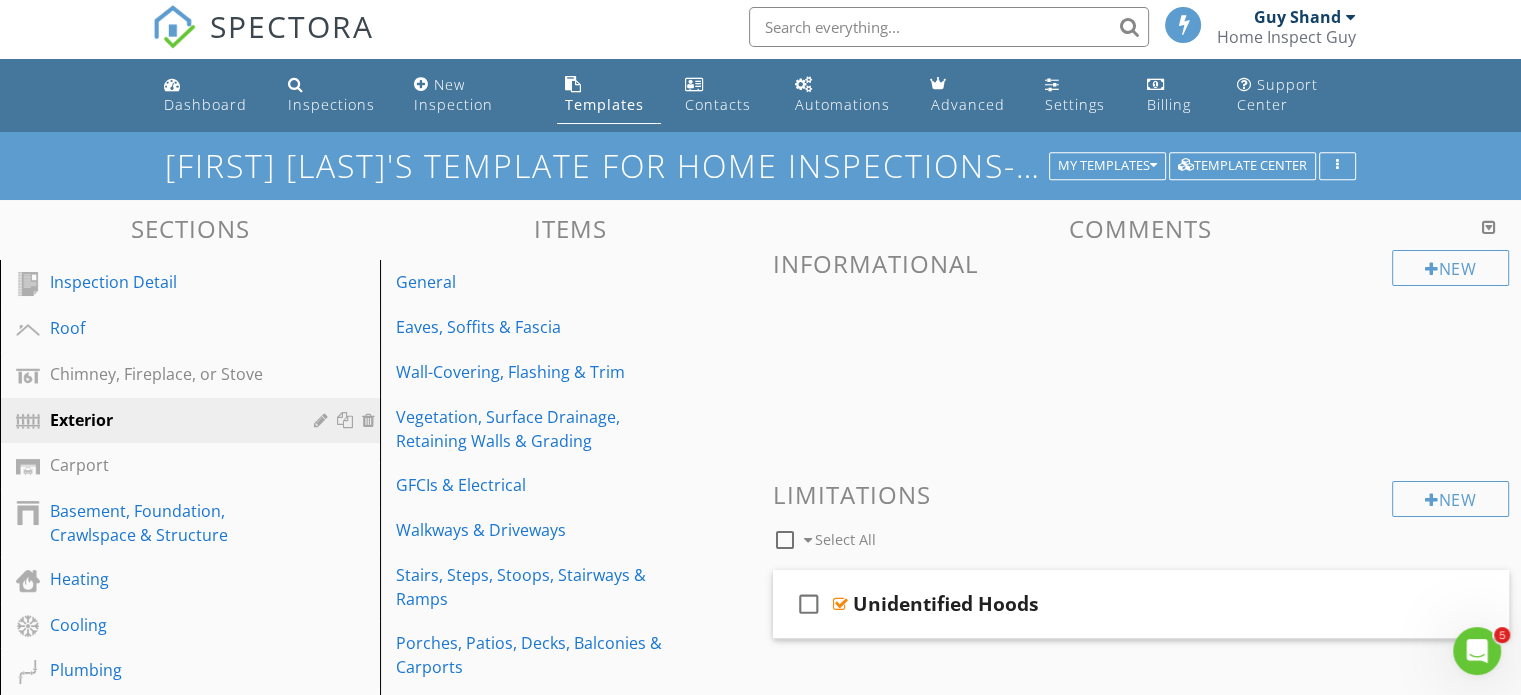 scroll, scrollTop: 0, scrollLeft: 0, axis: both 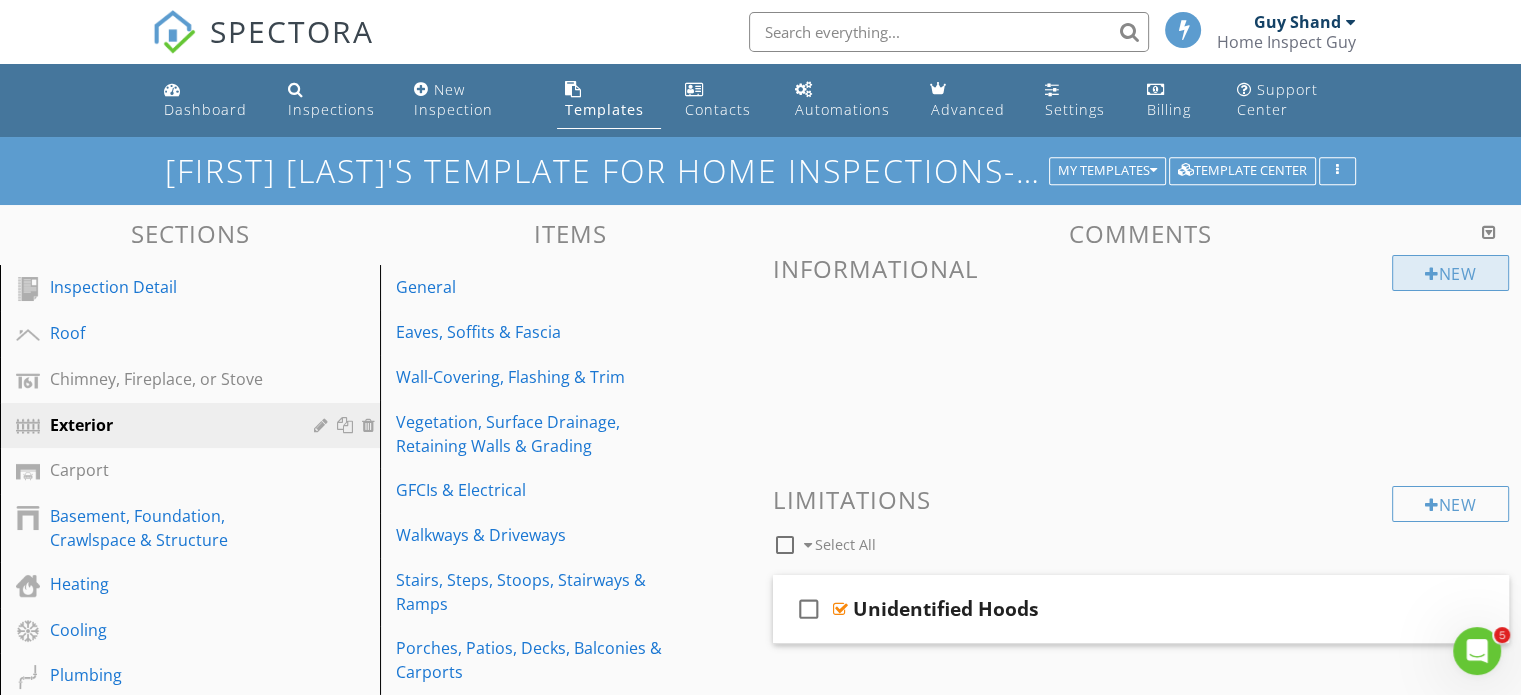 click on "New" at bounding box center [1450, 273] 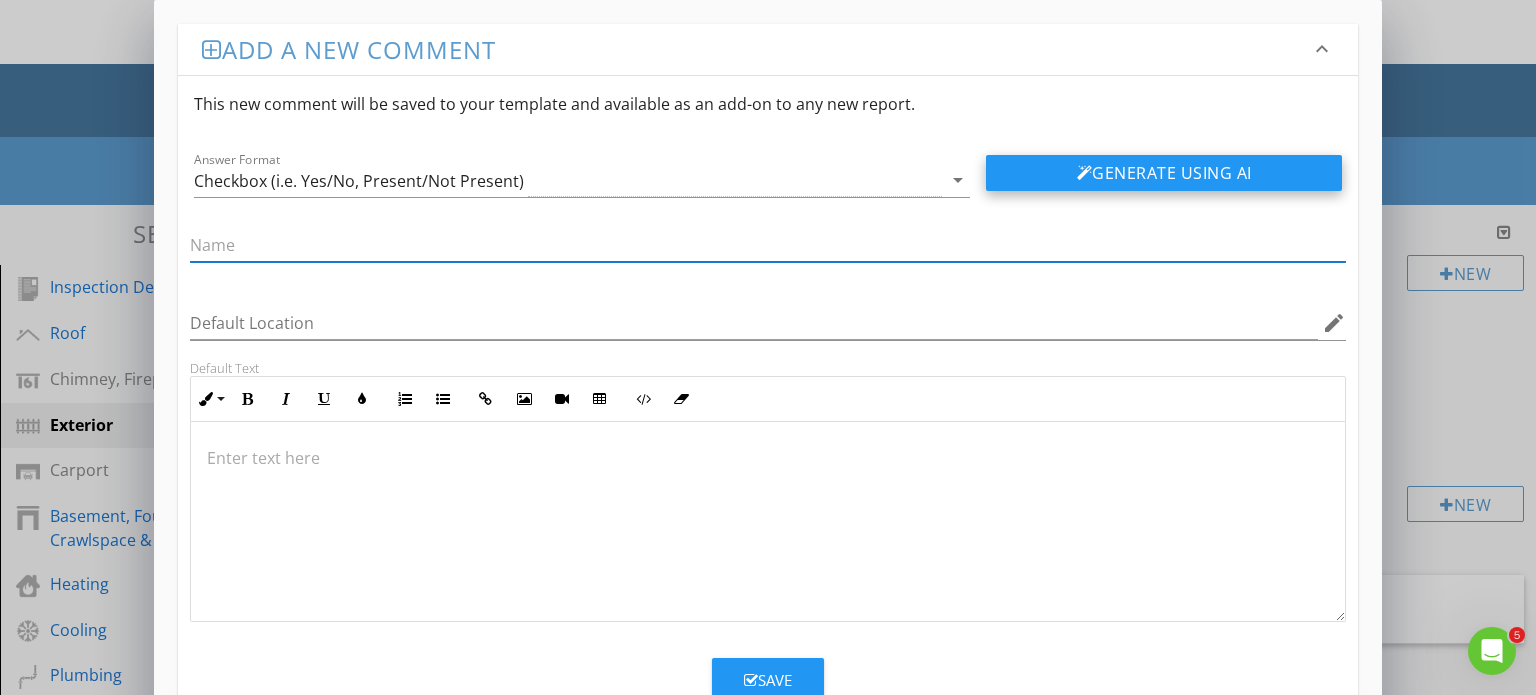 click on "Generate Using AI" at bounding box center (1164, 173) 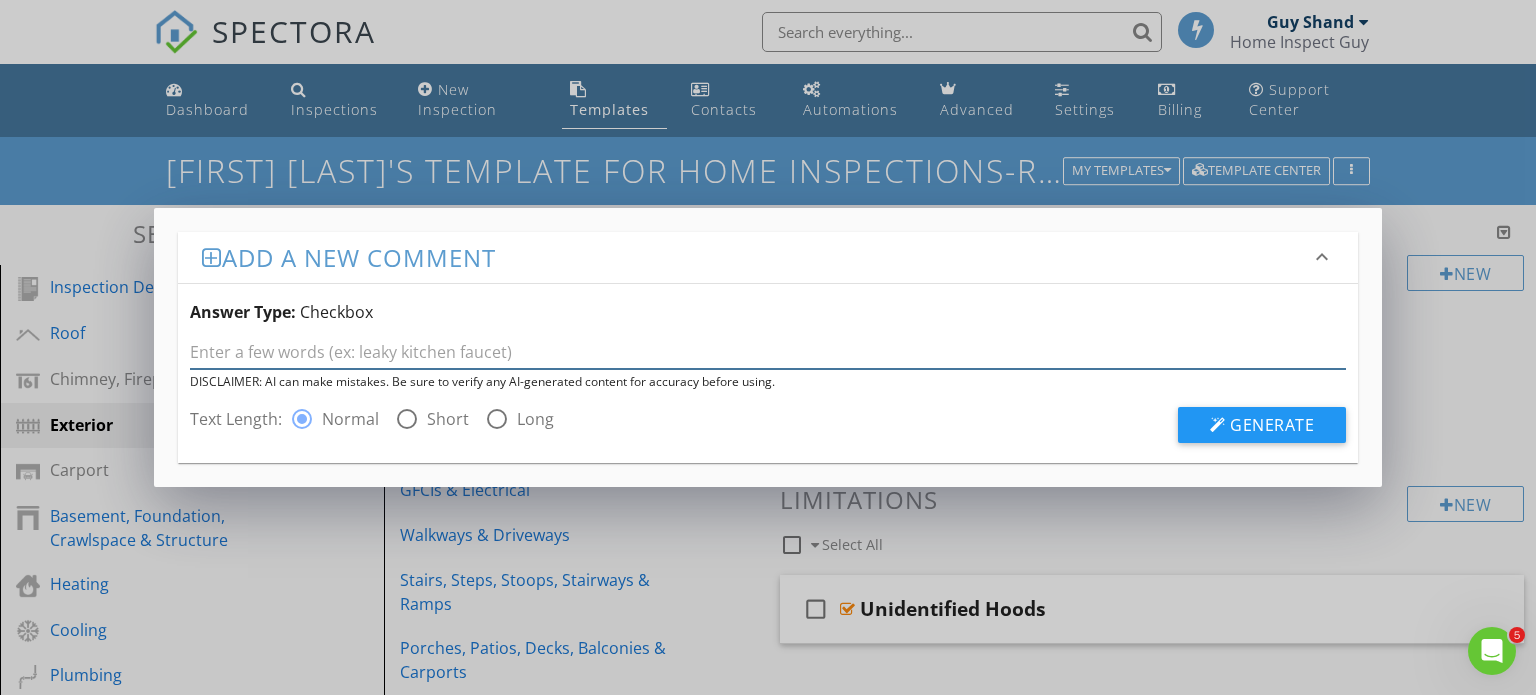 click at bounding box center [768, 352] 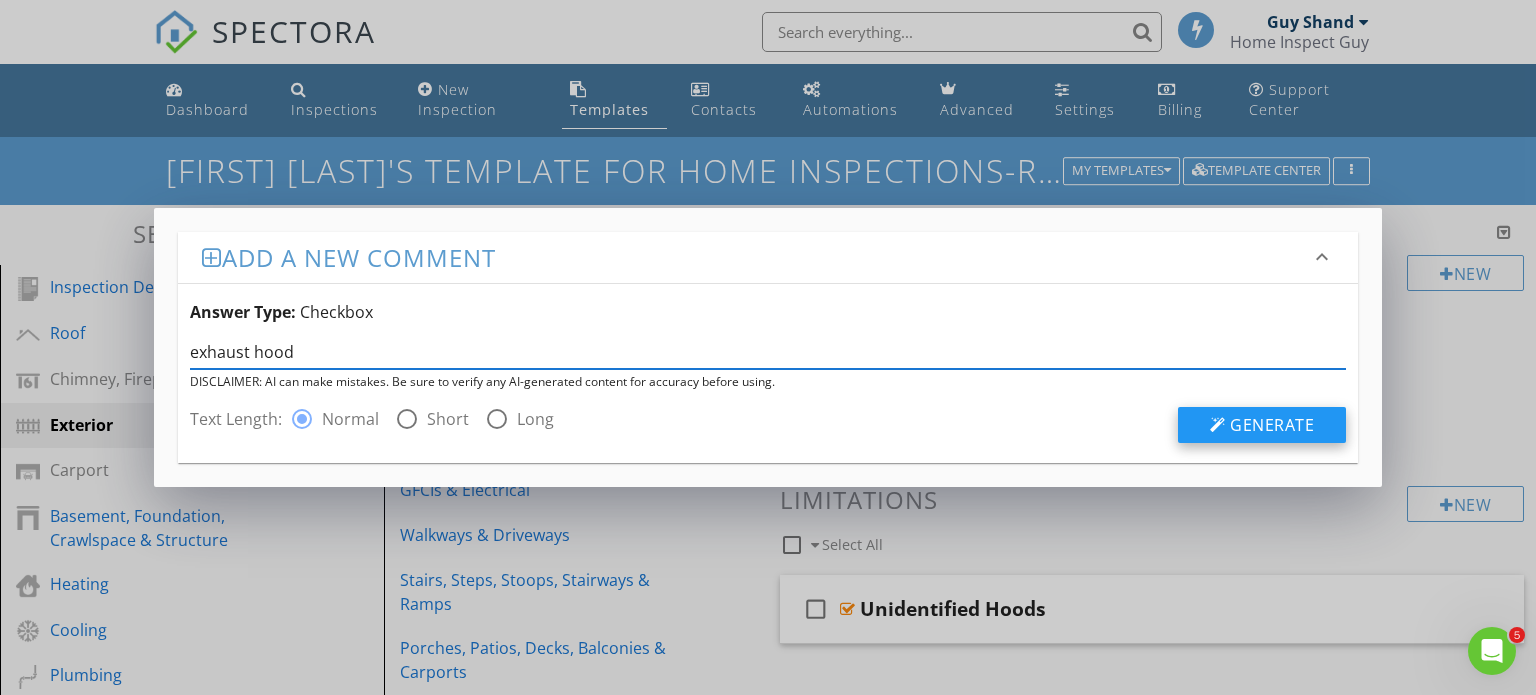 click on "Generate" at bounding box center [1272, 425] 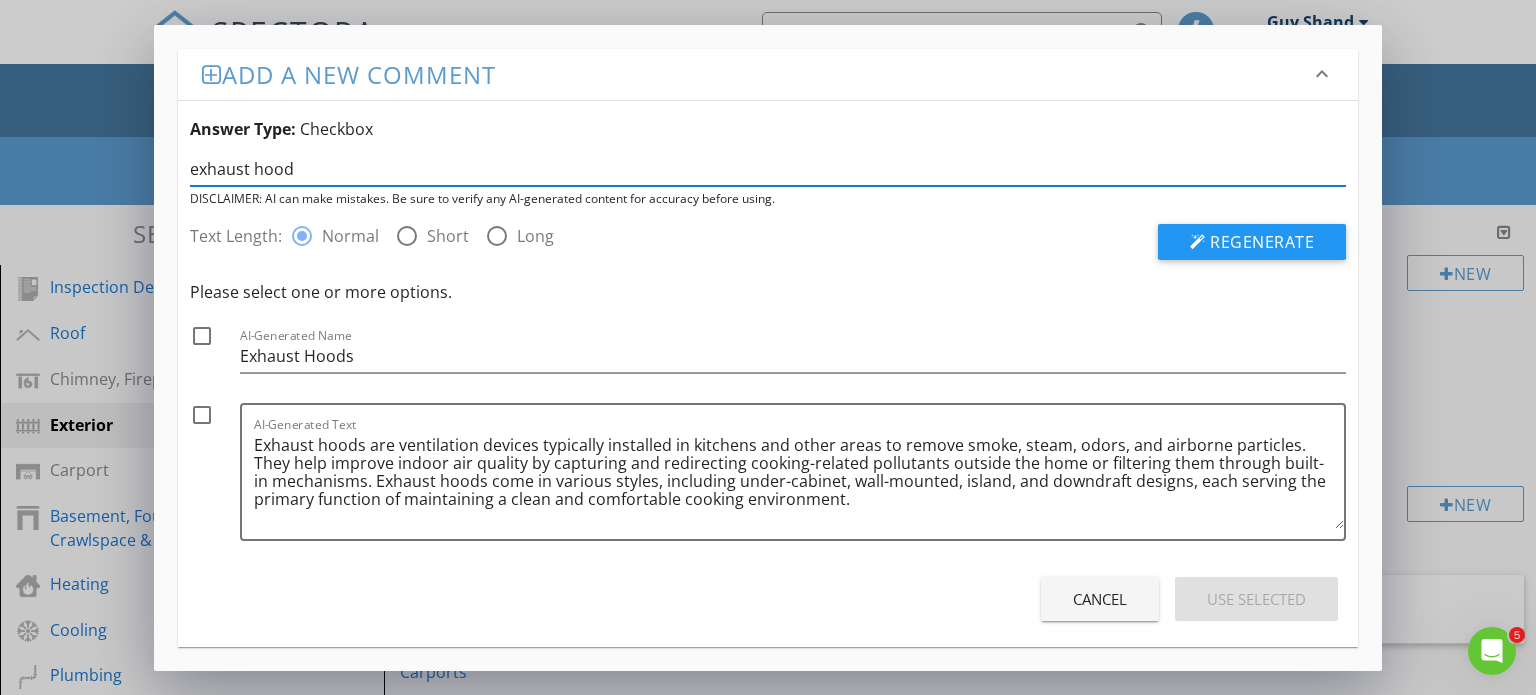 click on "exhaust hood" at bounding box center [768, 169] 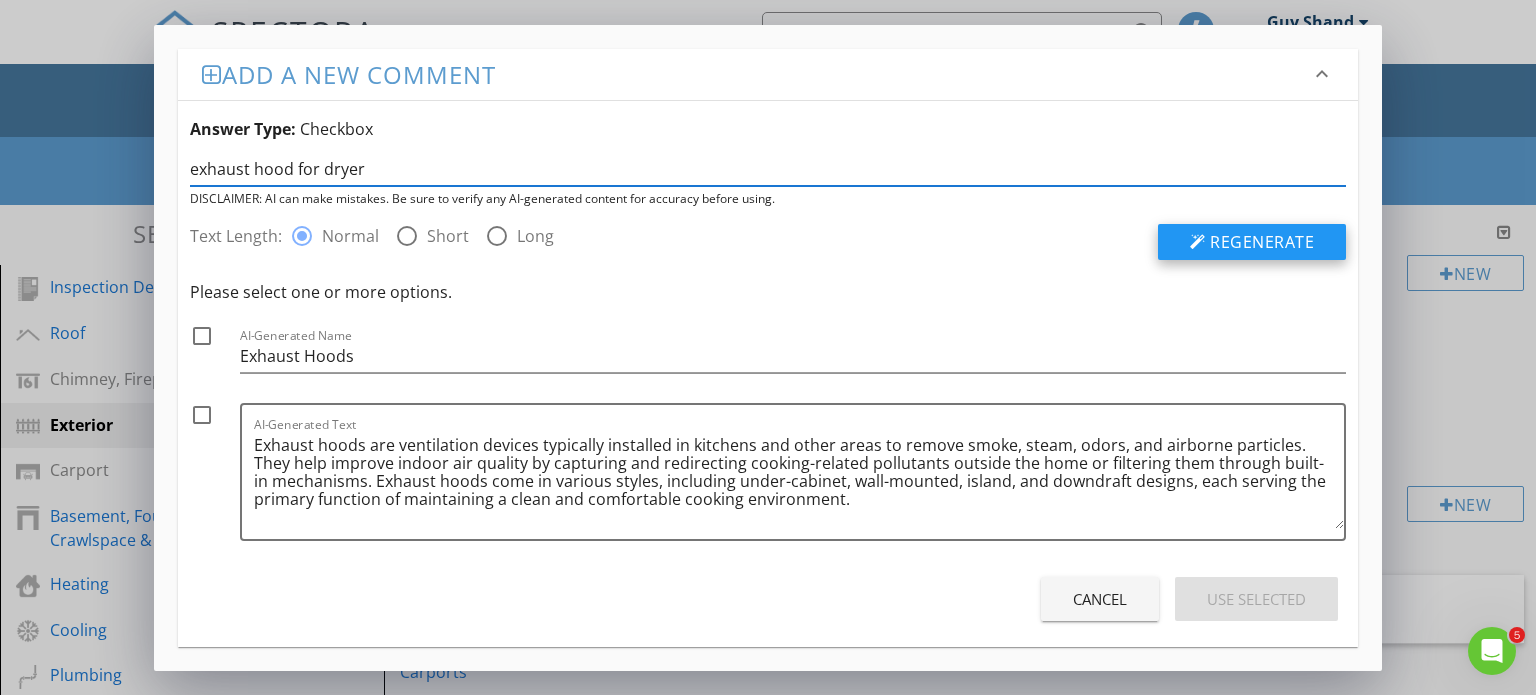 type on "exhaust hood for dryer" 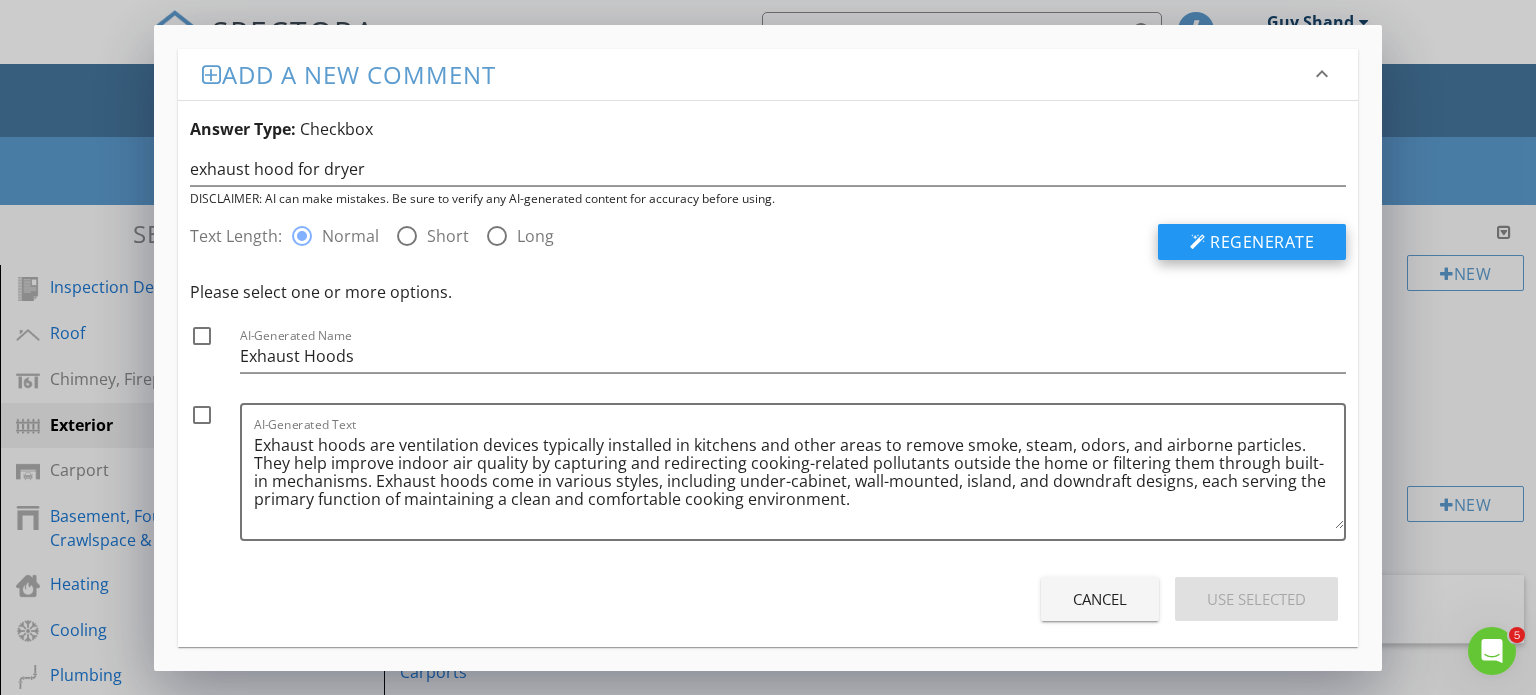 click on "Regenerate" at bounding box center [1262, 242] 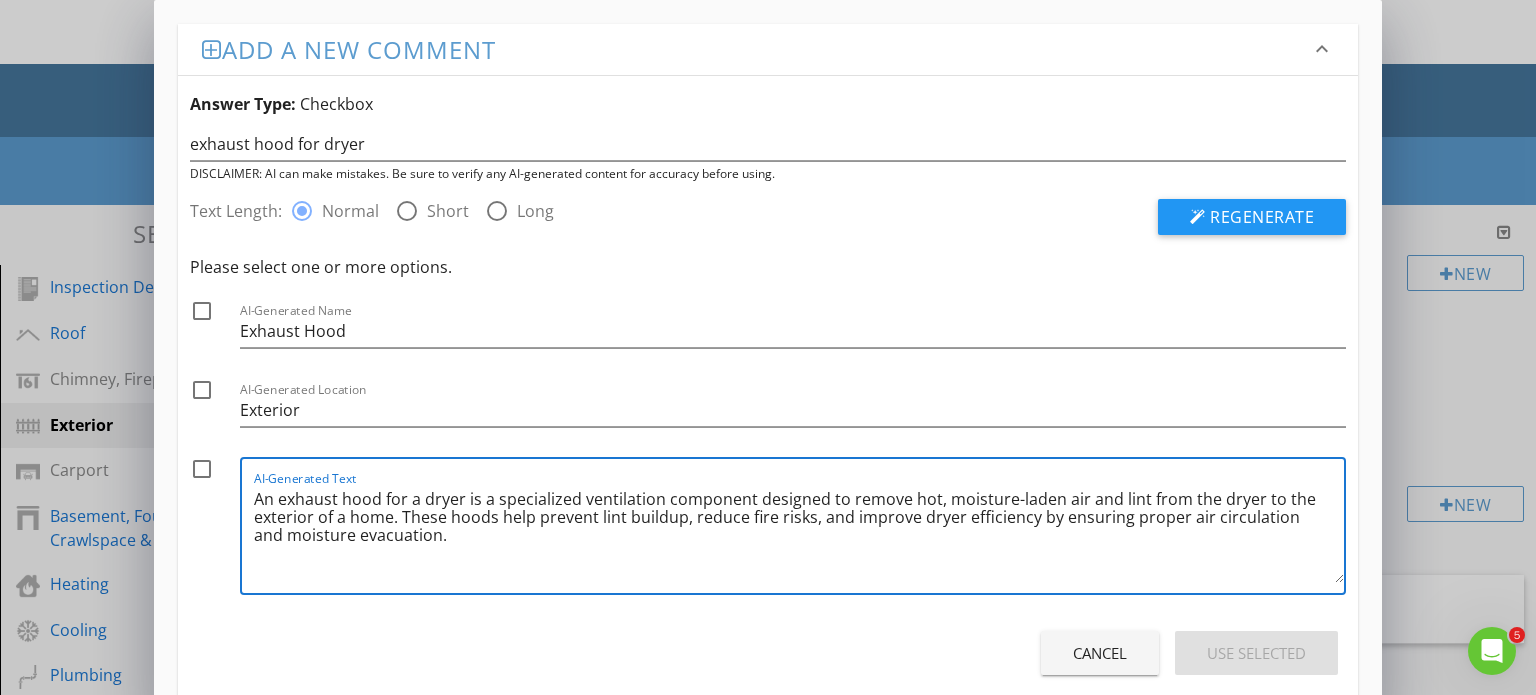drag, startPoint x: 422, startPoint y: 539, endPoint x: 248, endPoint y: 496, distance: 179.23448 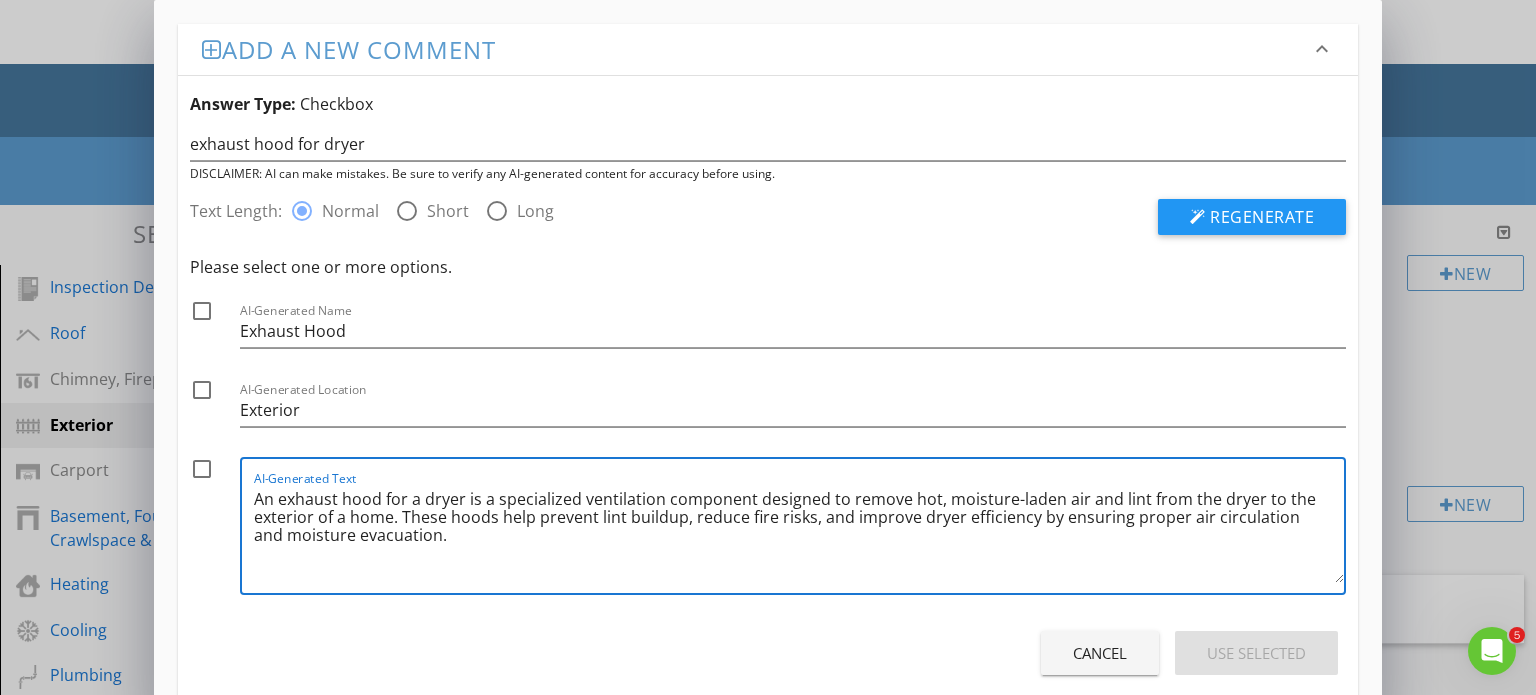 click on "AI-Generated Text An exhaust hood for a dryer is a specialized ventilation component designed to remove hot, moisture-laden air and lint from the dryer to the exterior of a home. These hoods help prevent lint buildup, reduce fire risks, and improve dryer efficiency by ensuring proper air circulation and moisture evacuation." at bounding box center [793, 526] 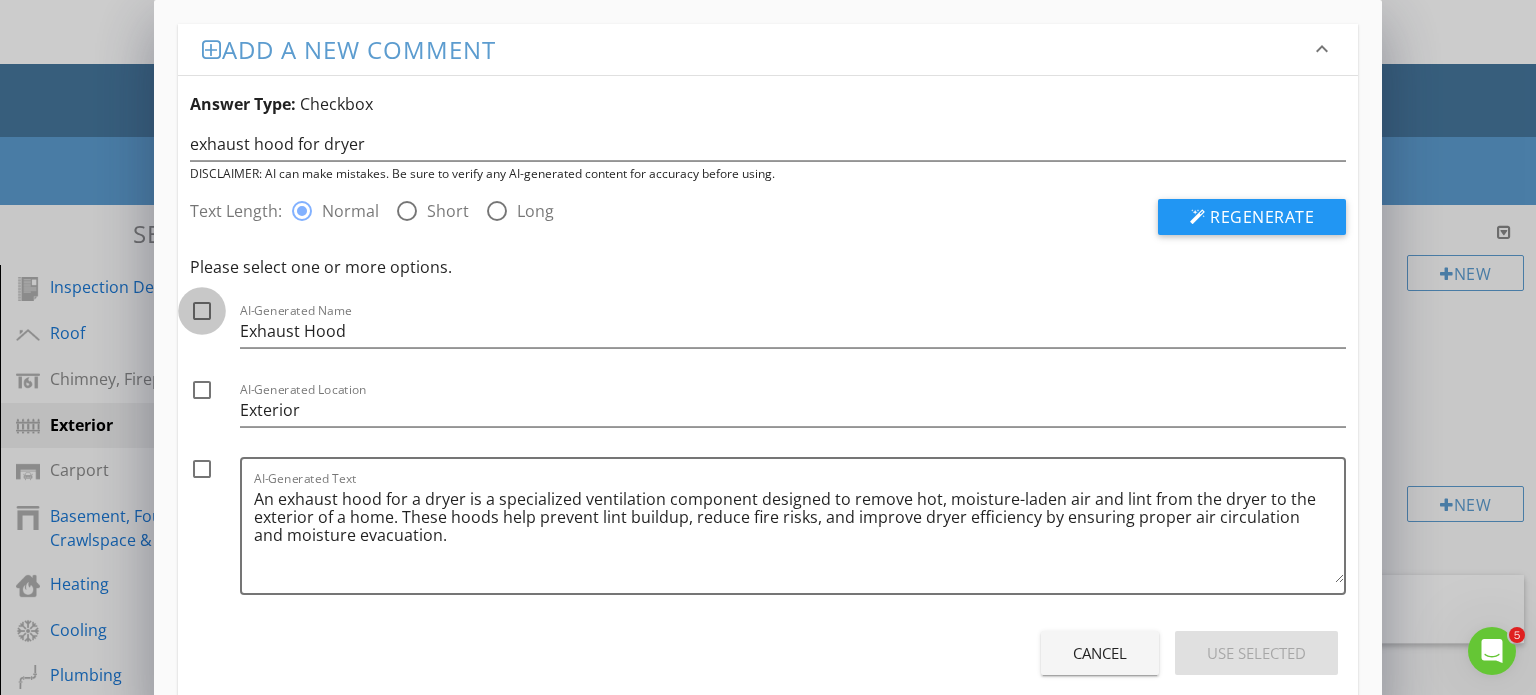 click at bounding box center (202, 311) 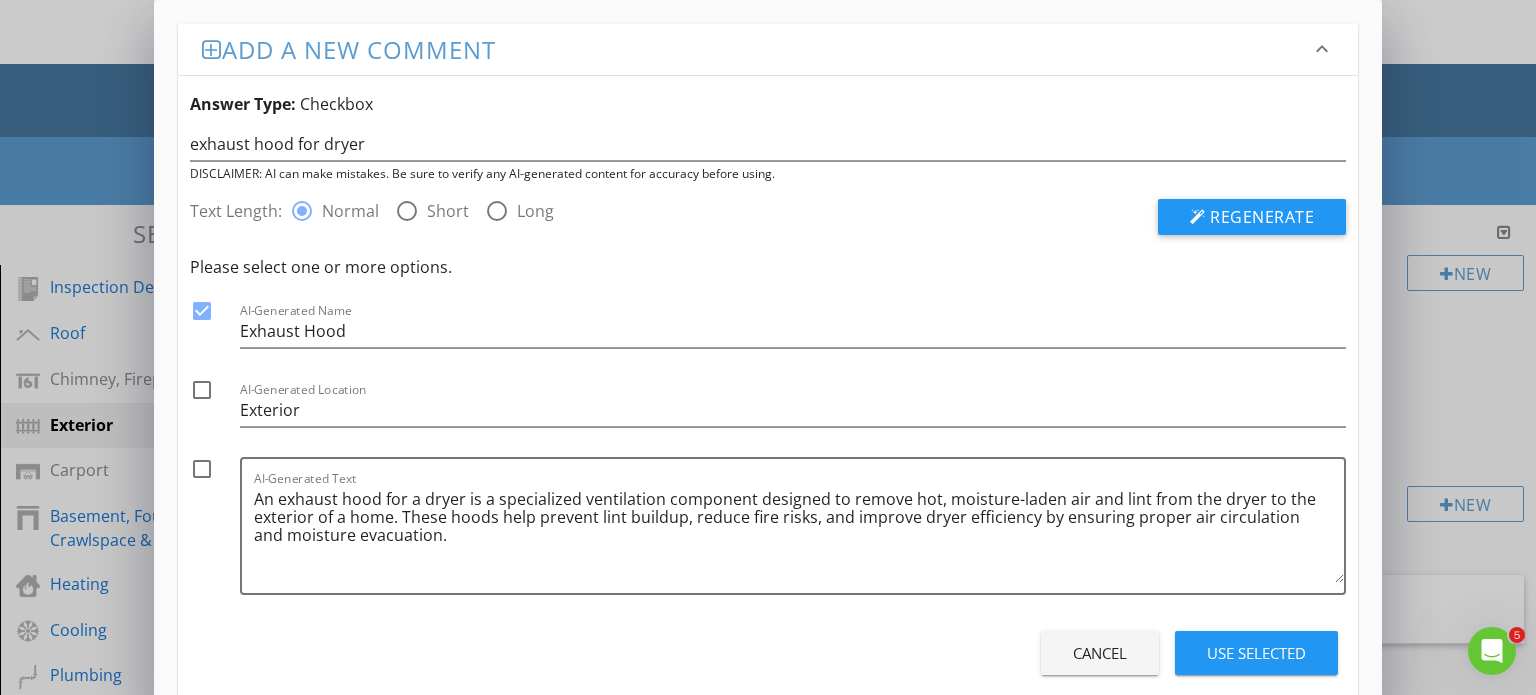 click at bounding box center [202, 390] 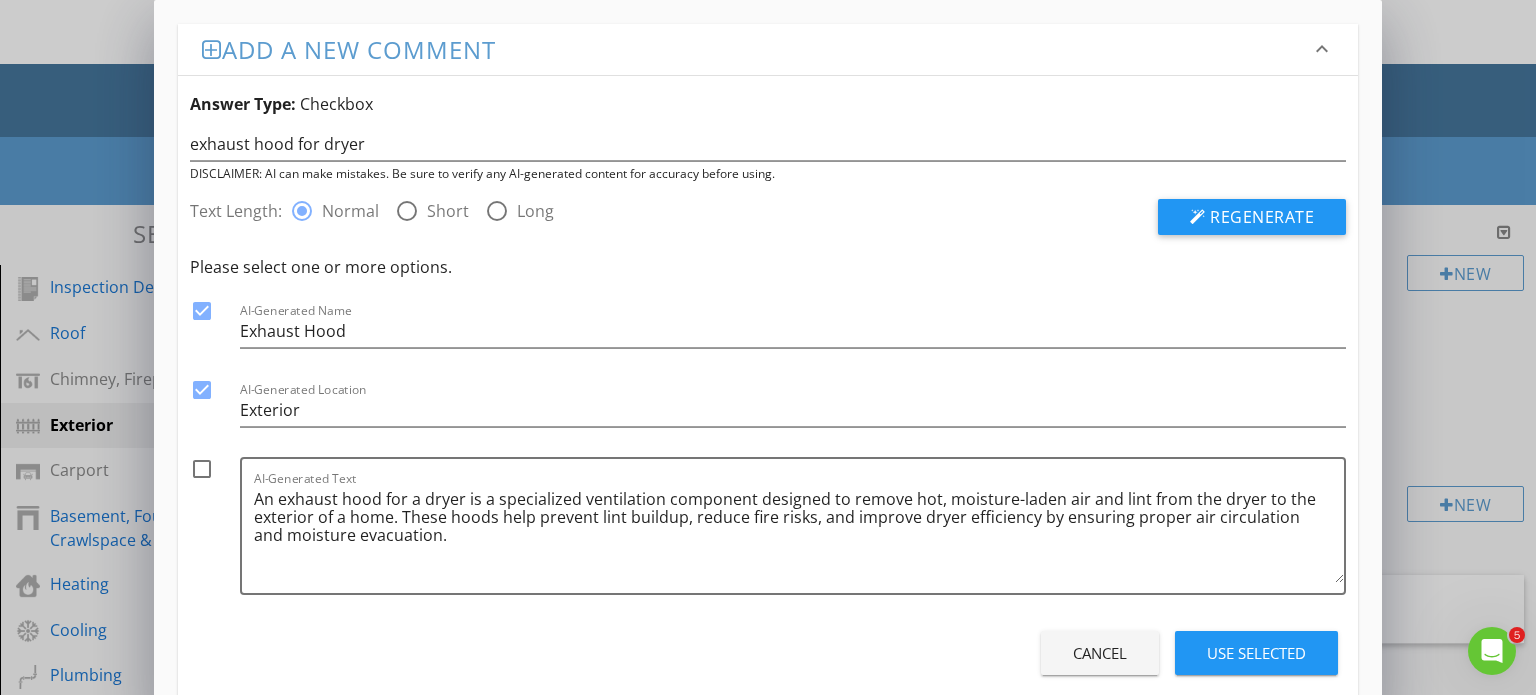 click at bounding box center [202, 469] 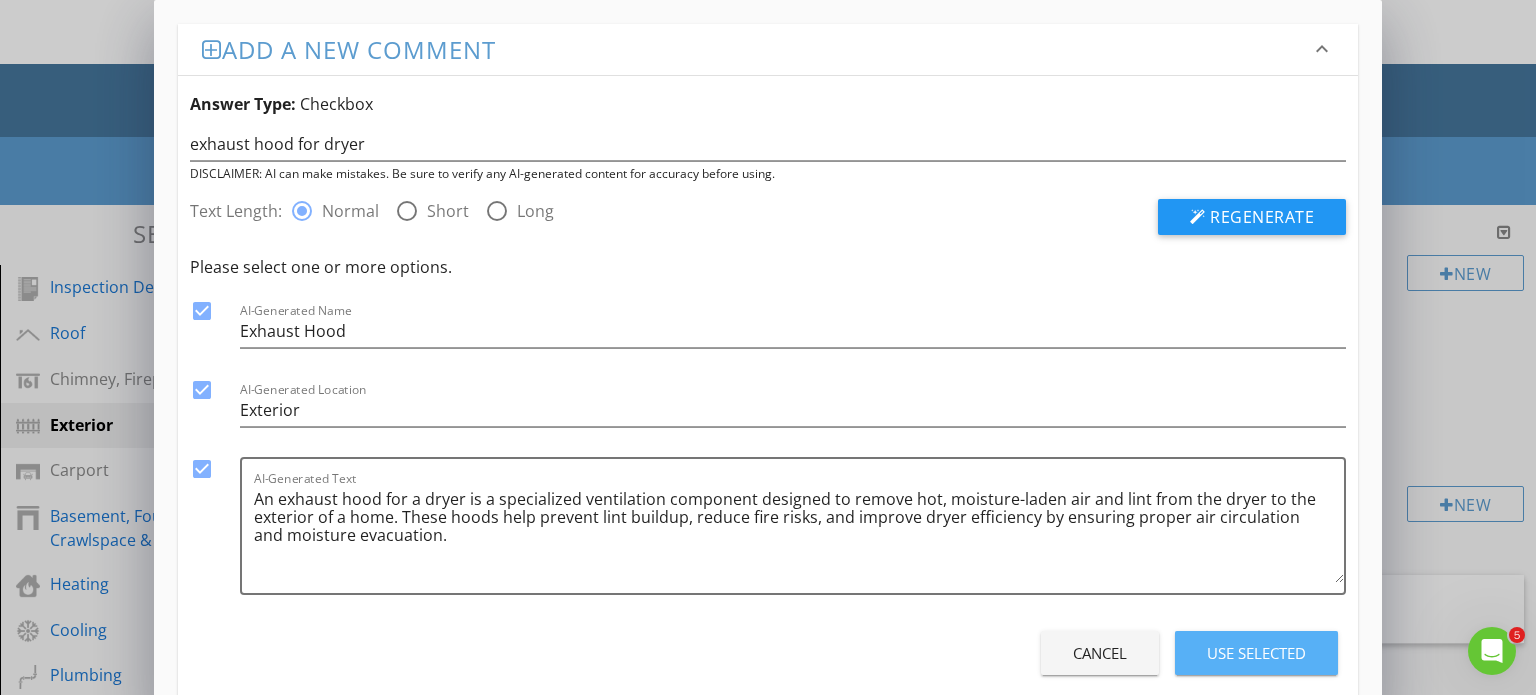 click on "Use Selected" at bounding box center [1256, 653] 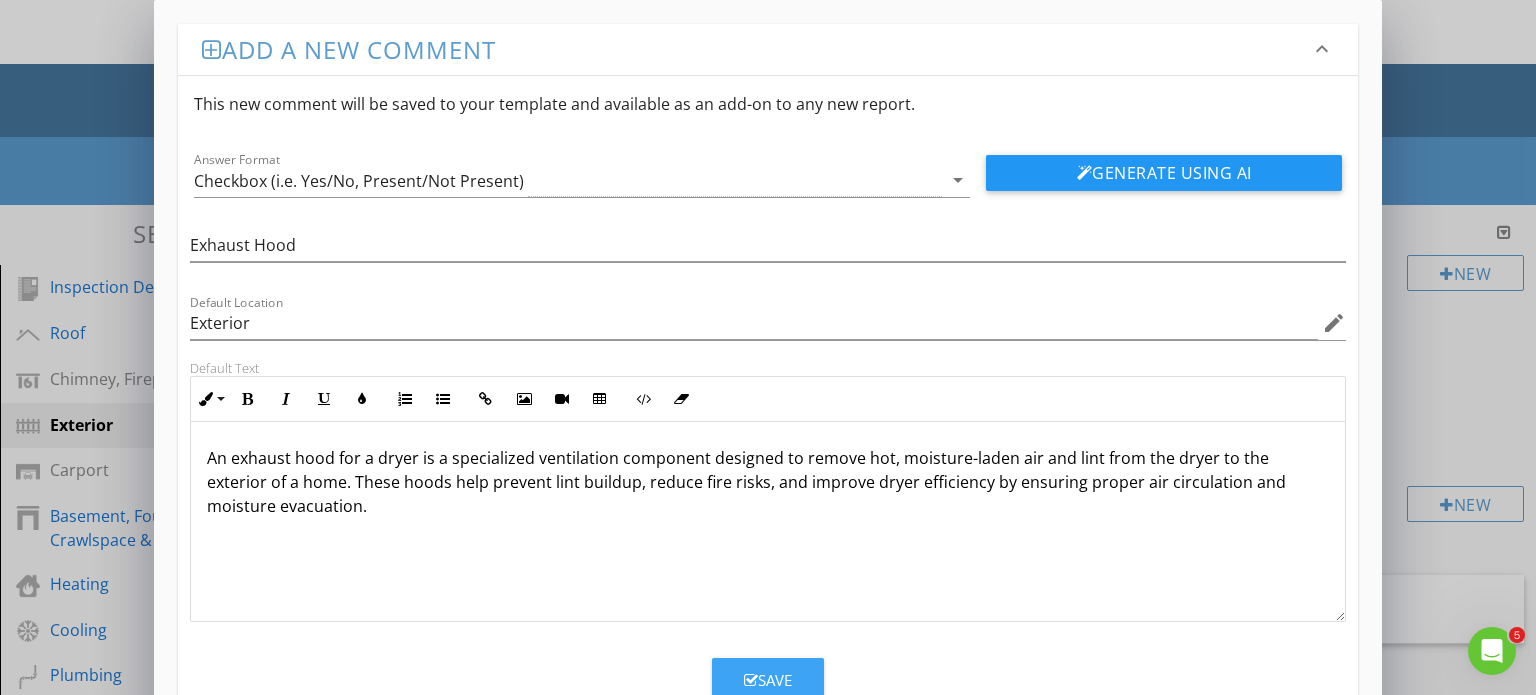 click on "Save" at bounding box center [768, 680] 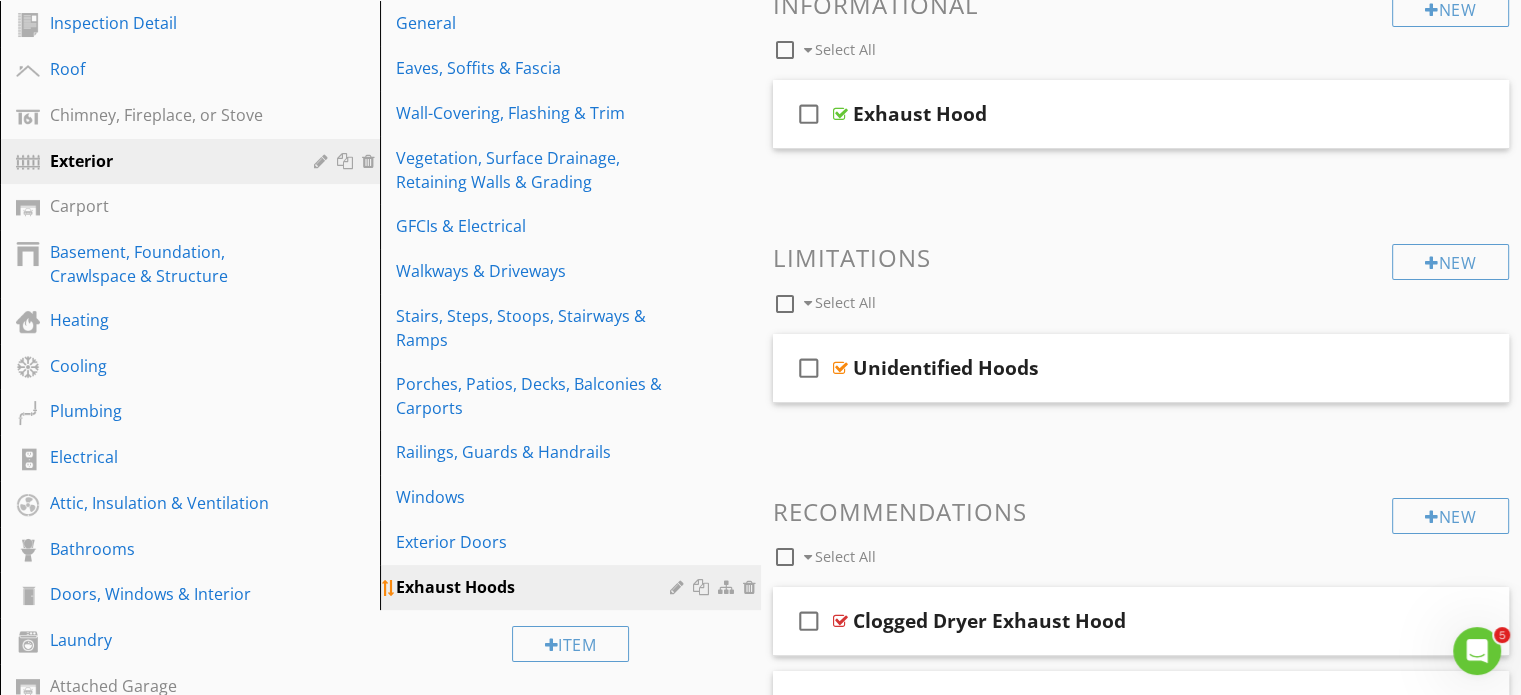 scroll, scrollTop: 300, scrollLeft: 0, axis: vertical 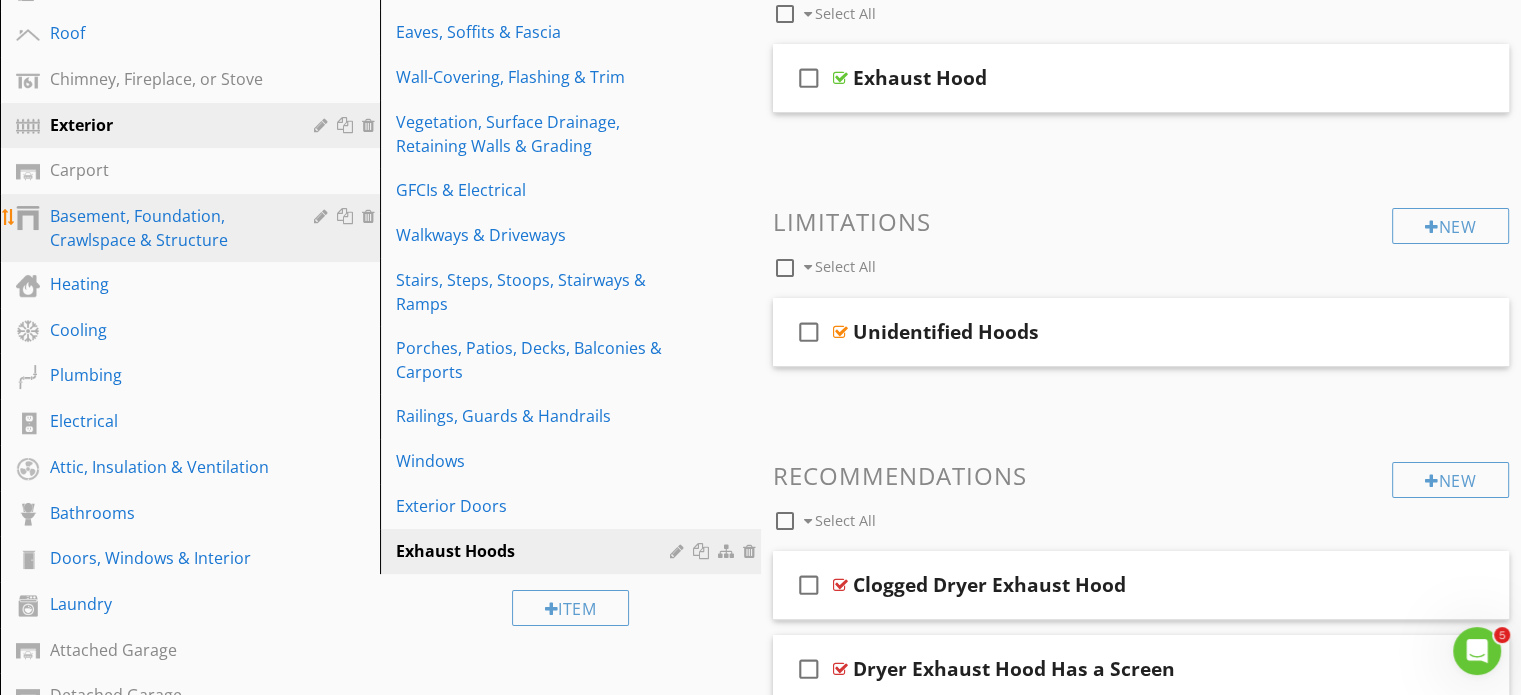 click on "Basement, Foundation, Crawlspace & Structure" at bounding box center (167, 228) 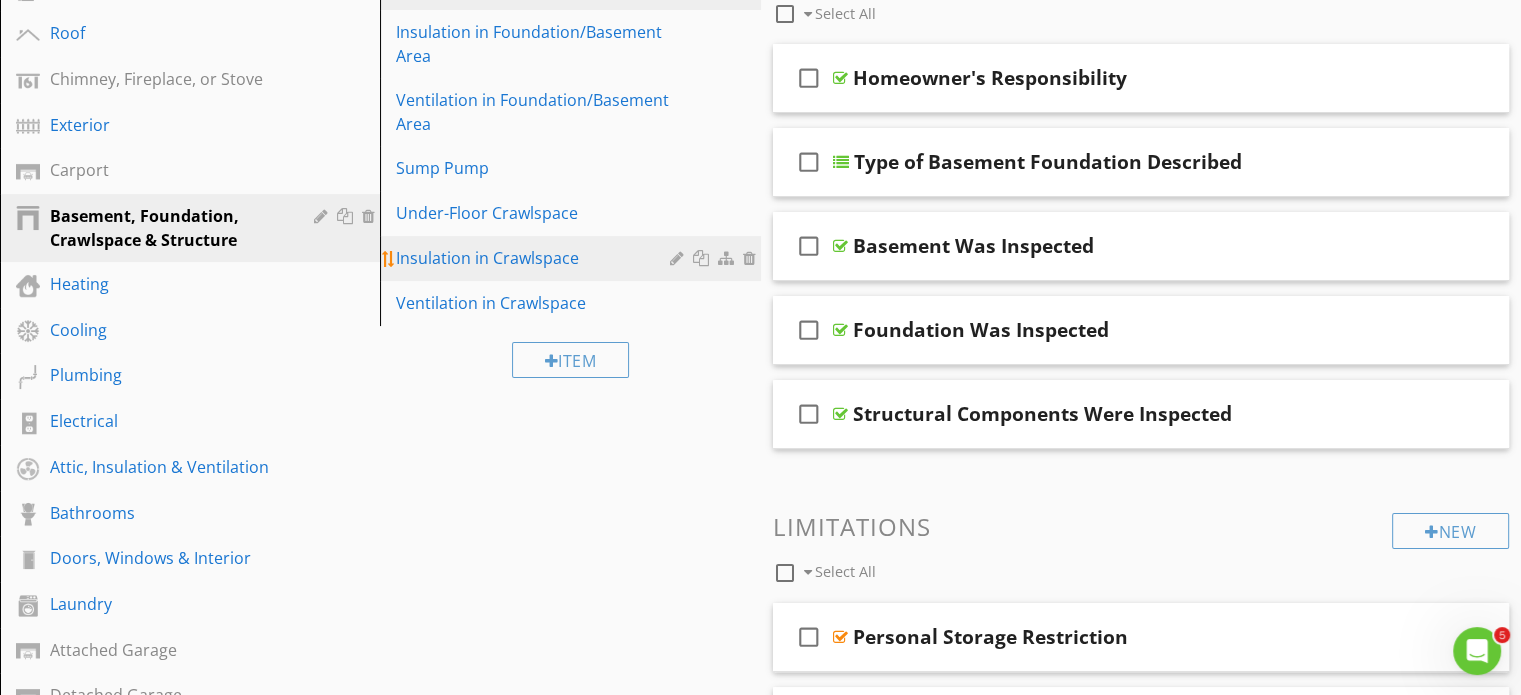 click on "Insulation in Crawlspace" at bounding box center (535, 258) 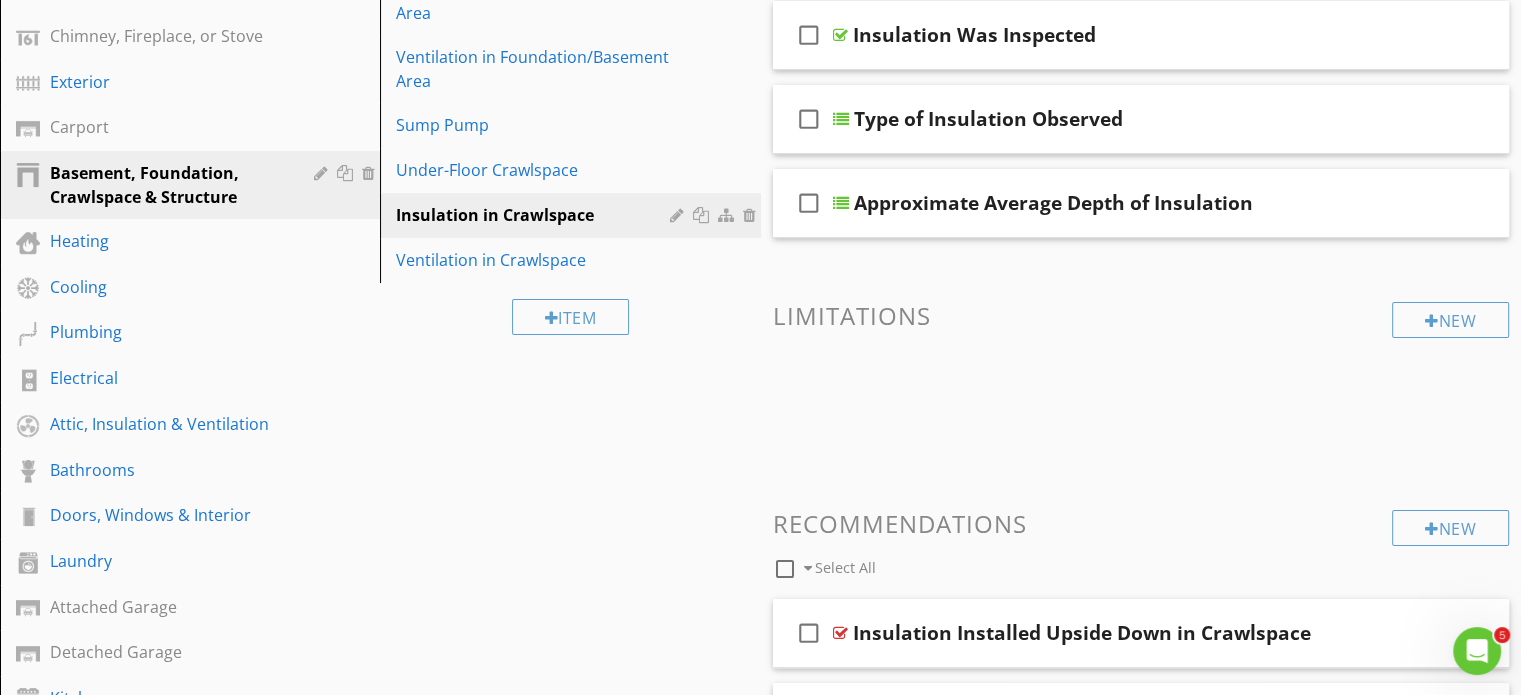 scroll, scrollTop: 0, scrollLeft: 0, axis: both 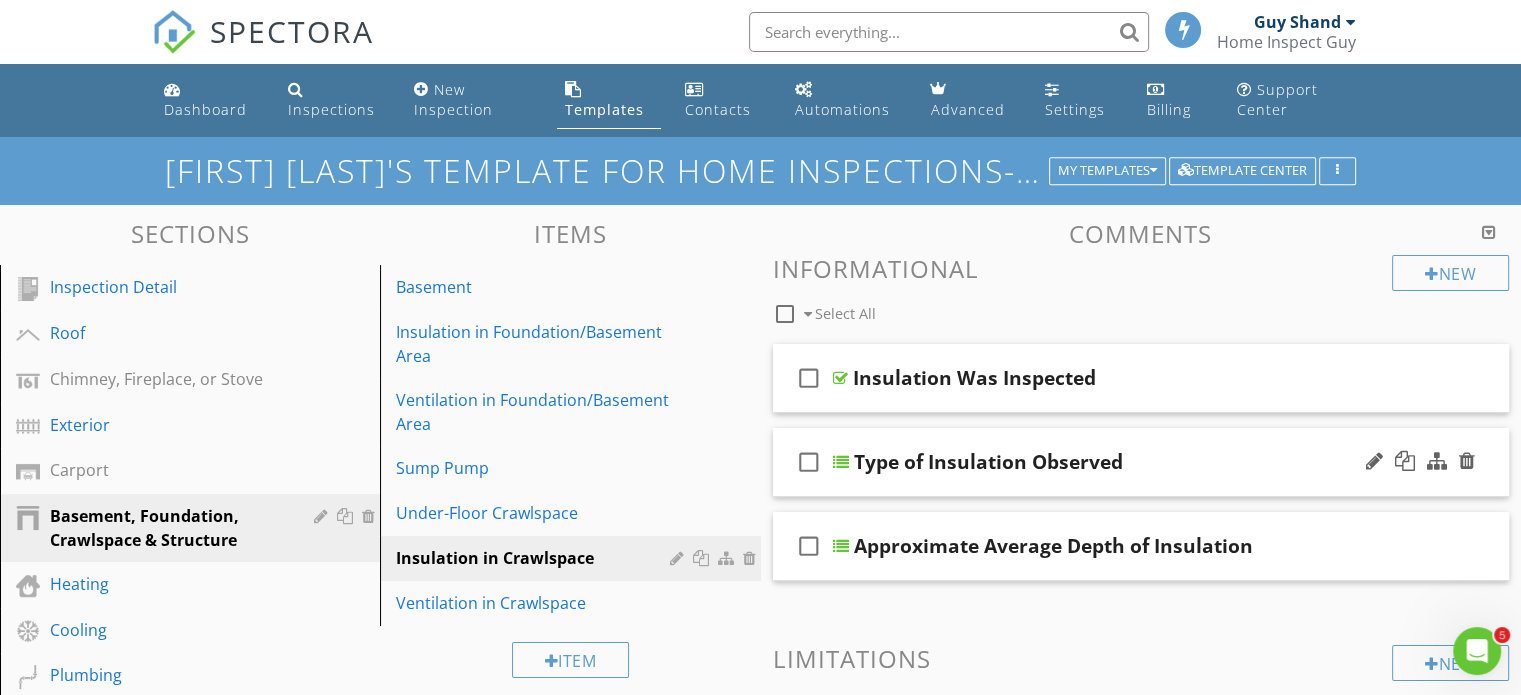 click on "Type of Insulation Observed" at bounding box center [1115, 462] 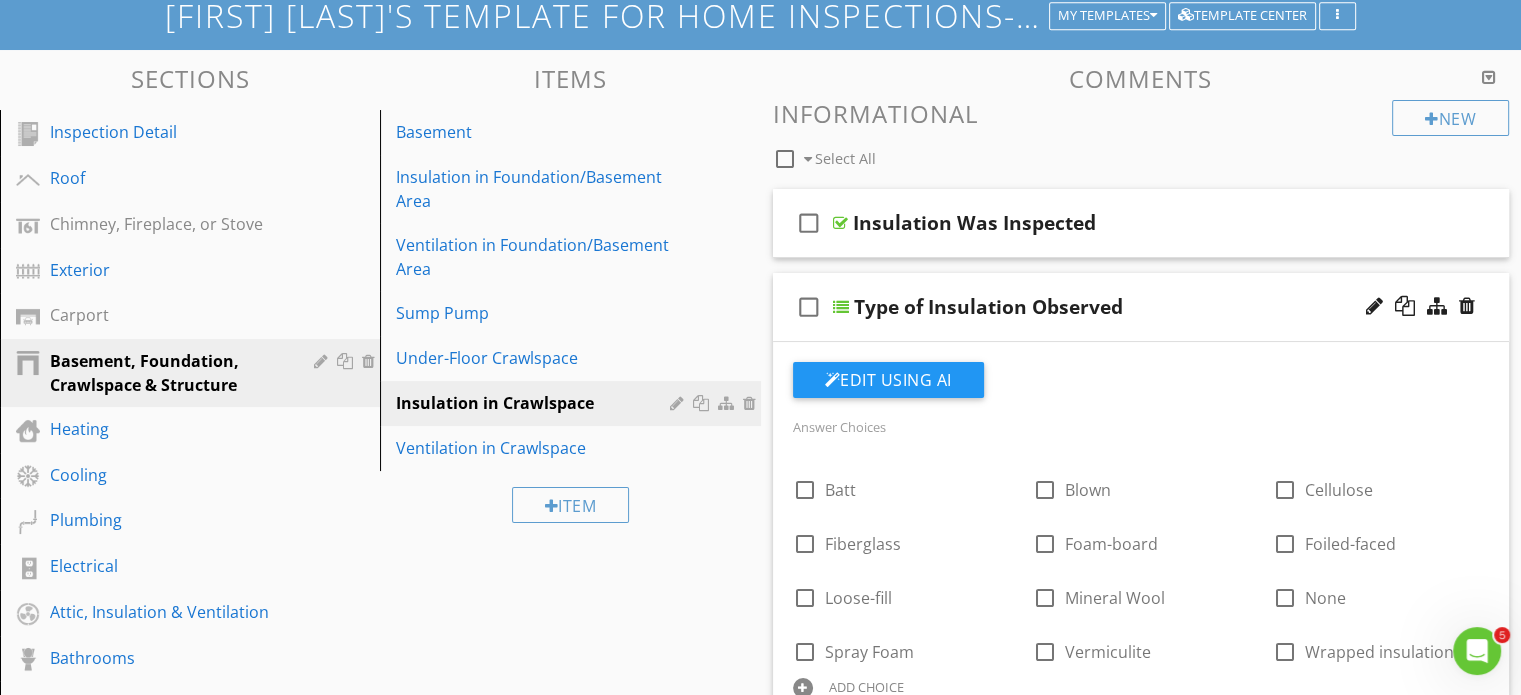 scroll, scrollTop: 200, scrollLeft: 0, axis: vertical 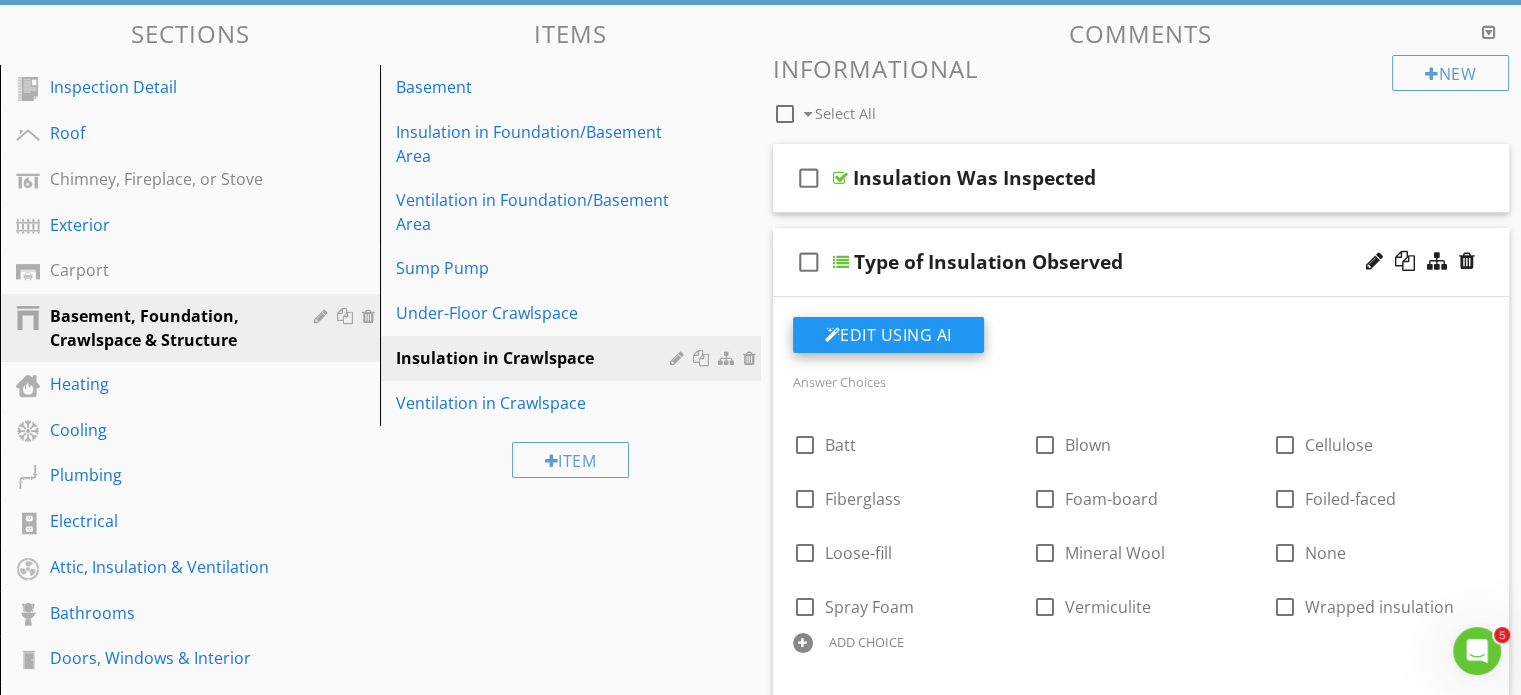 click on "Edit Using AI" at bounding box center [888, 335] 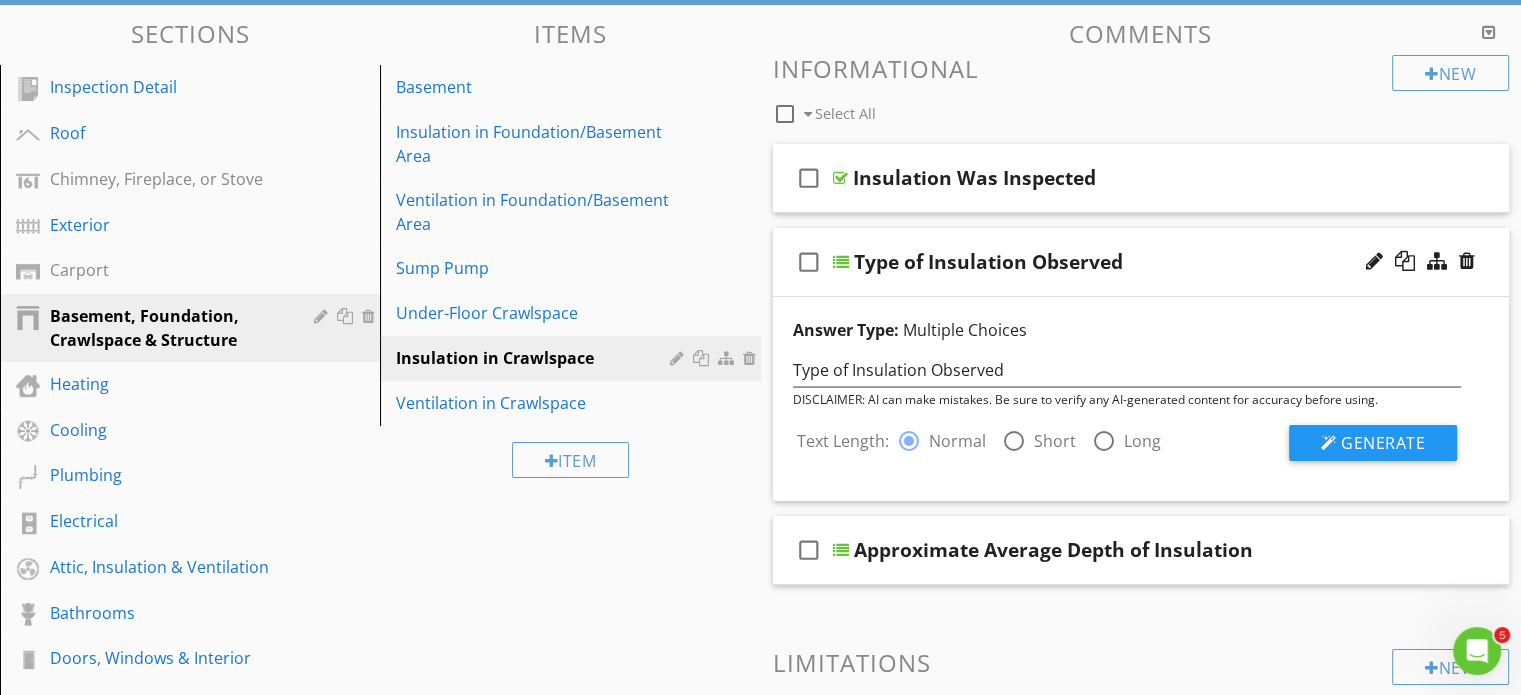 click on "Type of Insulation Observed" at bounding box center [1115, 262] 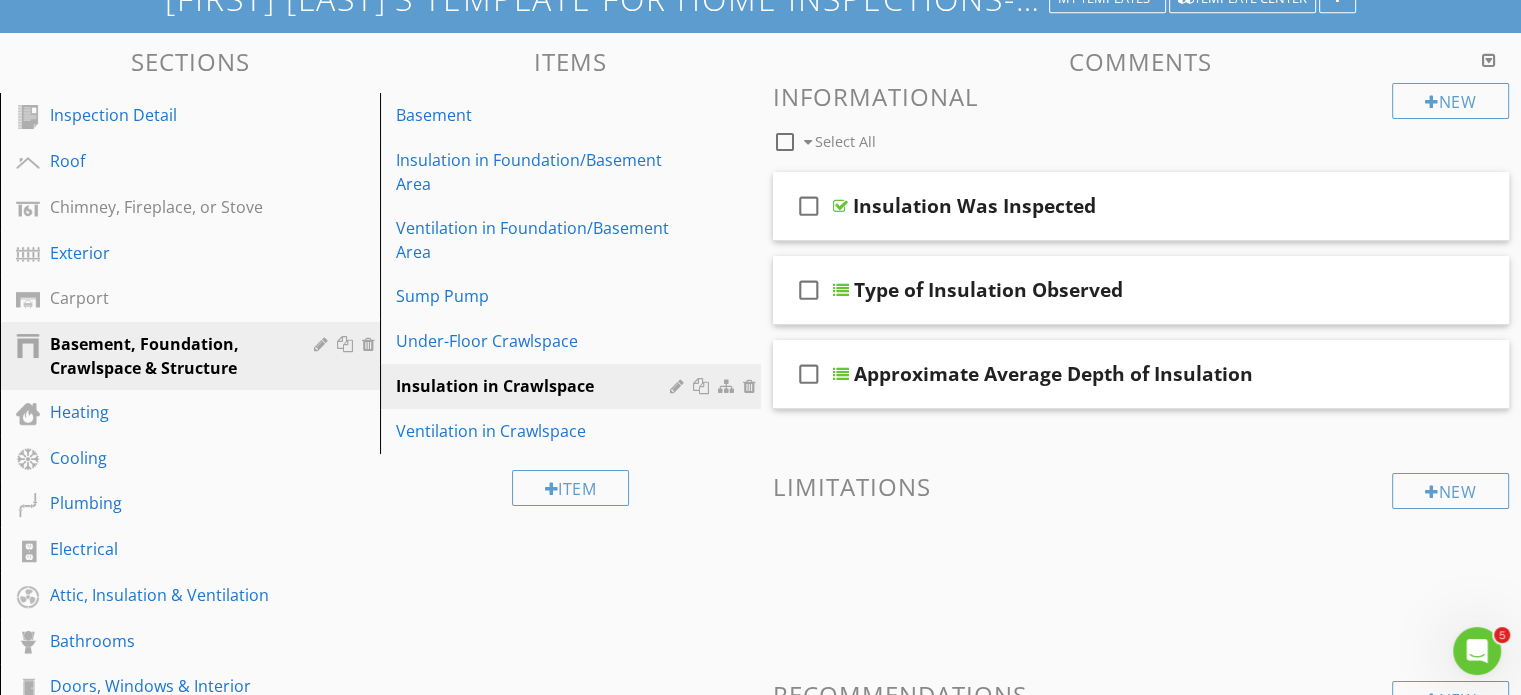 scroll, scrollTop: 173, scrollLeft: 0, axis: vertical 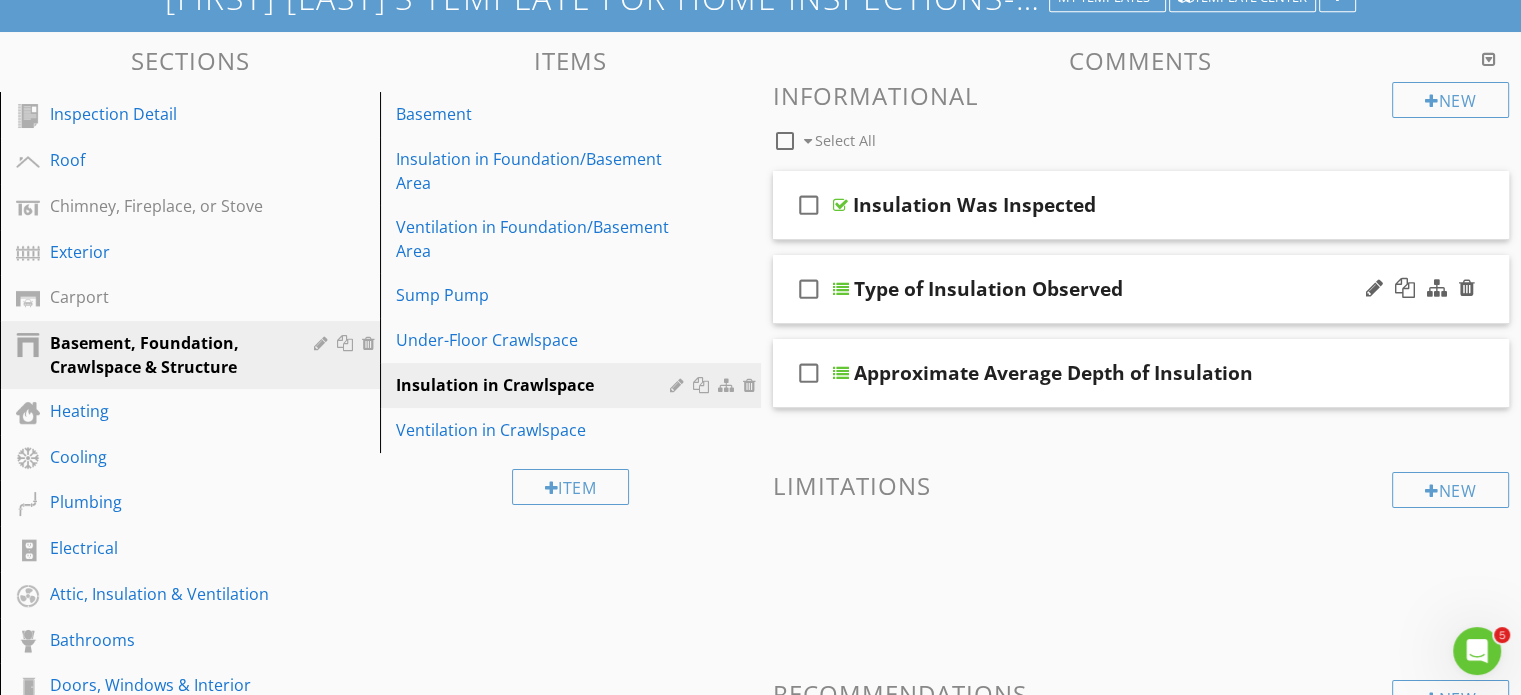 click on "Type of Insulation Observed" at bounding box center [1115, 289] 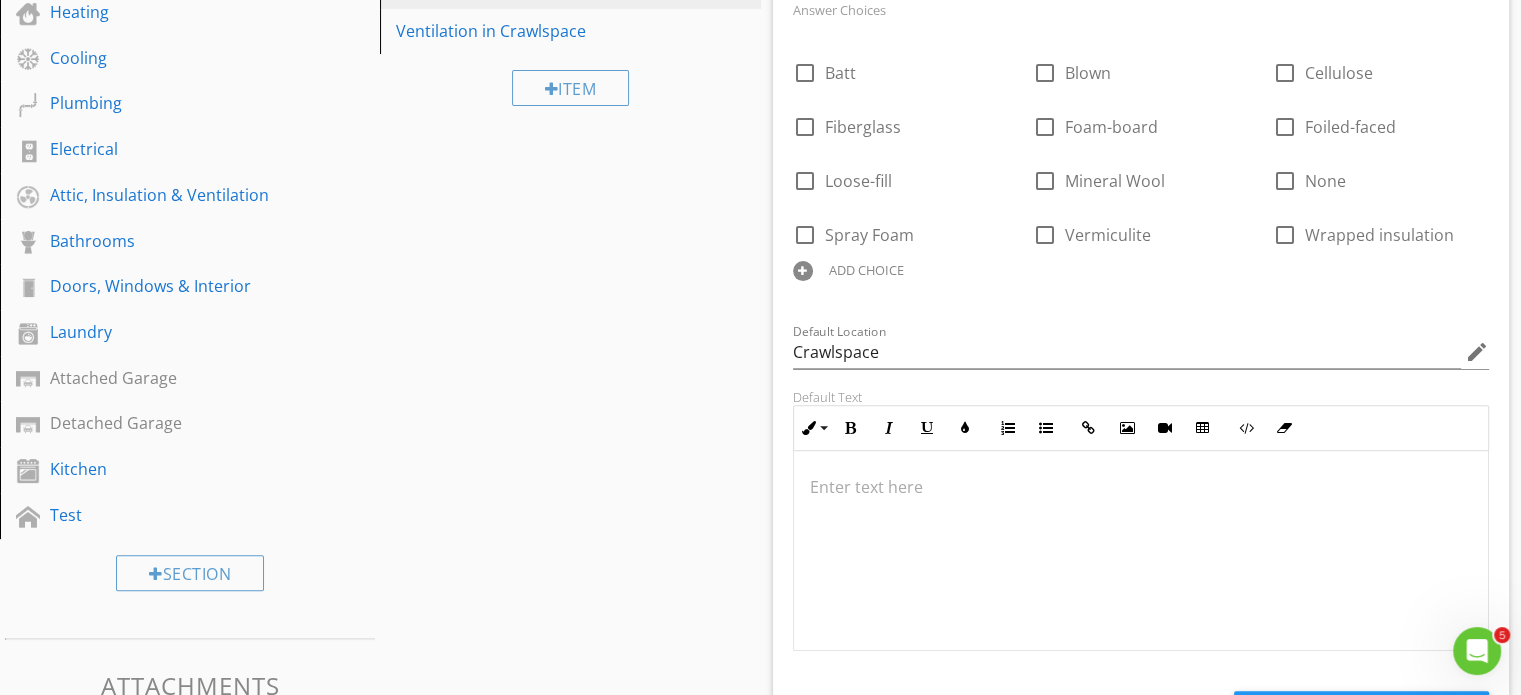 scroll, scrollTop: 573, scrollLeft: 0, axis: vertical 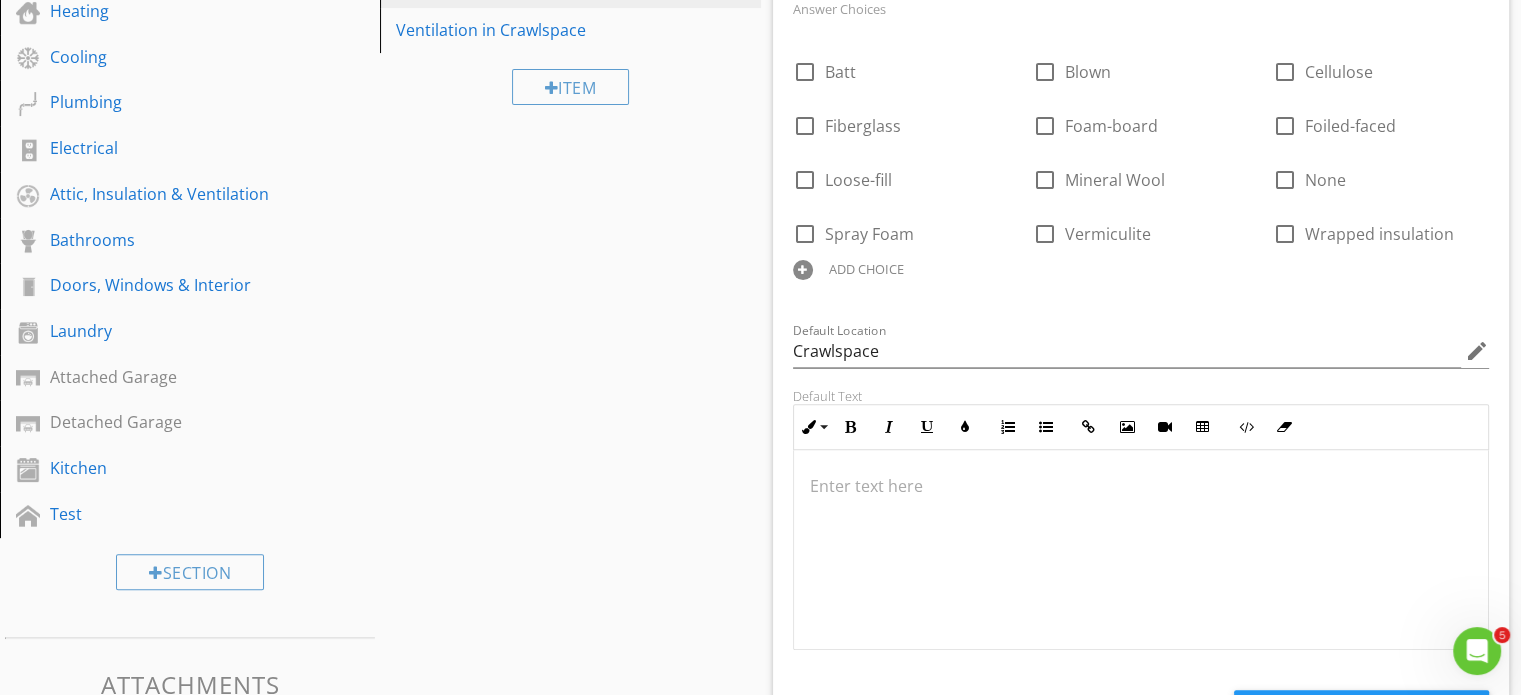 click at bounding box center (1141, 550) 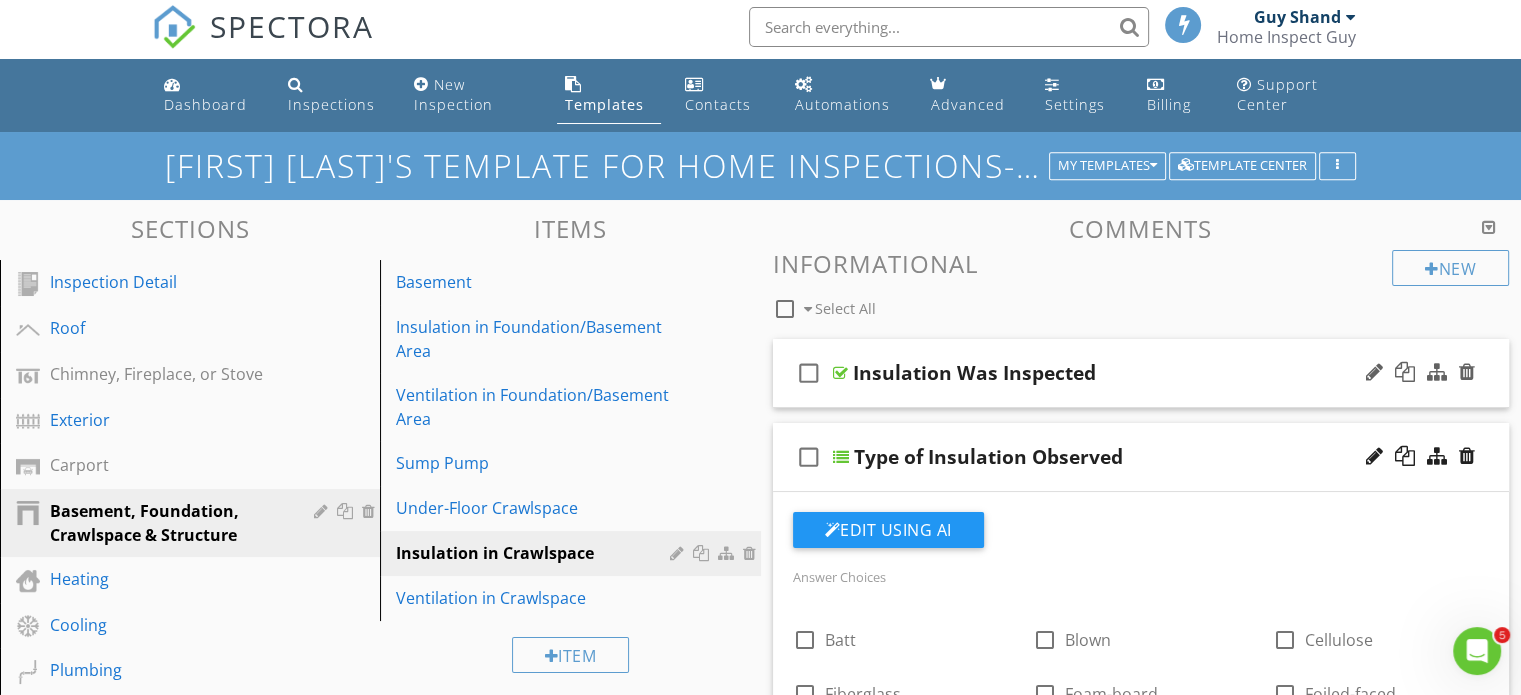 scroll, scrollTop: 0, scrollLeft: 0, axis: both 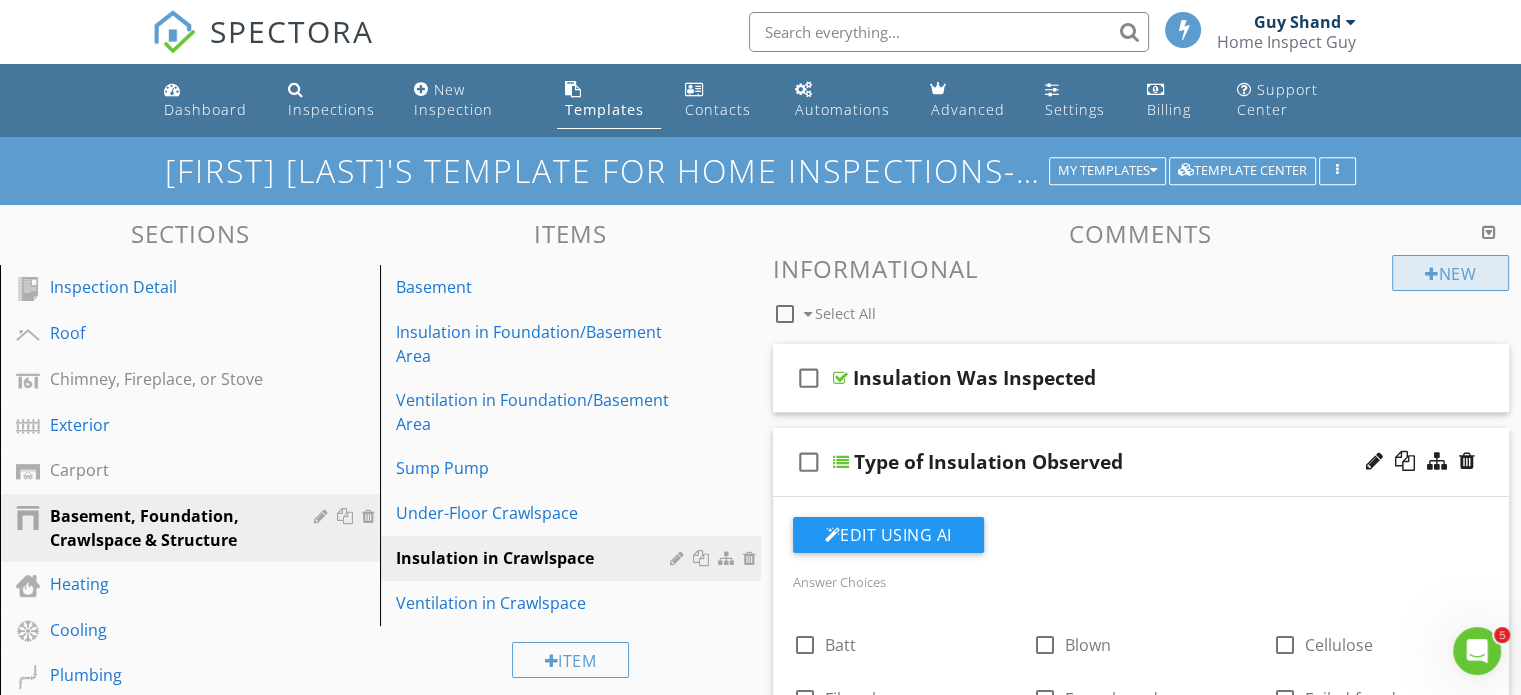 click on "New" at bounding box center [1450, 273] 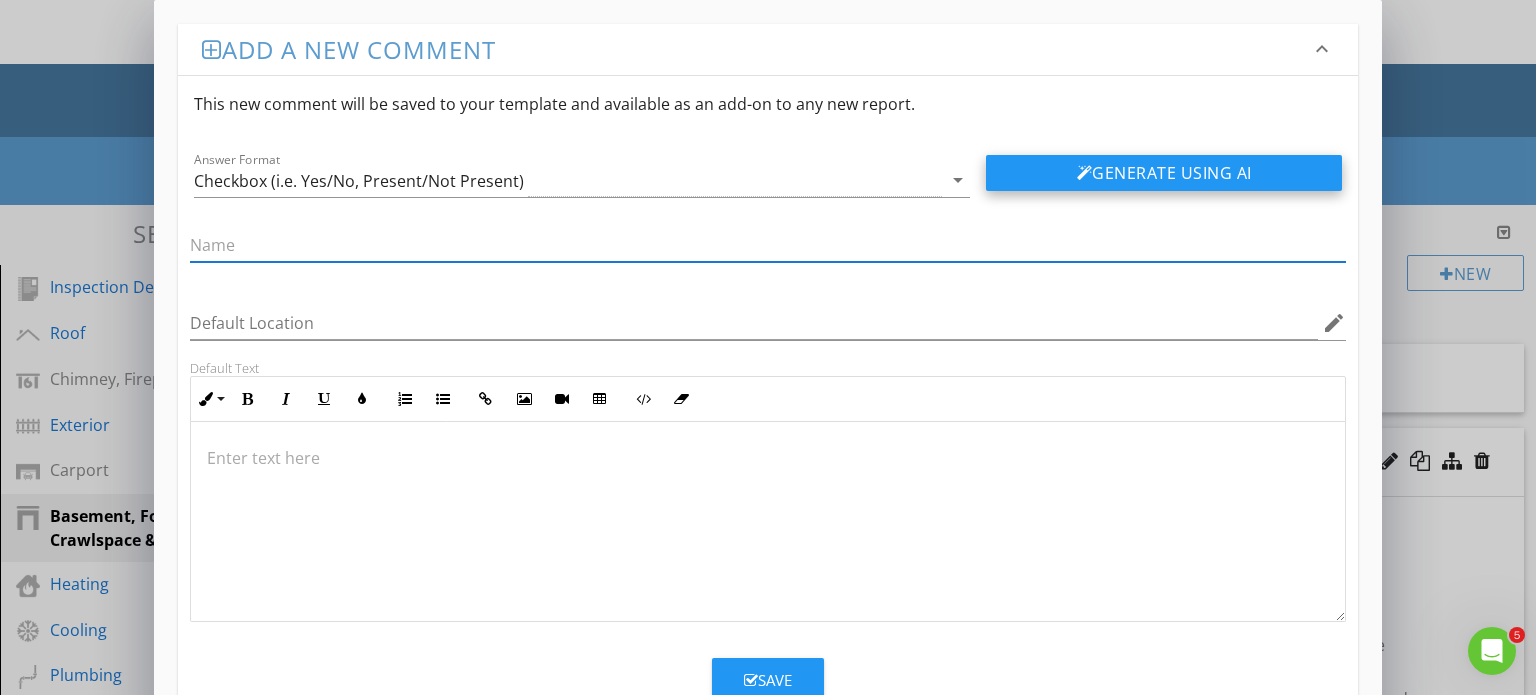 click on "Generate Using AI" at bounding box center [1164, 173] 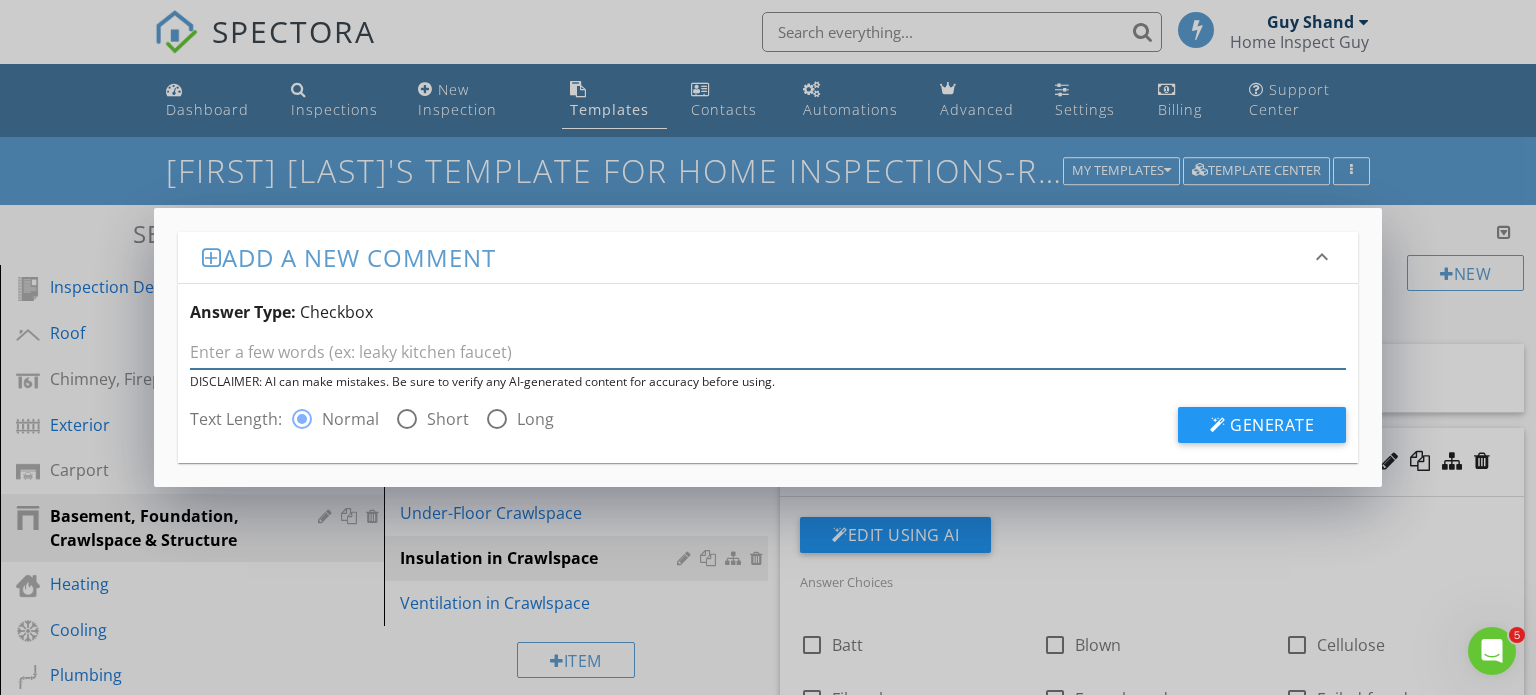 click at bounding box center [768, 352] 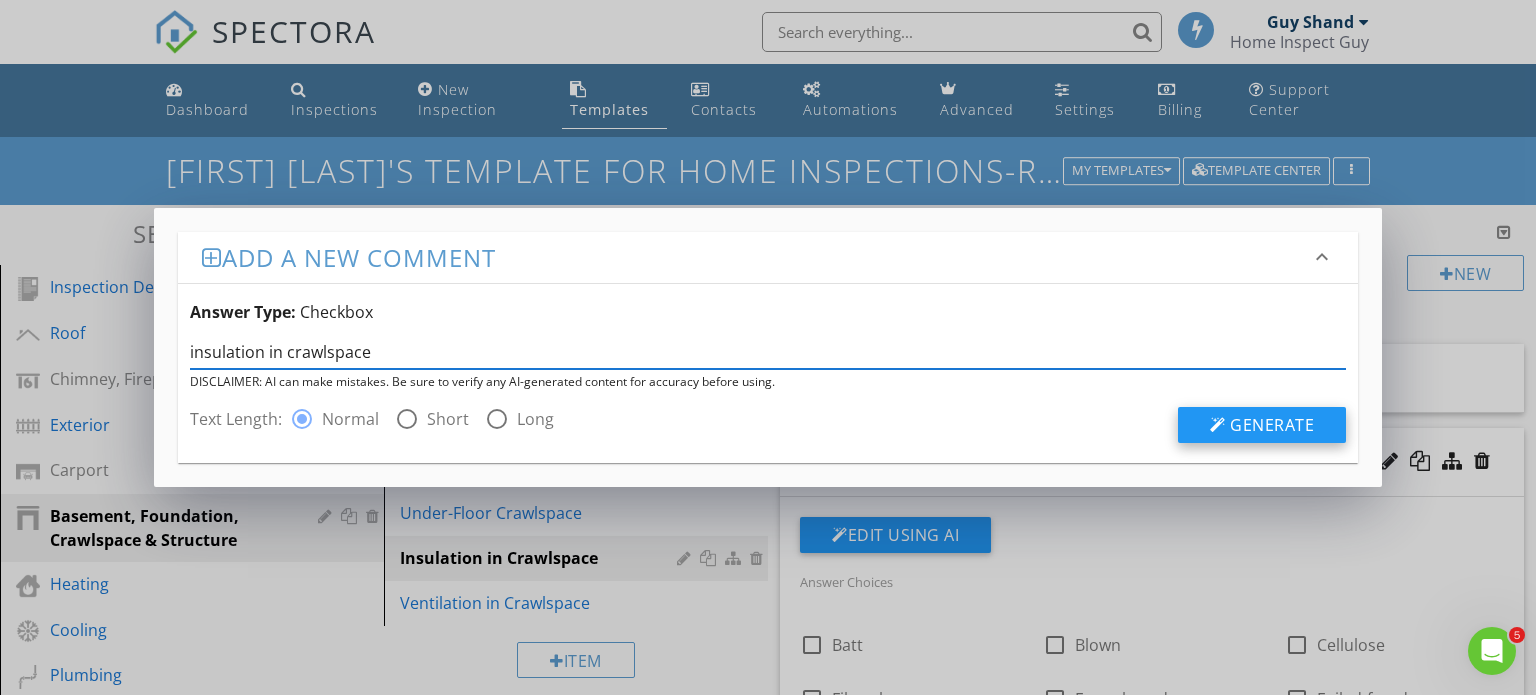 type on "insulation in crawlspace" 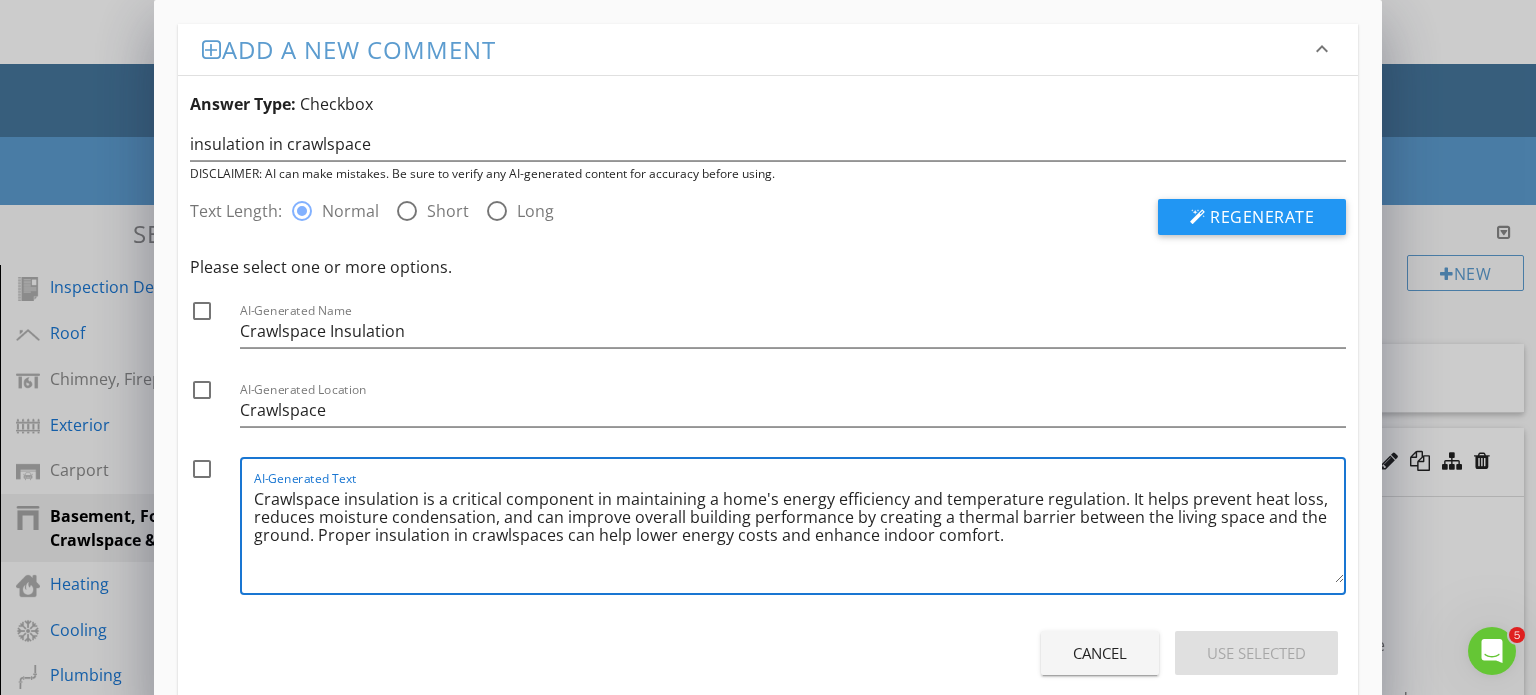 drag, startPoint x: 991, startPoint y: 537, endPoint x: 247, endPoint y: 499, distance: 744.9698 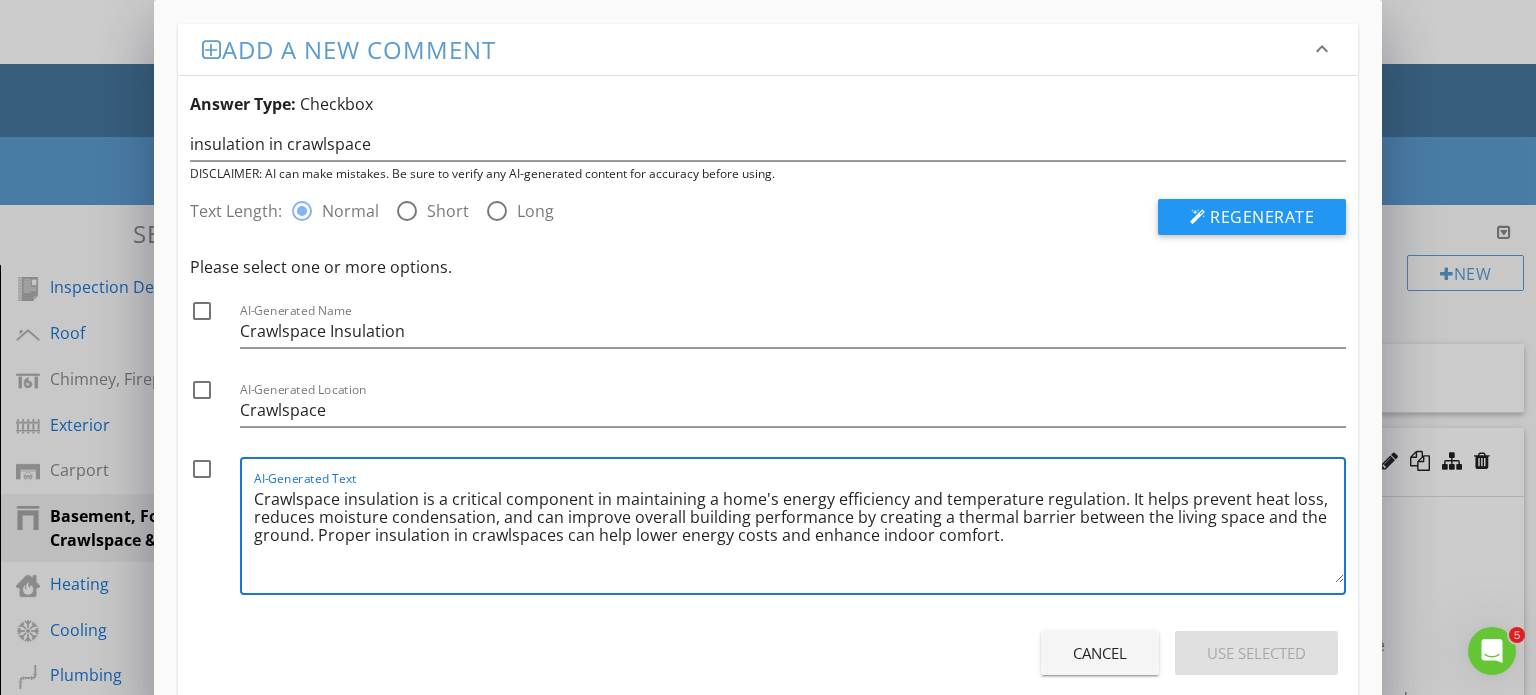 click on "AI-Generated Text Crawlspace insulation is a critical component in maintaining a home's energy efficiency and temperature regulation. It helps prevent heat loss, reduces moisture condensation, and can improve overall building performance by creating a thermal barrier between the living space and the ground. Proper insulation in crawlspaces can help lower energy costs and enhance indoor comfort." at bounding box center [793, 526] 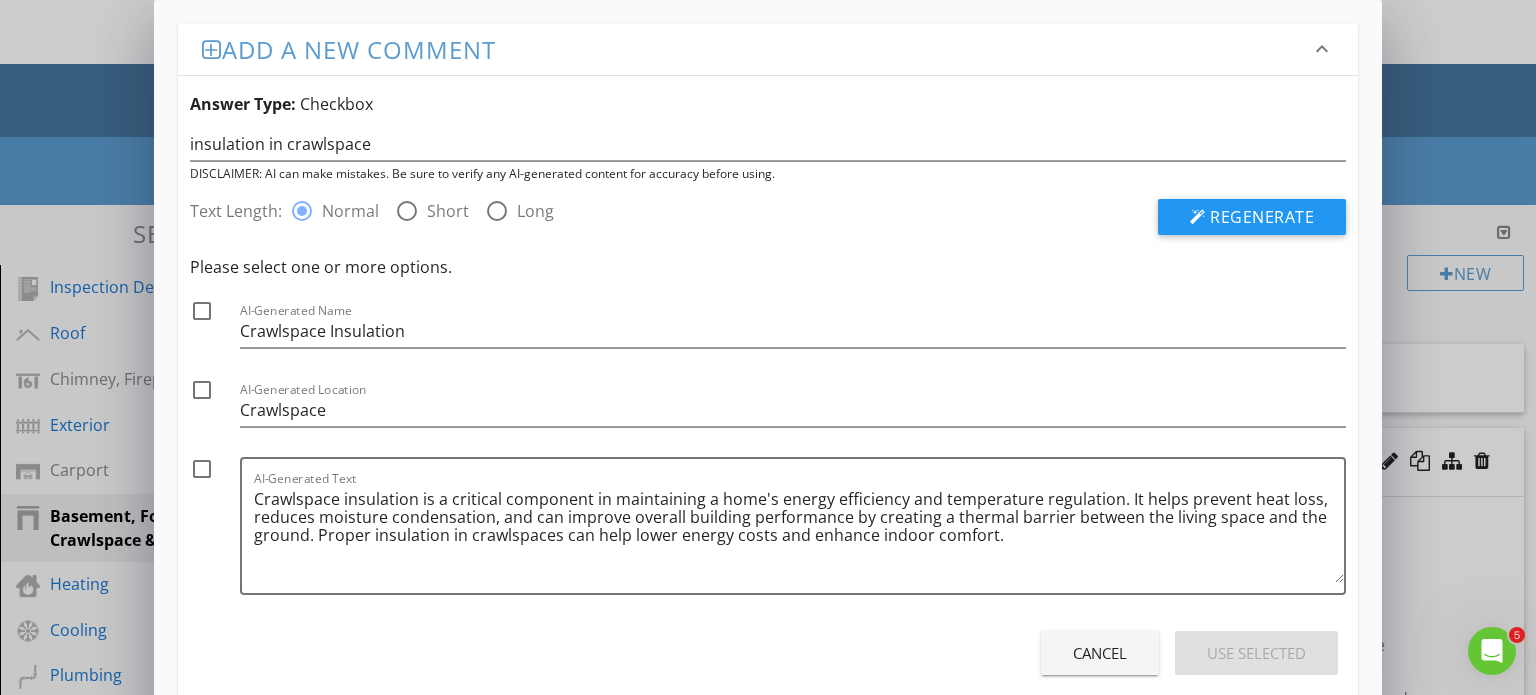 drag, startPoint x: 202, startPoint y: 308, endPoint x: 200, endPoint y: 326, distance: 18.110771 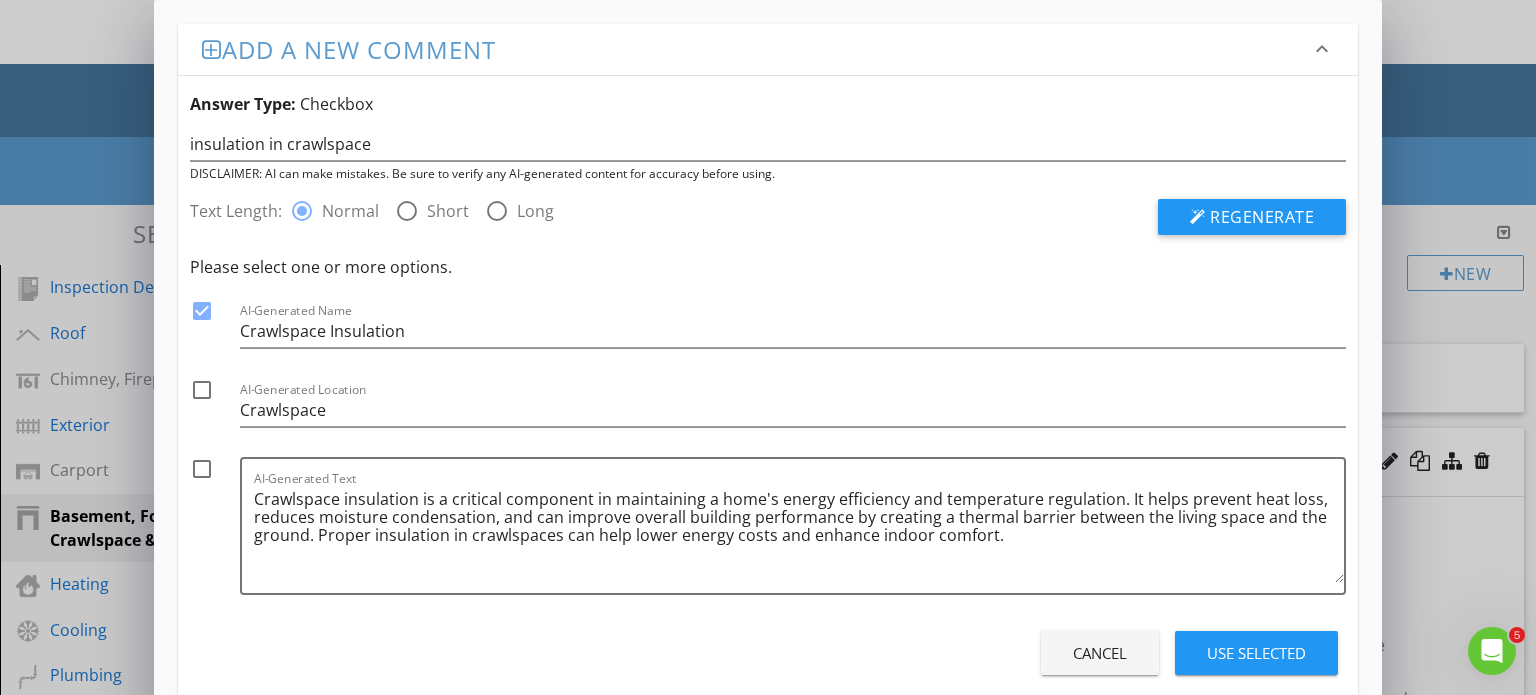 click at bounding box center [202, 390] 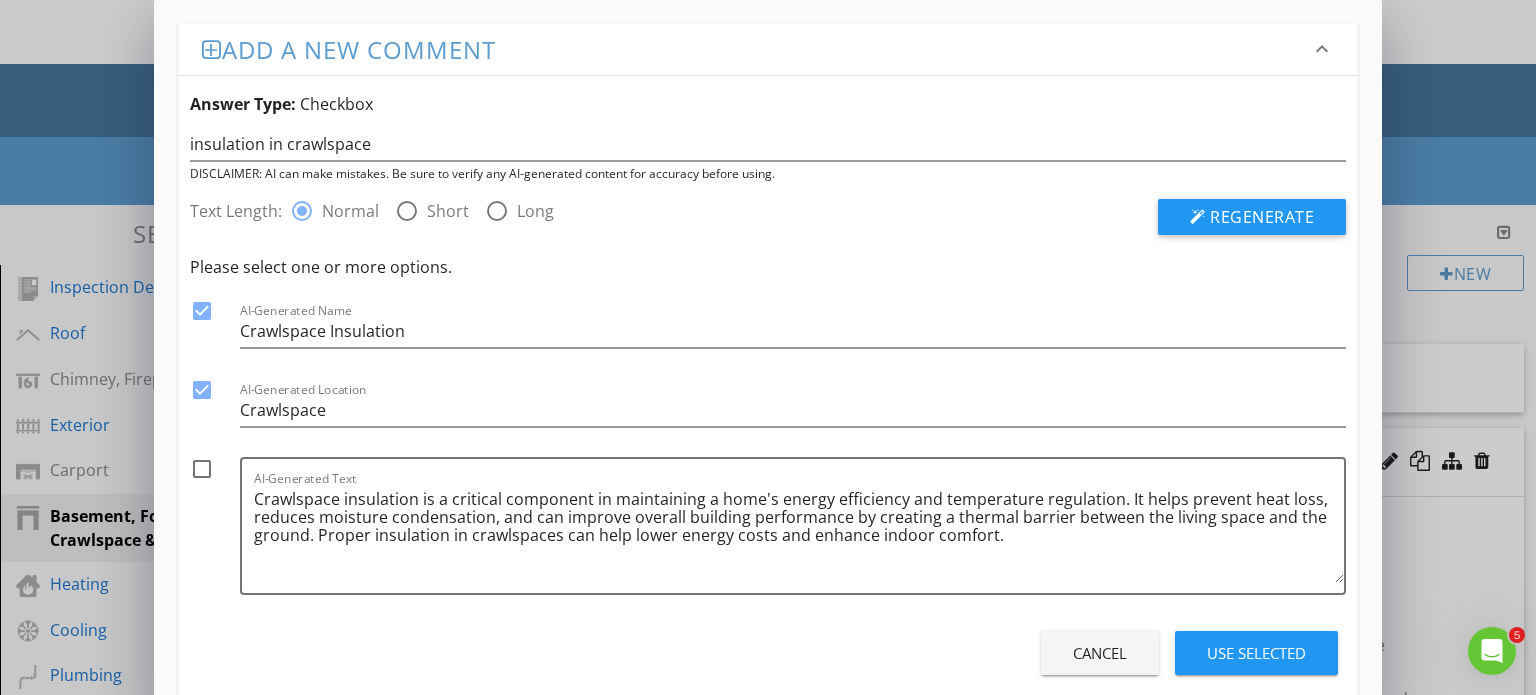 click at bounding box center [202, 469] 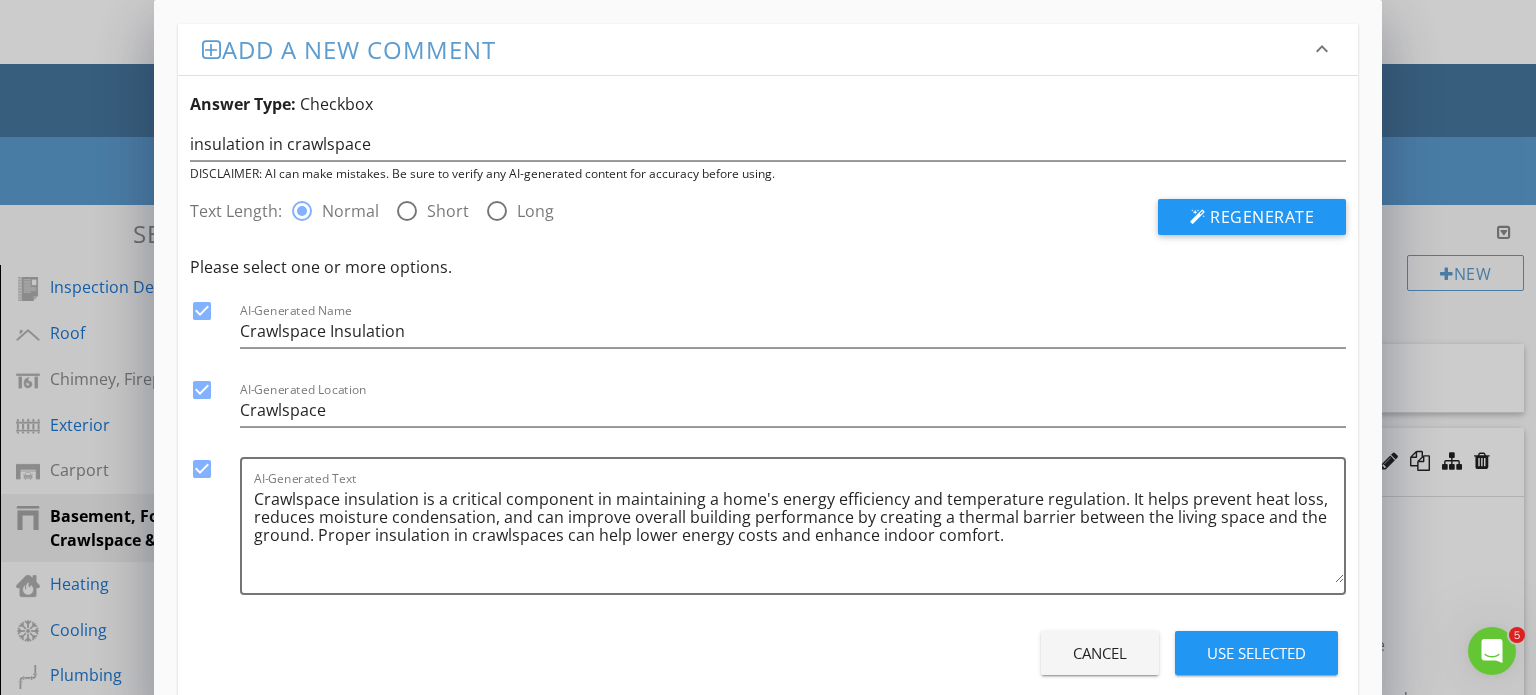 click on "Use Selected" at bounding box center [1256, 653] 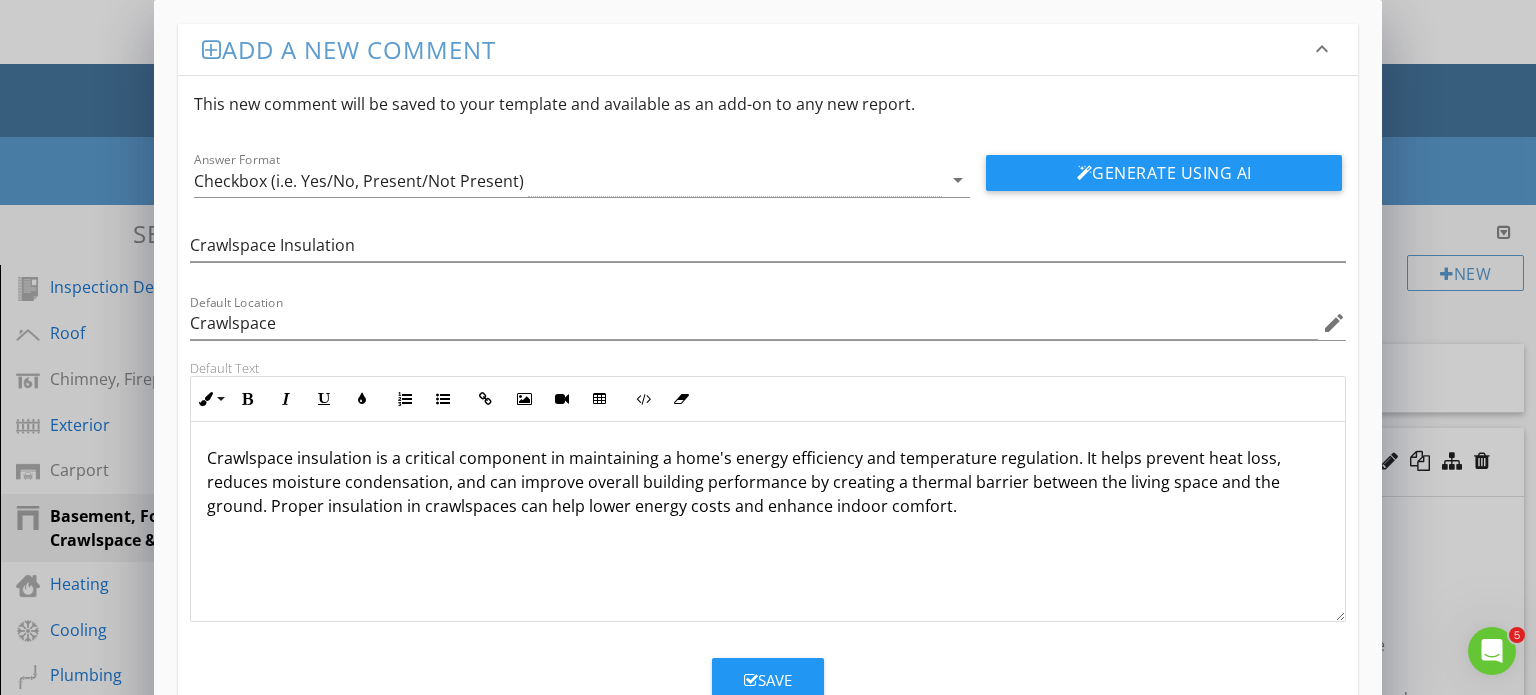 click on "Save" at bounding box center [768, 680] 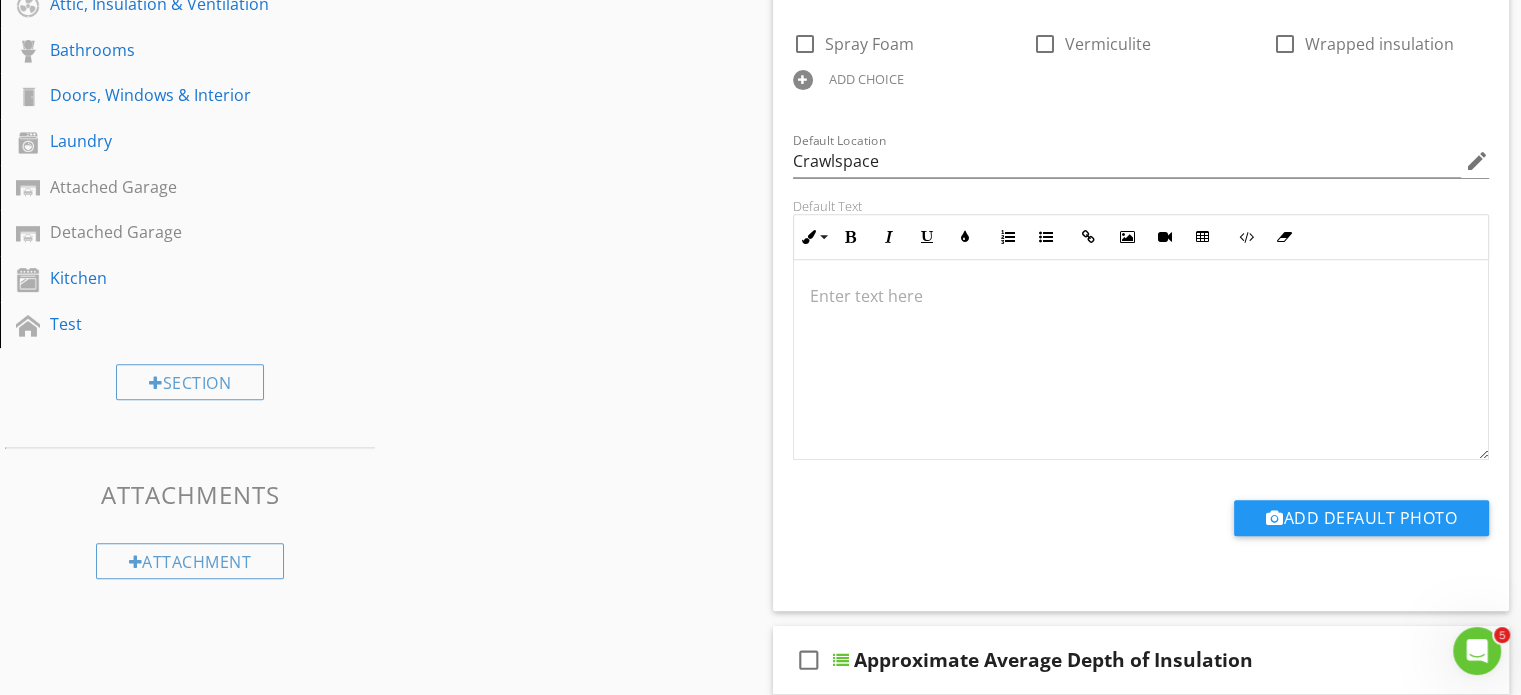 scroll, scrollTop: 700, scrollLeft: 0, axis: vertical 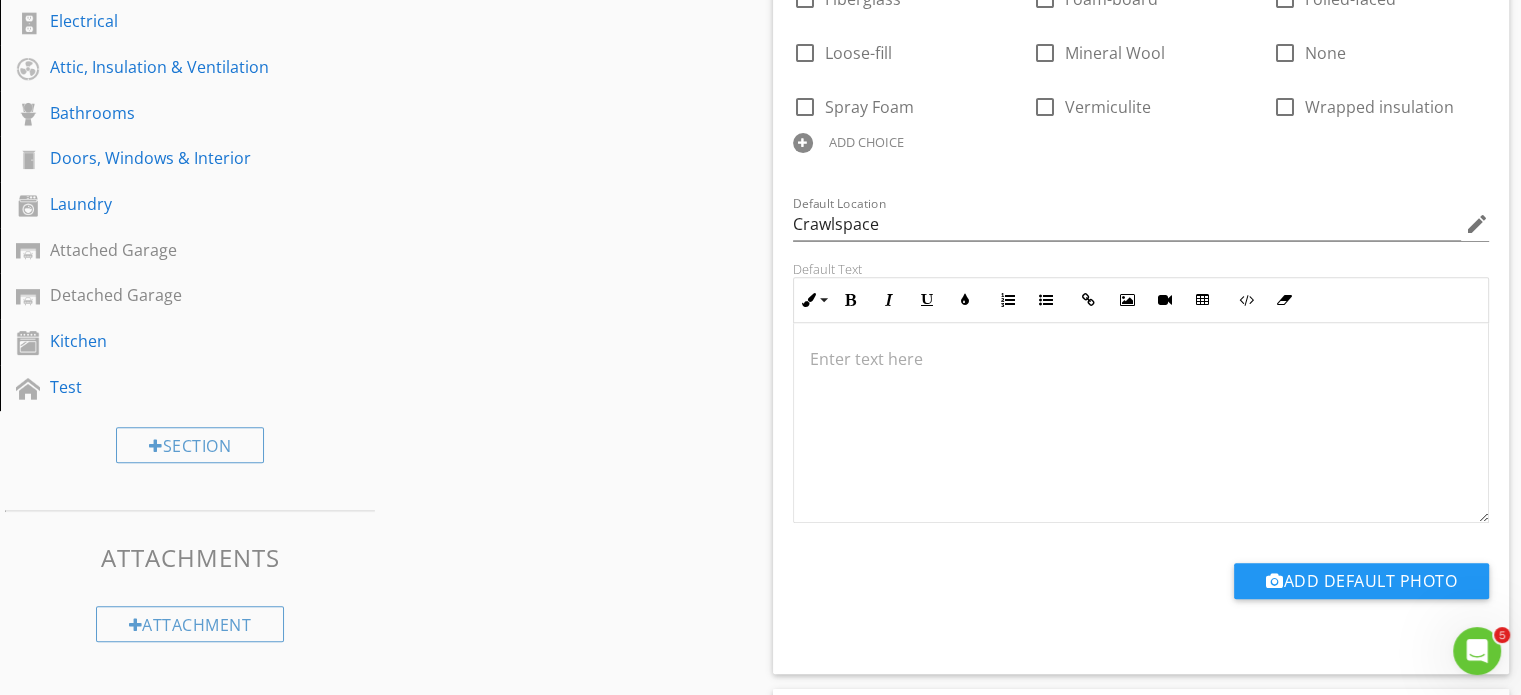 click at bounding box center (1141, 359) 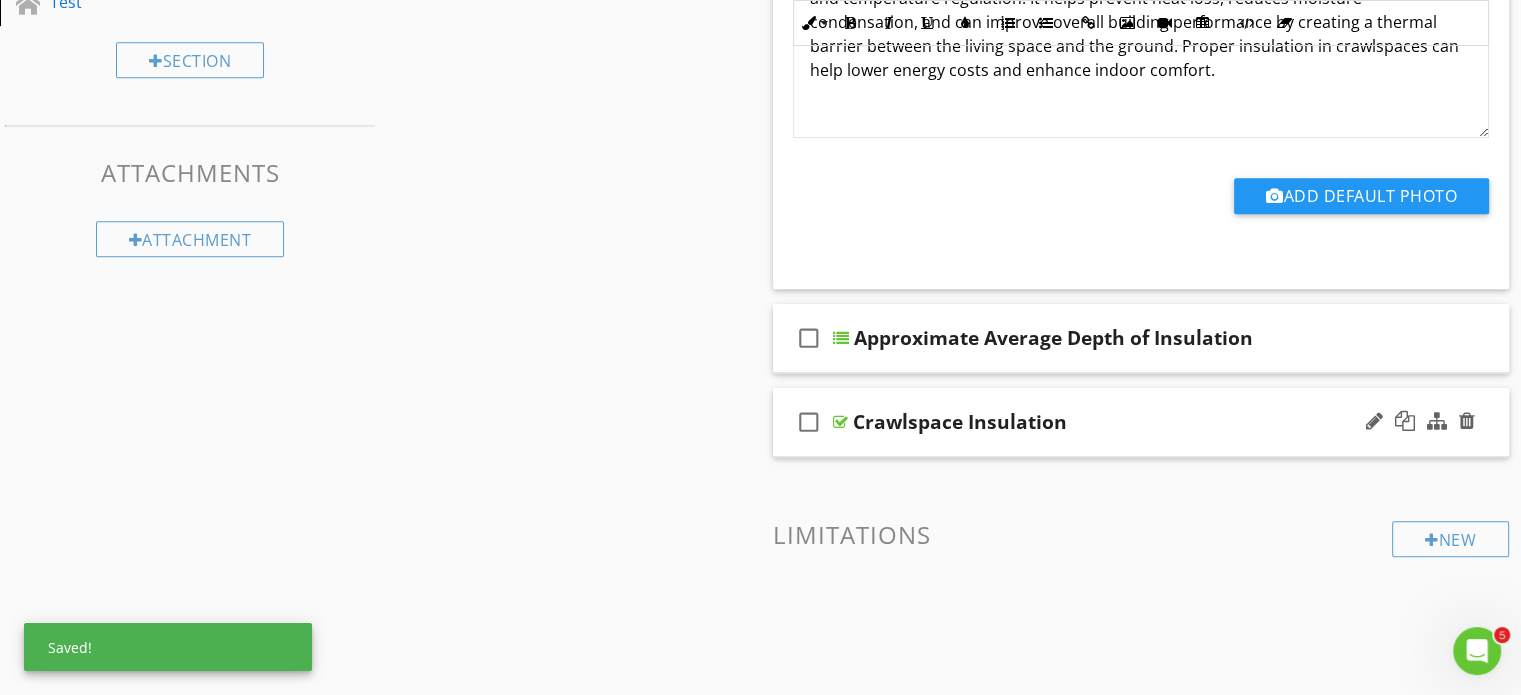 scroll, scrollTop: 1200, scrollLeft: 0, axis: vertical 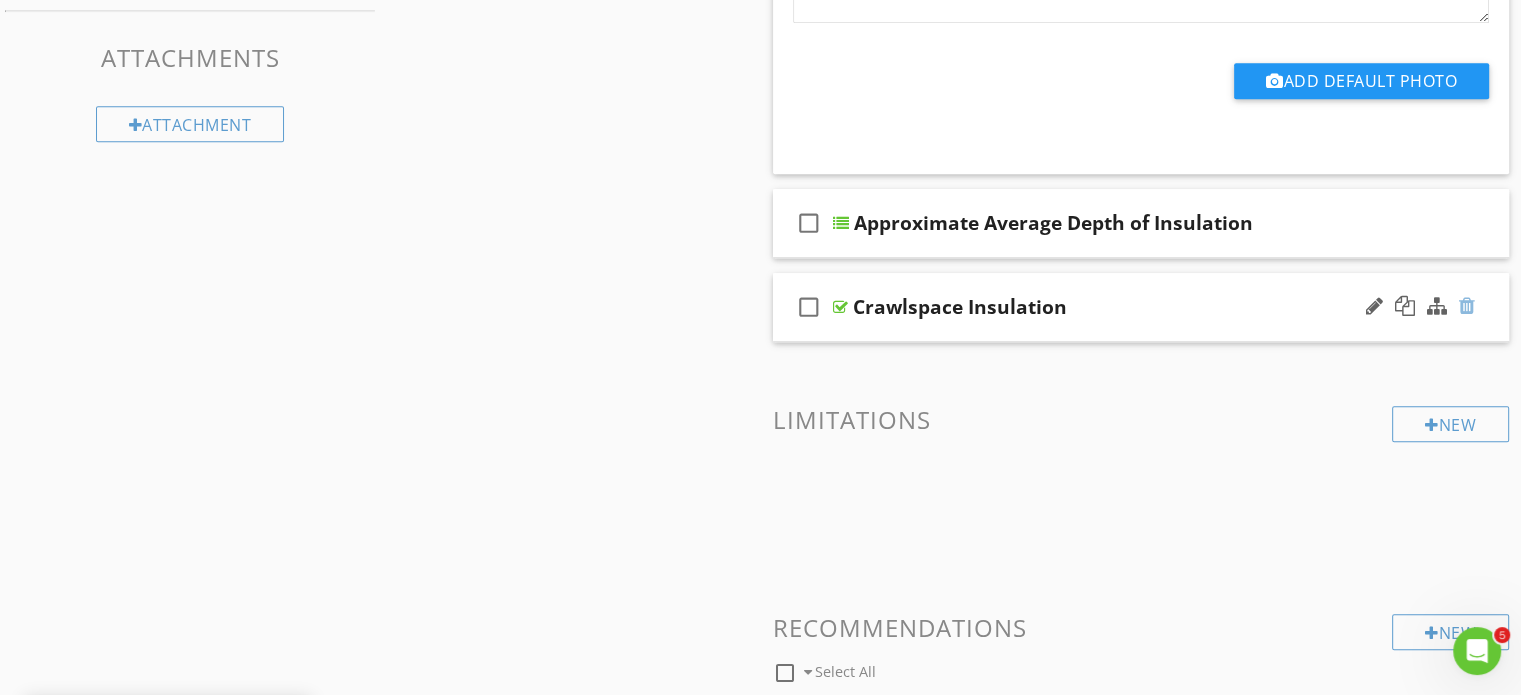 click at bounding box center [1467, 306] 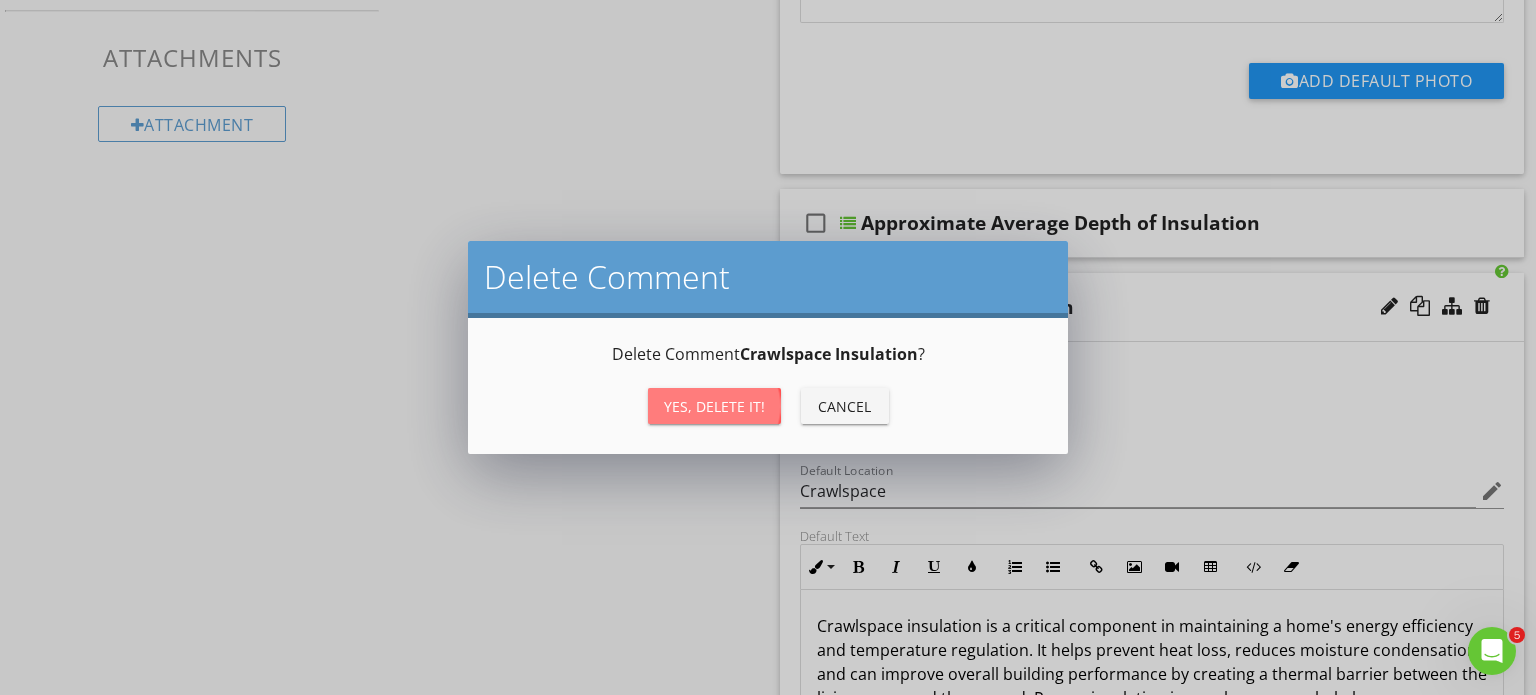 click on "Yes, Delete it!" at bounding box center [714, 406] 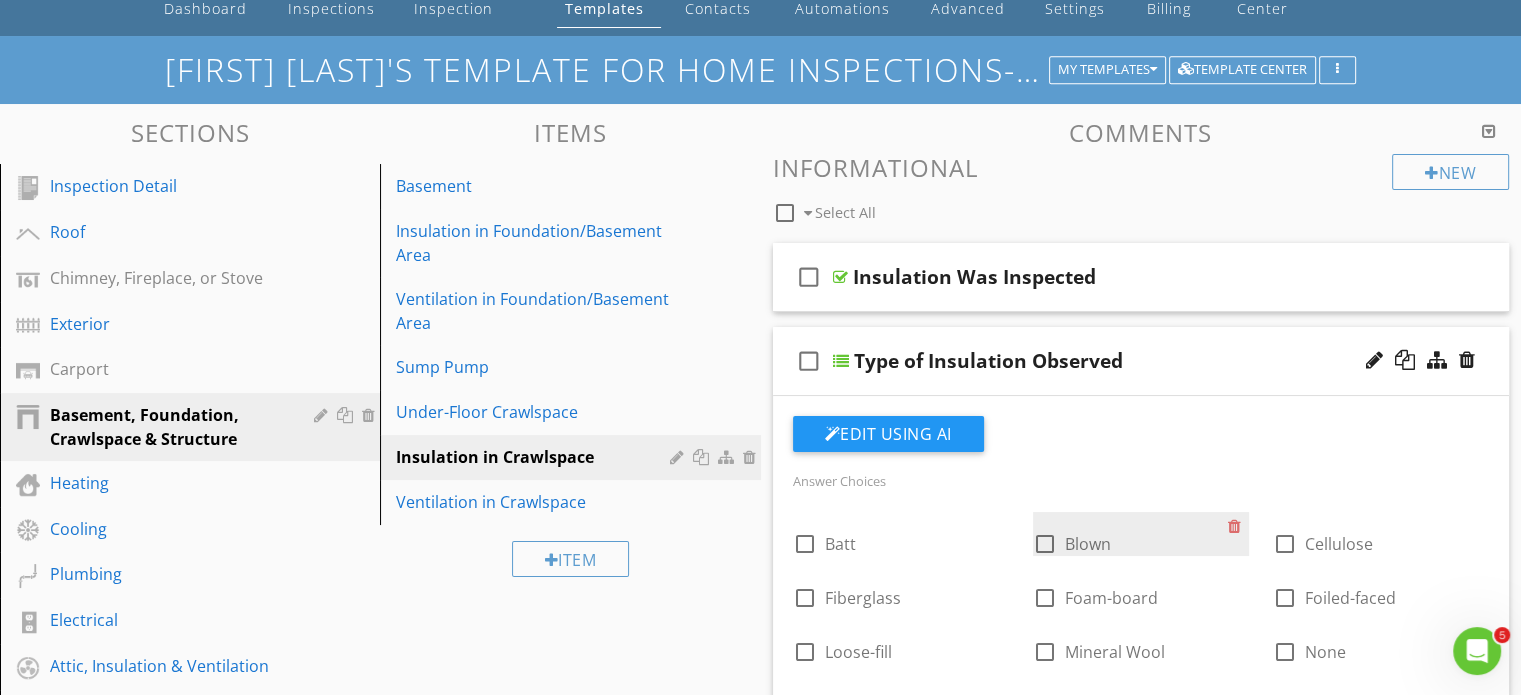 scroll, scrollTop: 100, scrollLeft: 0, axis: vertical 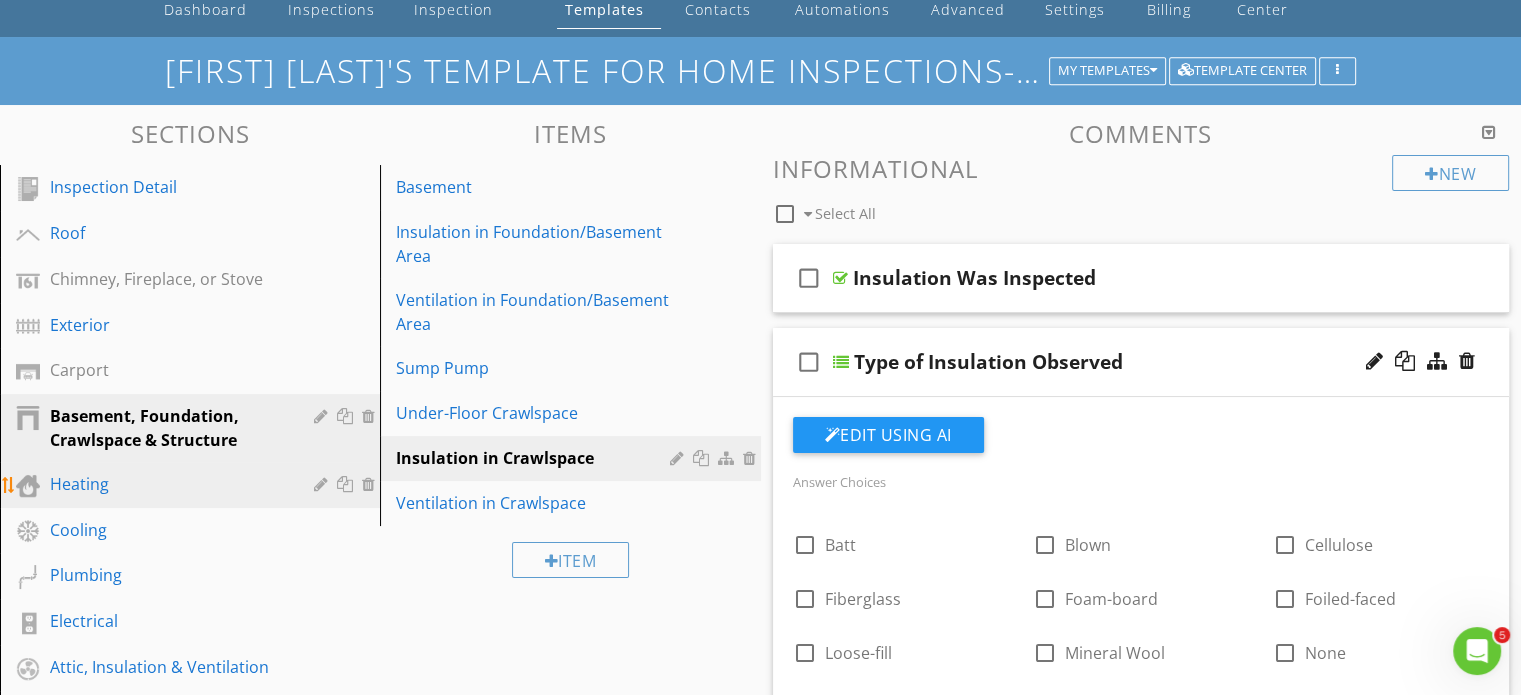 click on "Heating" at bounding box center (167, 484) 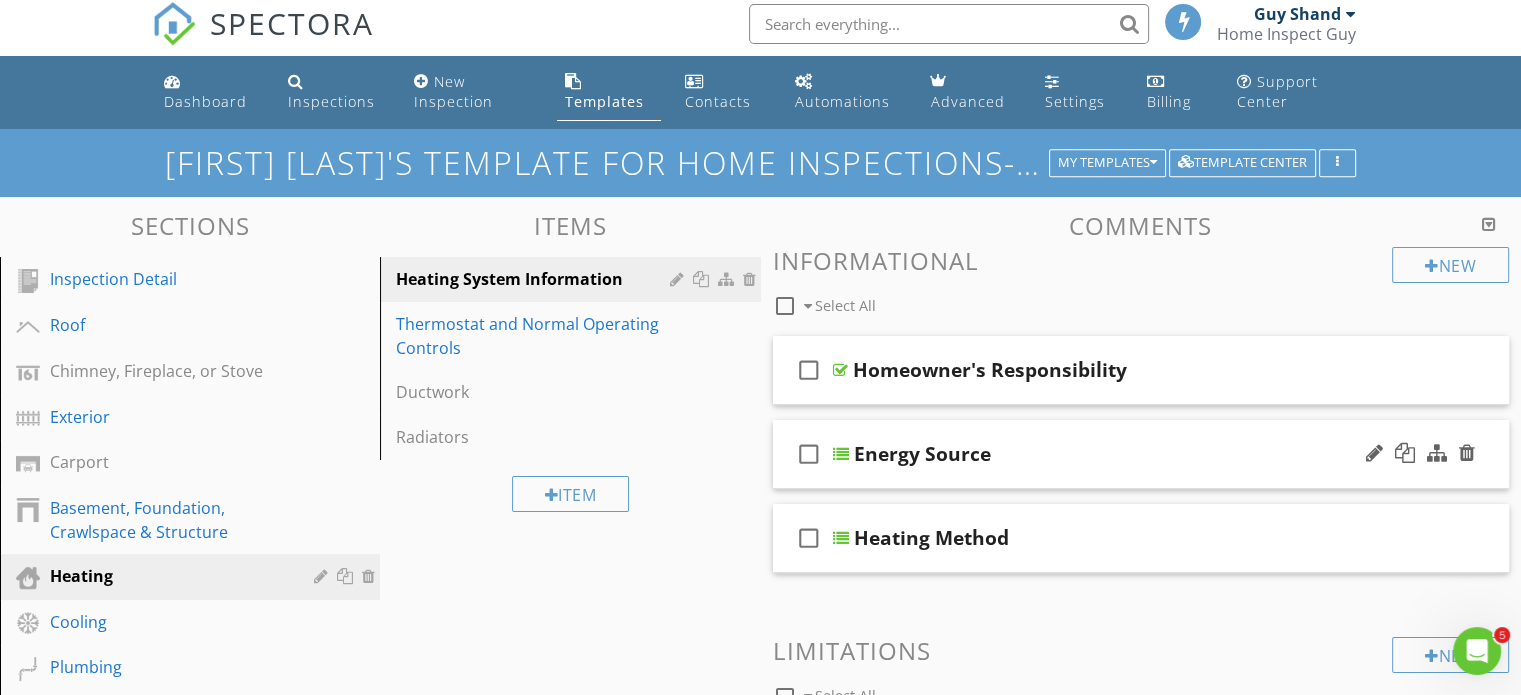 scroll, scrollTop: 0, scrollLeft: 0, axis: both 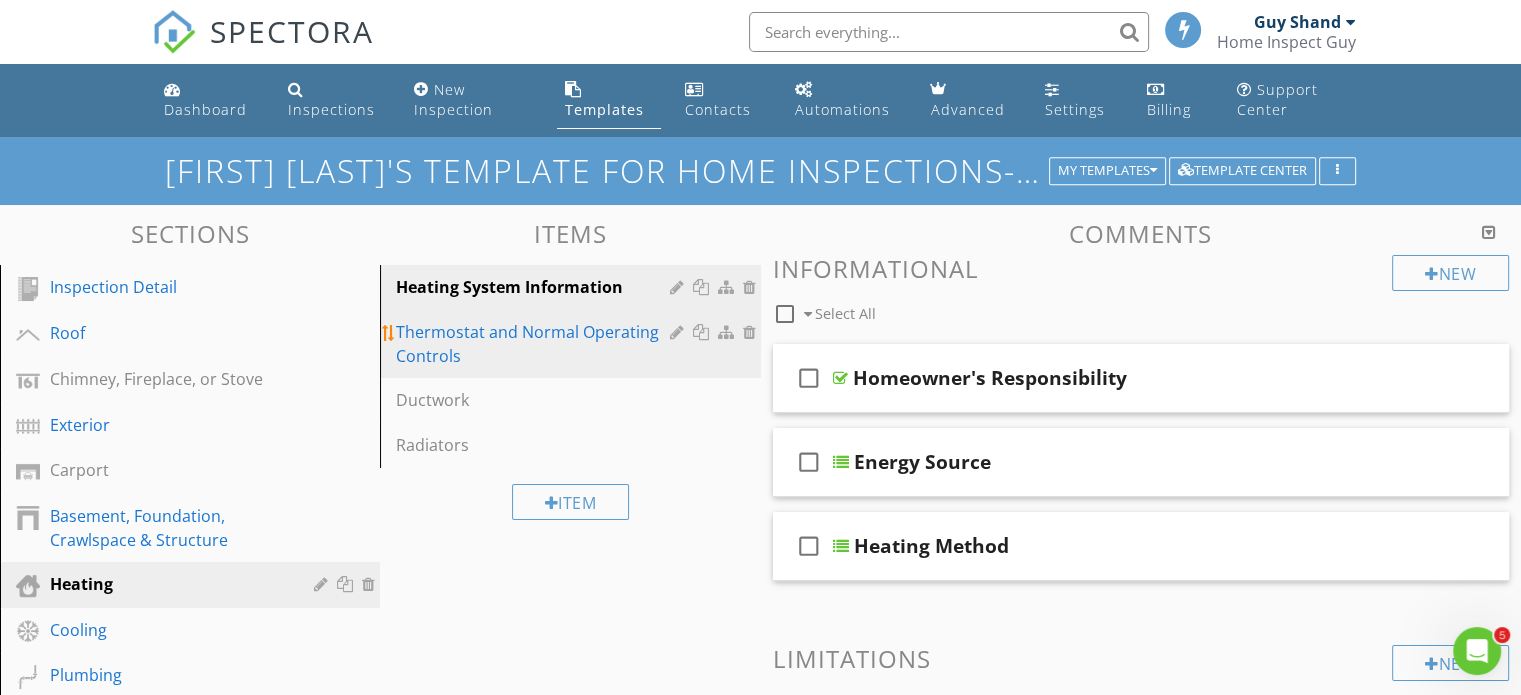 click on "Thermostat and Normal Operating Controls" at bounding box center [535, 344] 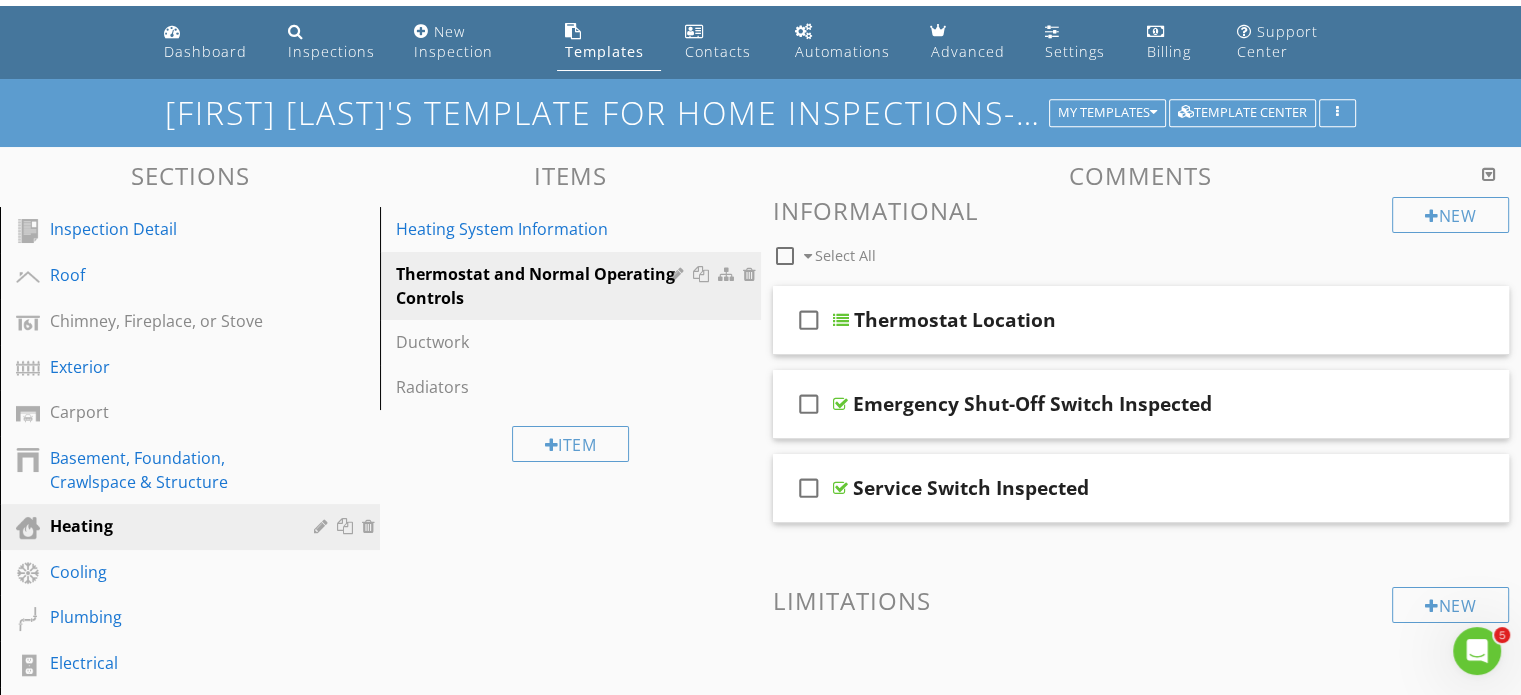 scroll, scrollTop: 0, scrollLeft: 0, axis: both 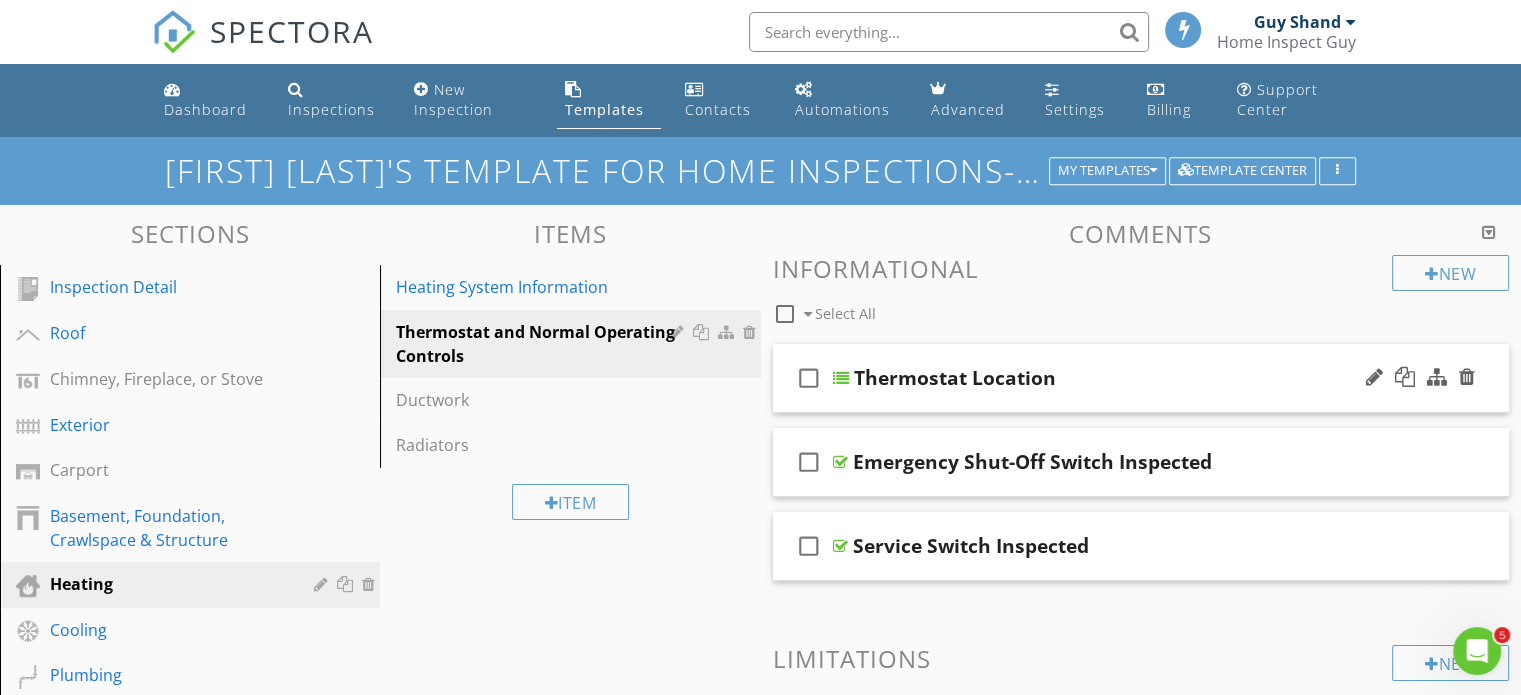 click on "Thermostat Location" at bounding box center [1115, 378] 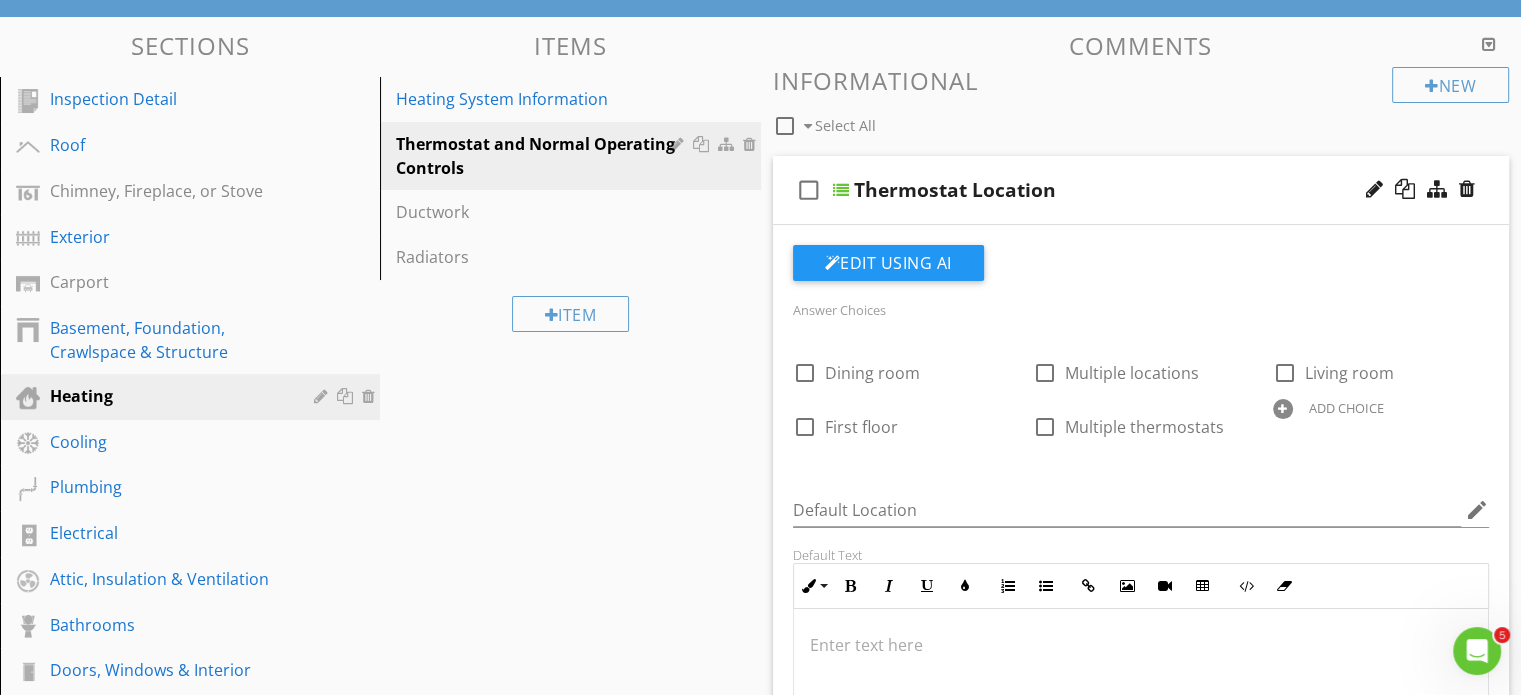 scroll, scrollTop: 100, scrollLeft: 0, axis: vertical 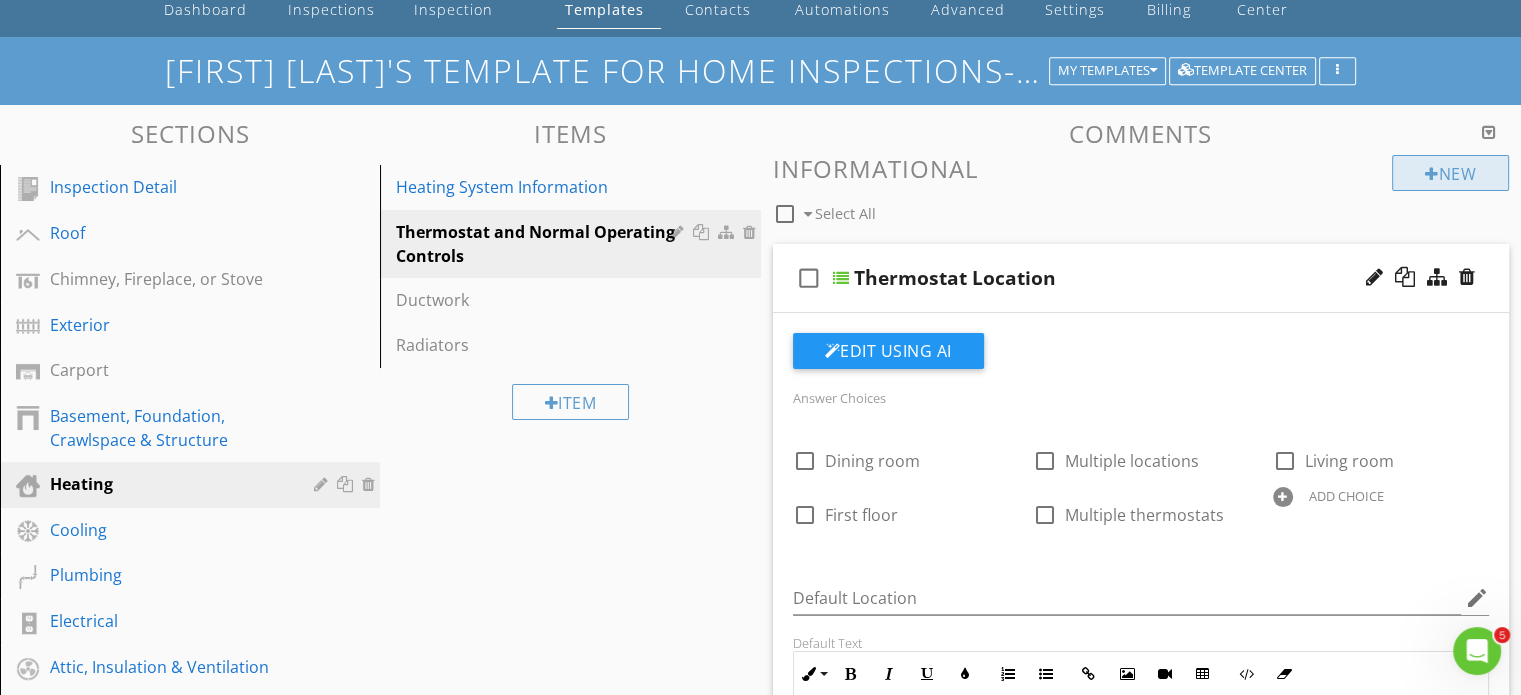 click on "New" at bounding box center (1450, 173) 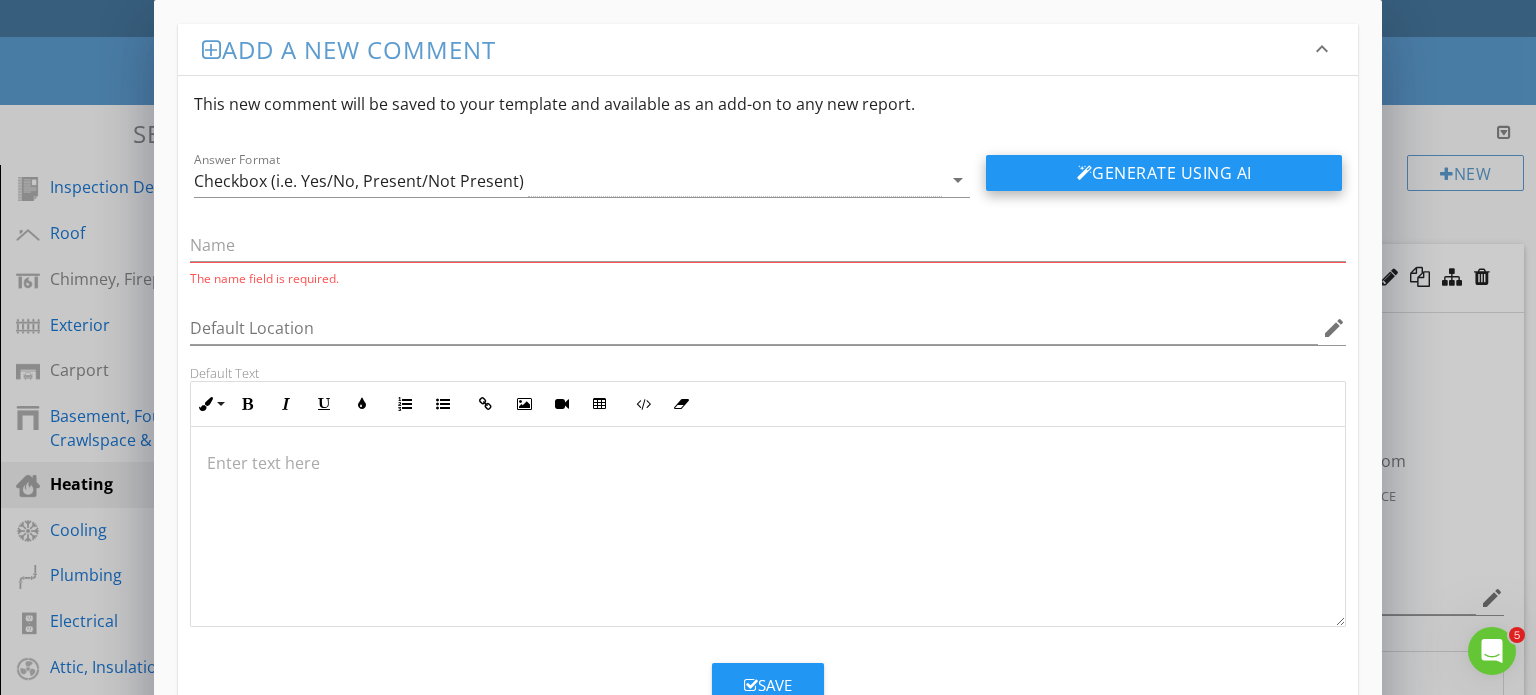click on "Generate Using AI" at bounding box center (1164, 173) 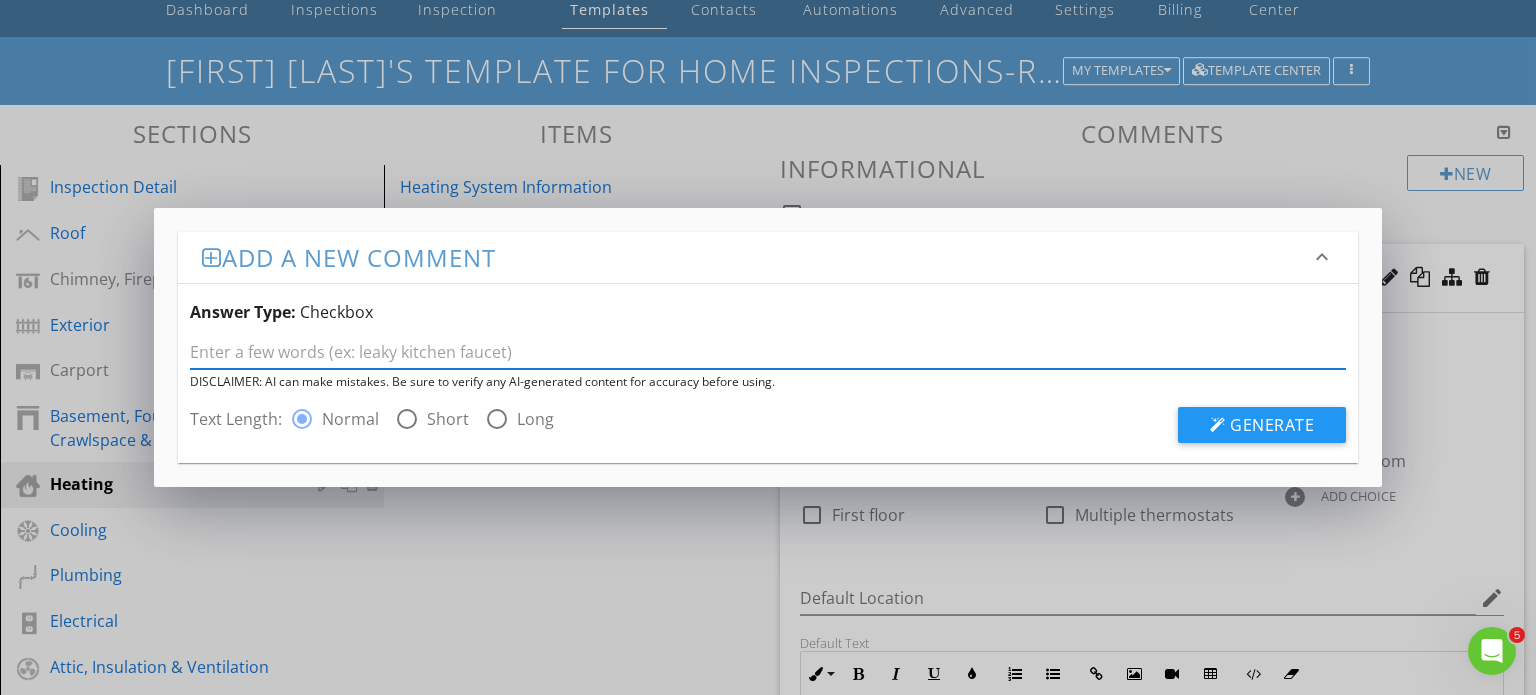 click at bounding box center (768, 352) 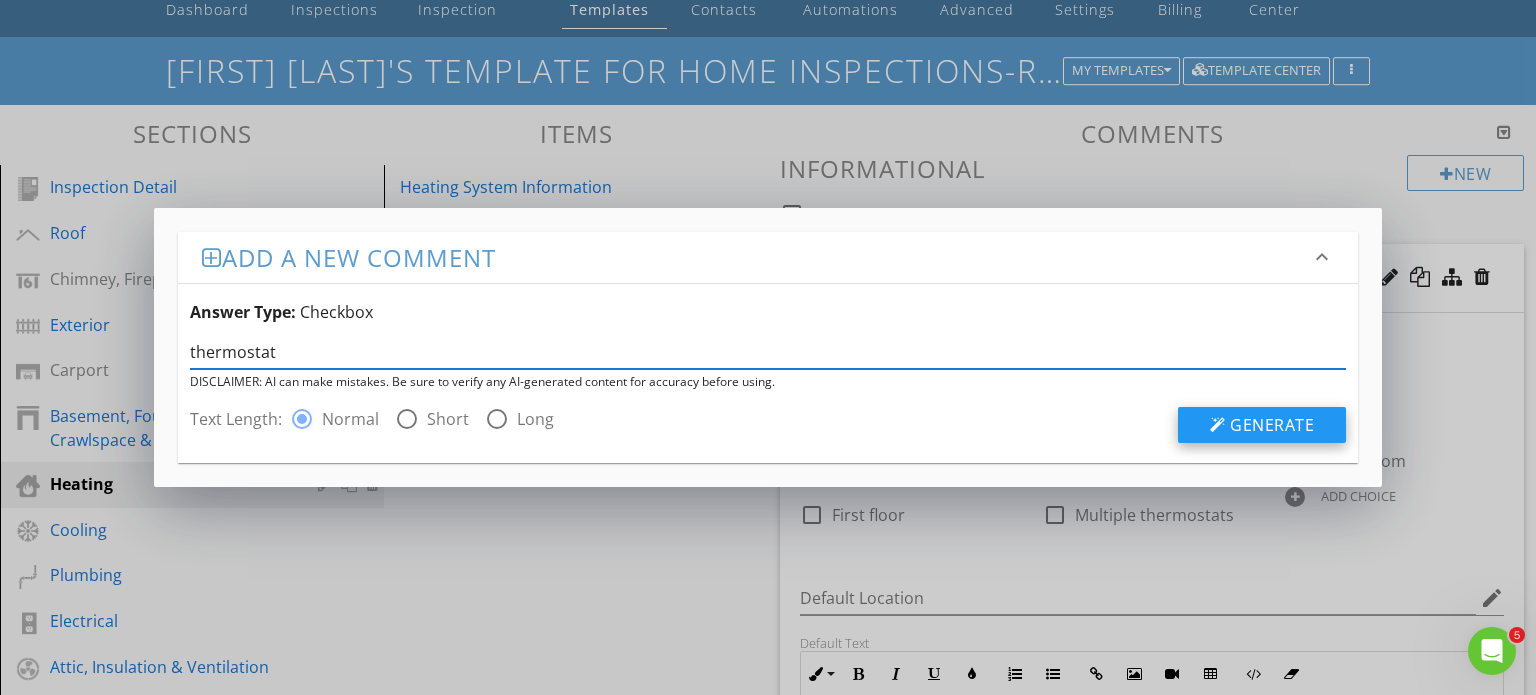 type on "thermostat" 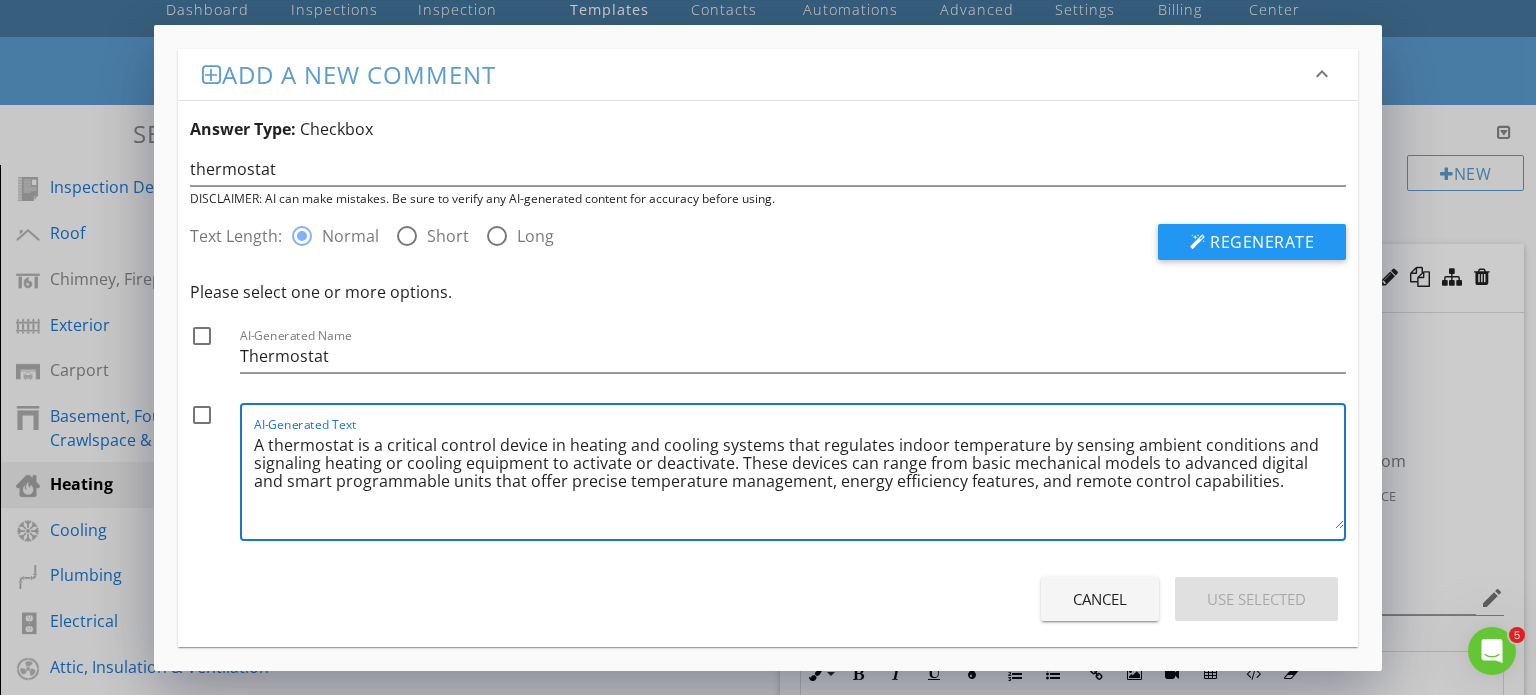 drag, startPoint x: 1234, startPoint y: 483, endPoint x: 246, endPoint y: 447, distance: 988.65564 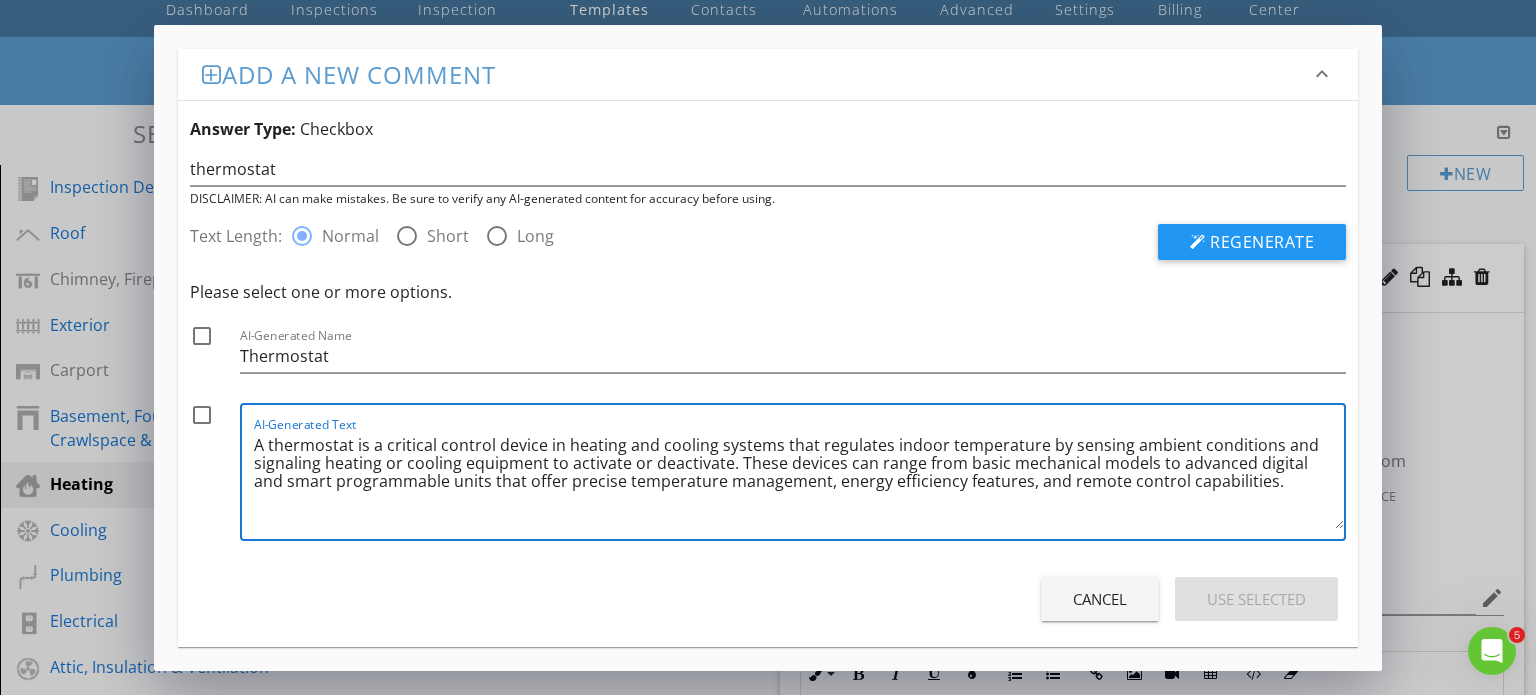 click on "AI-Generated Text A thermostat is a critical control device in heating and cooling systems that regulates indoor temperature by sensing ambient conditions and signaling heating or cooling equipment to activate or deactivate. These devices can range from basic mechanical models to advanced digital and smart programmable units that offer precise temperature management, energy efficiency features, and remote control capabilities." at bounding box center (793, 472) 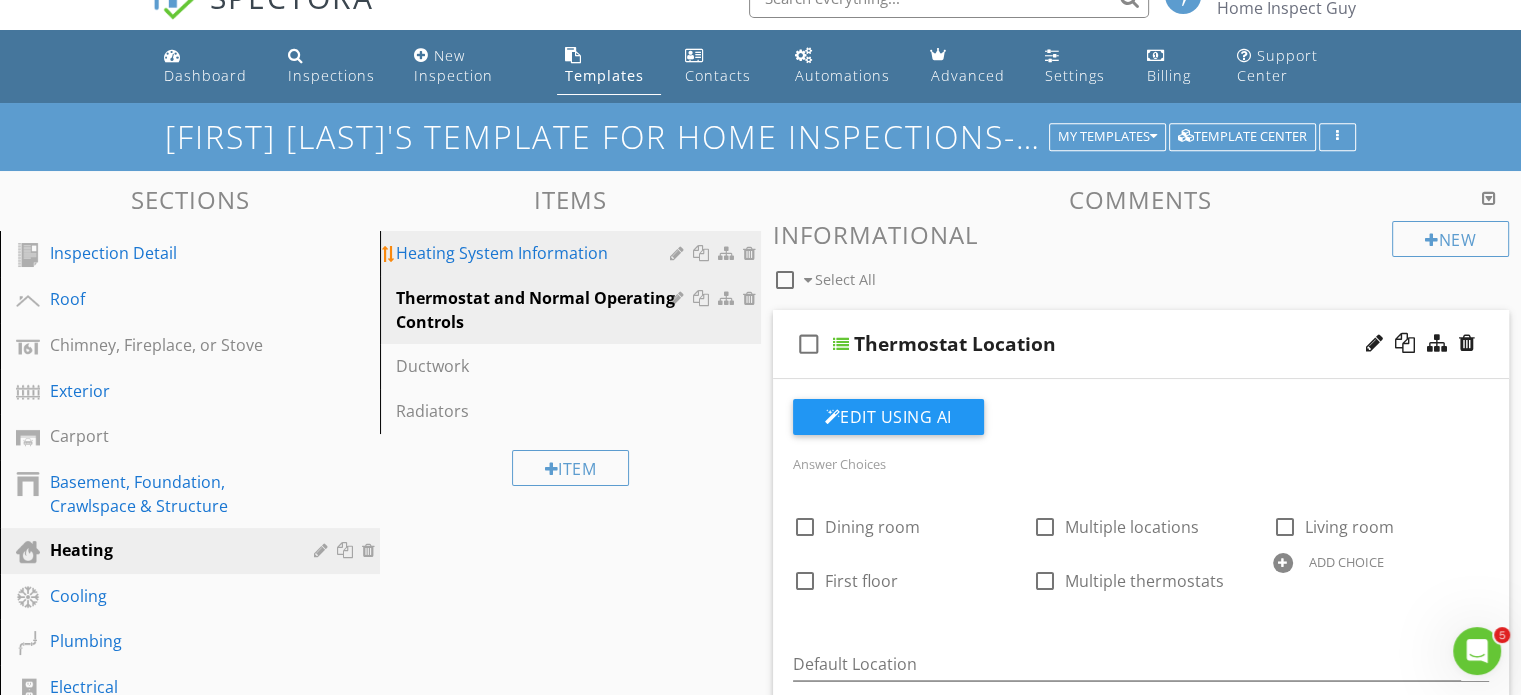 scroll, scrollTop: 0, scrollLeft: 0, axis: both 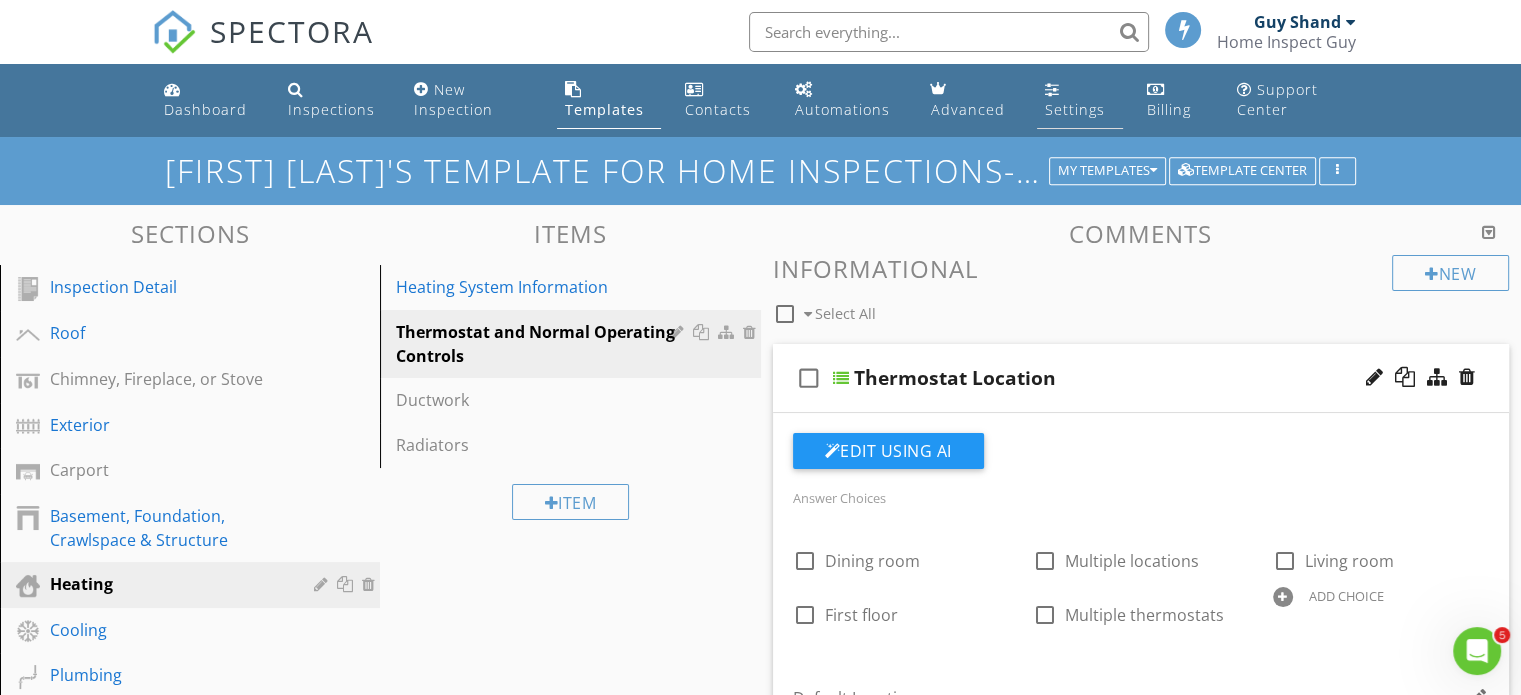 click on "Settings" at bounding box center (1075, 109) 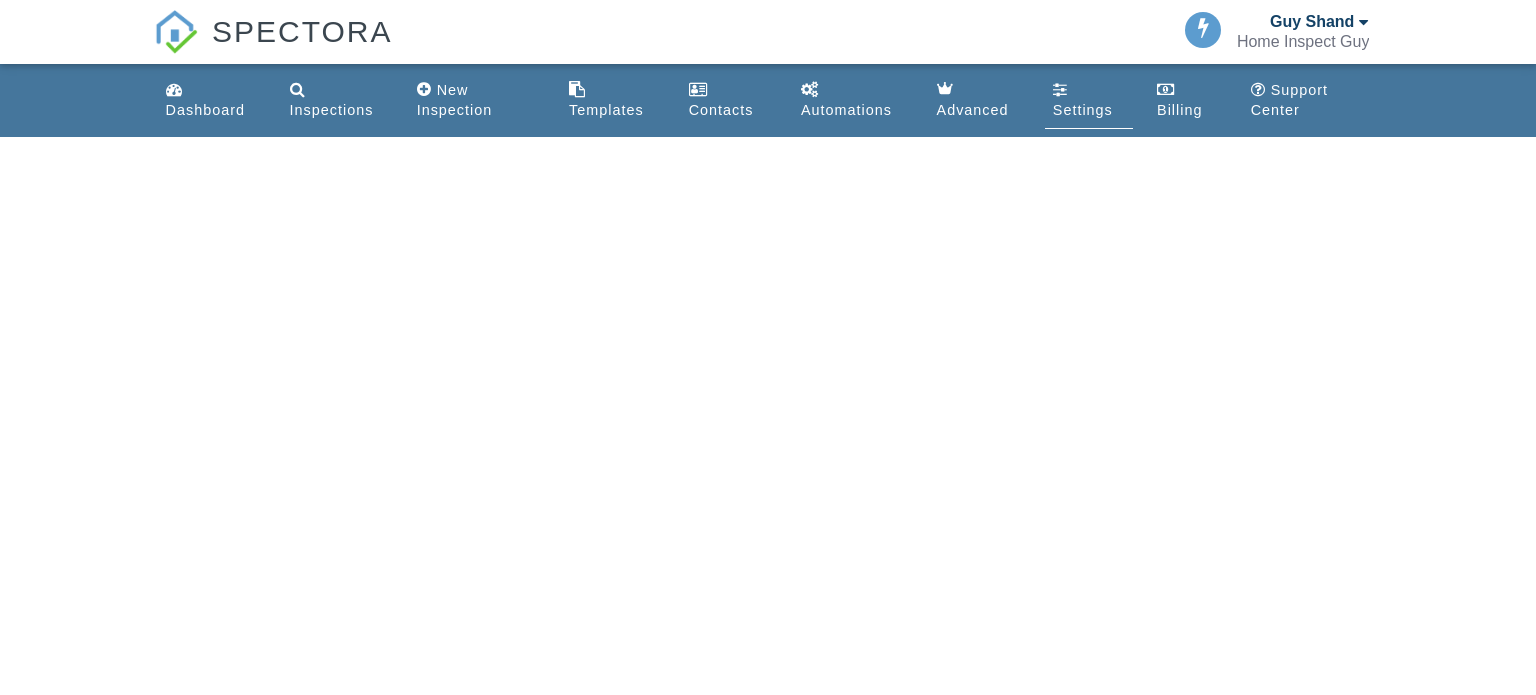 scroll, scrollTop: 0, scrollLeft: 0, axis: both 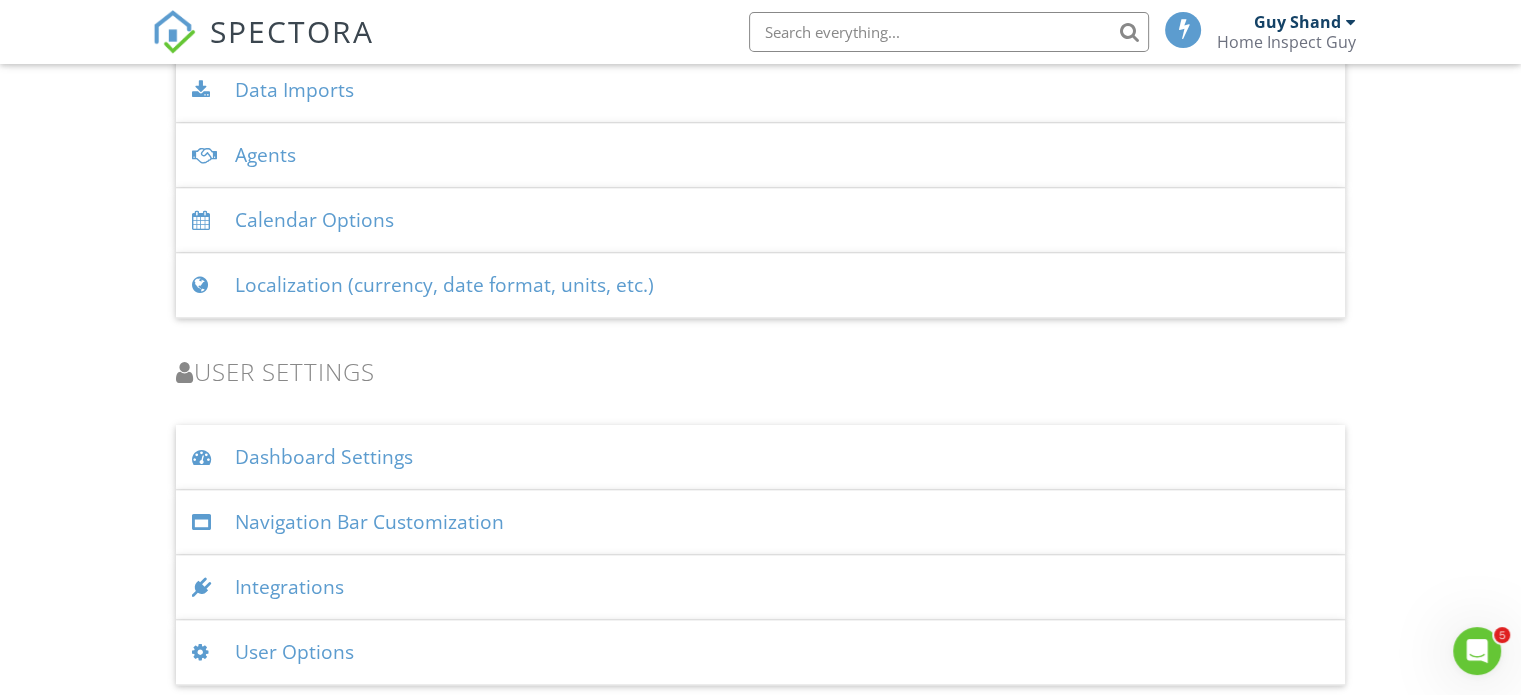 click on "Dashboard Settings" at bounding box center (760, 457) 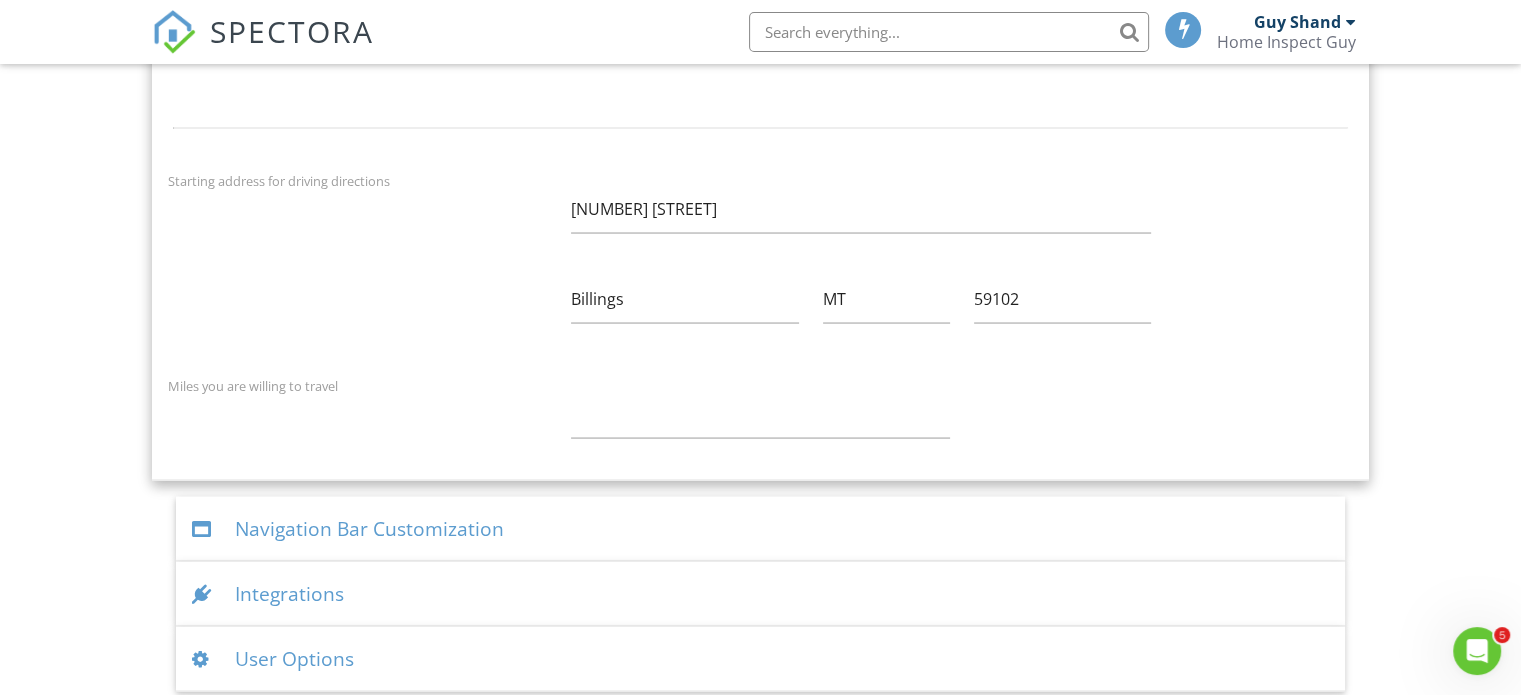 scroll, scrollTop: 3808, scrollLeft: 0, axis: vertical 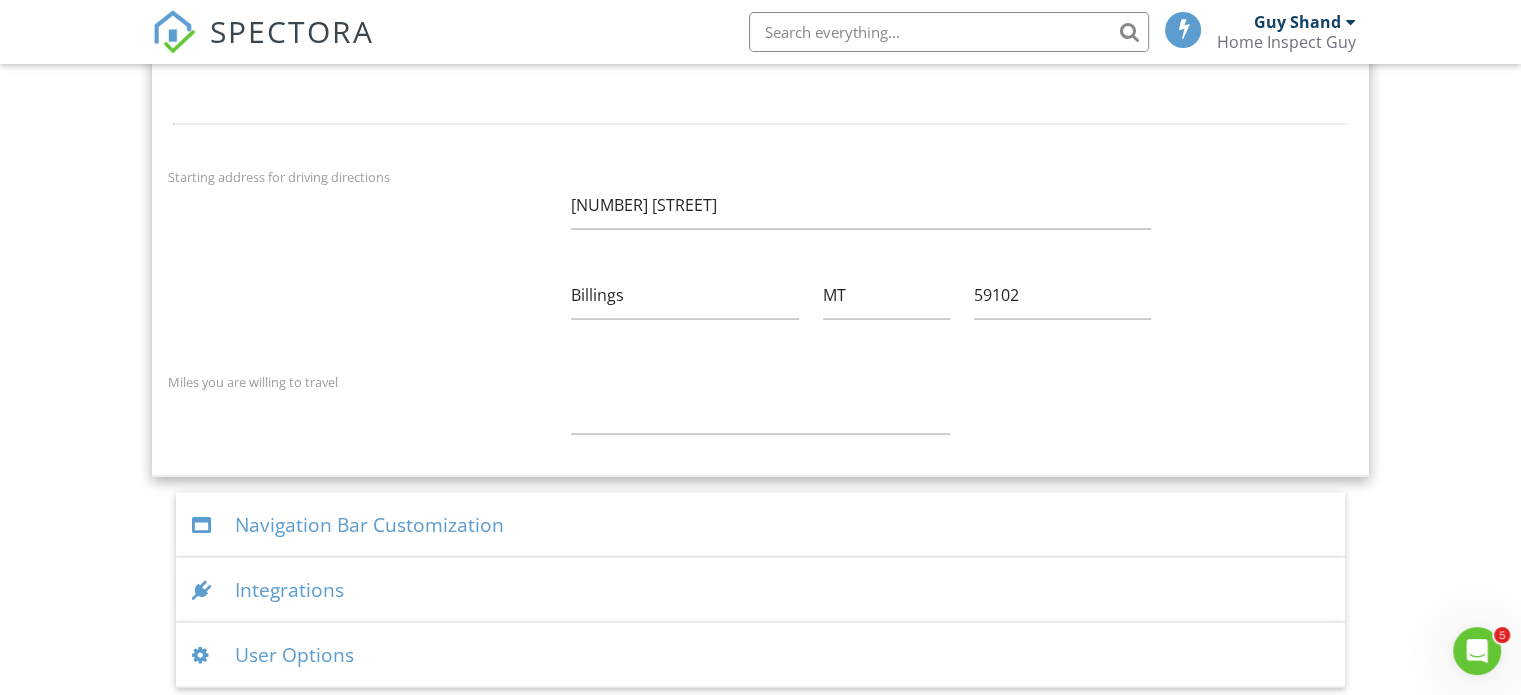 click on "Navigation Bar Customization" at bounding box center [760, 525] 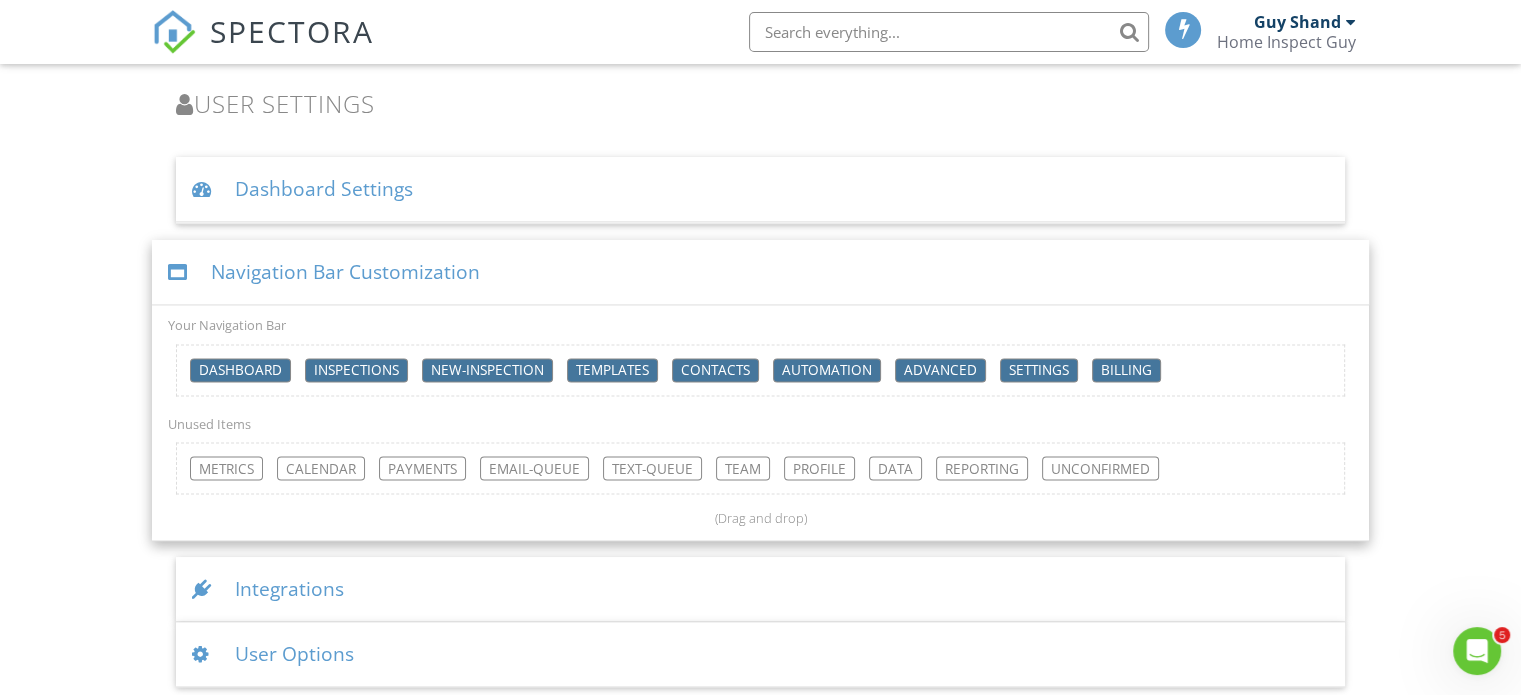 scroll, scrollTop: 2984, scrollLeft: 0, axis: vertical 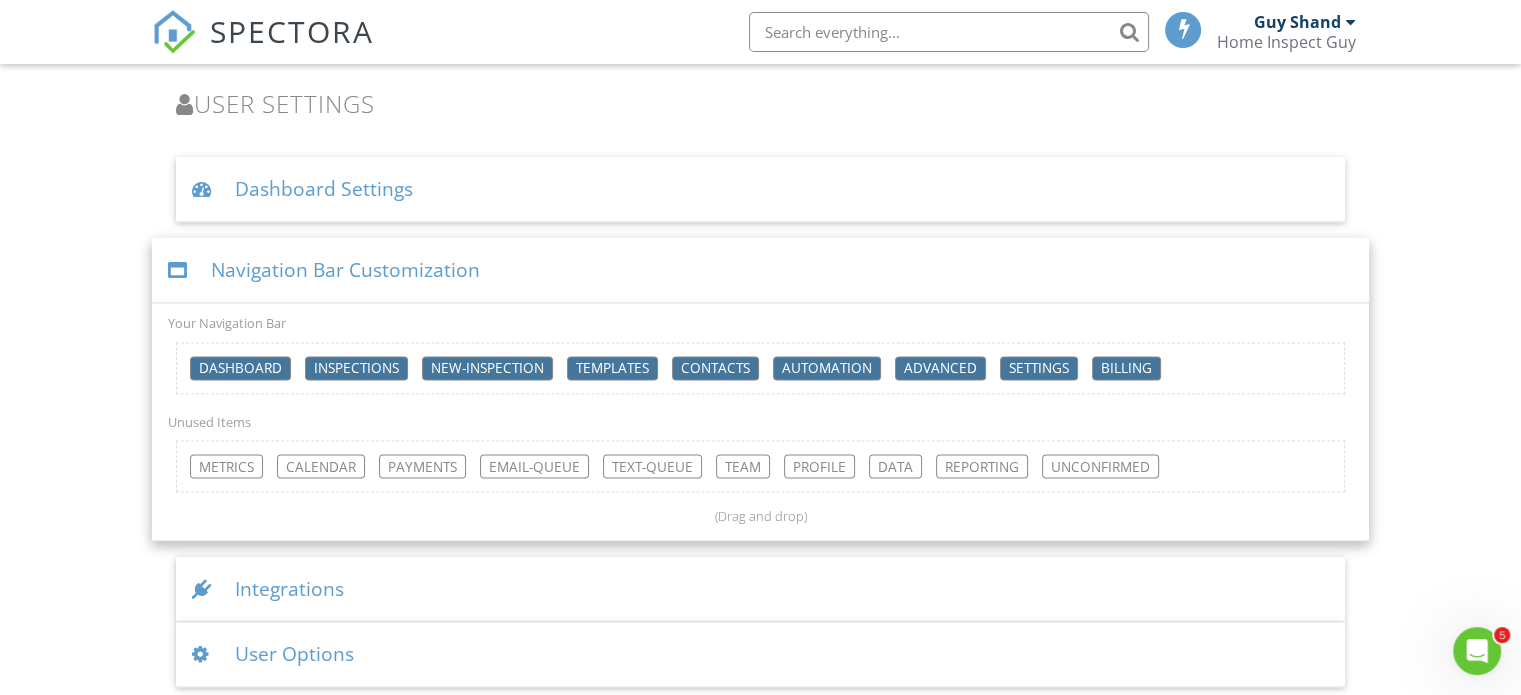 click on "User Options" at bounding box center [760, 654] 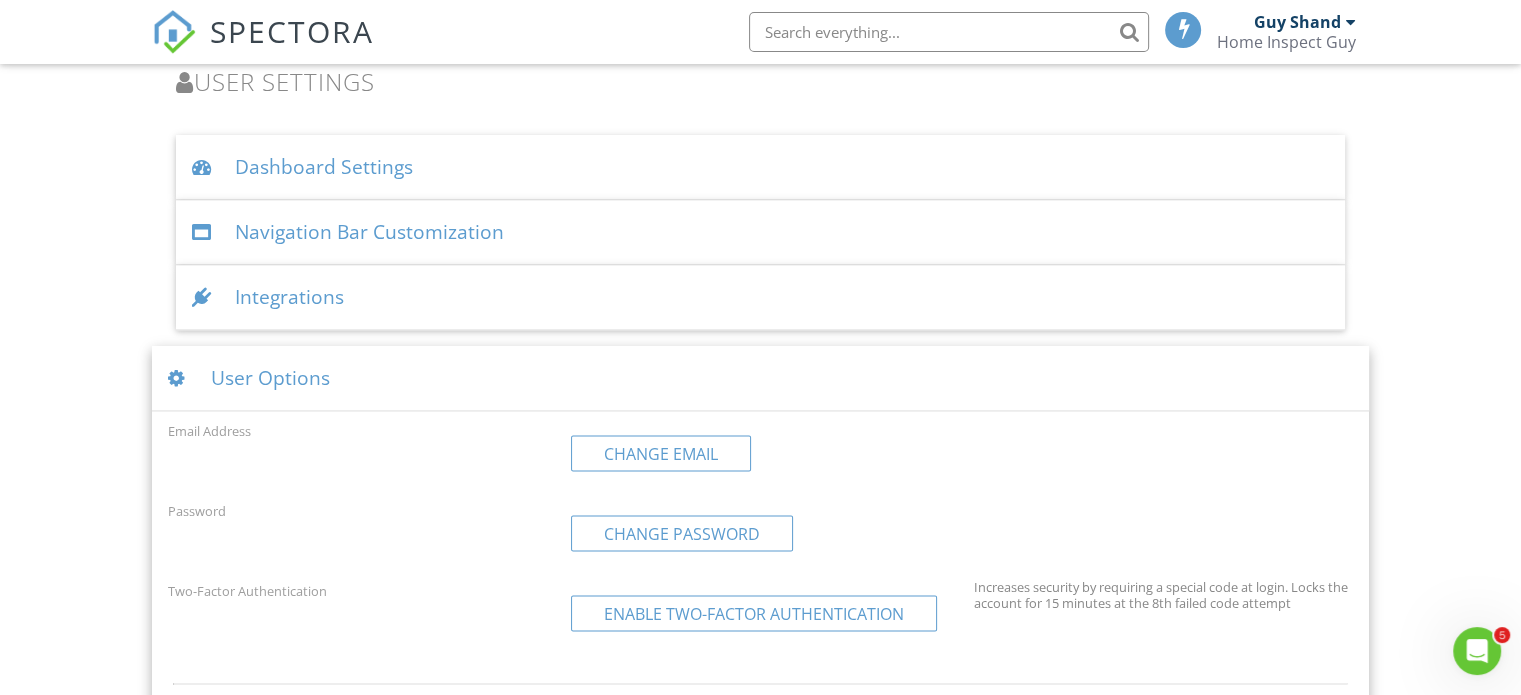 scroll, scrollTop: 2975, scrollLeft: 0, axis: vertical 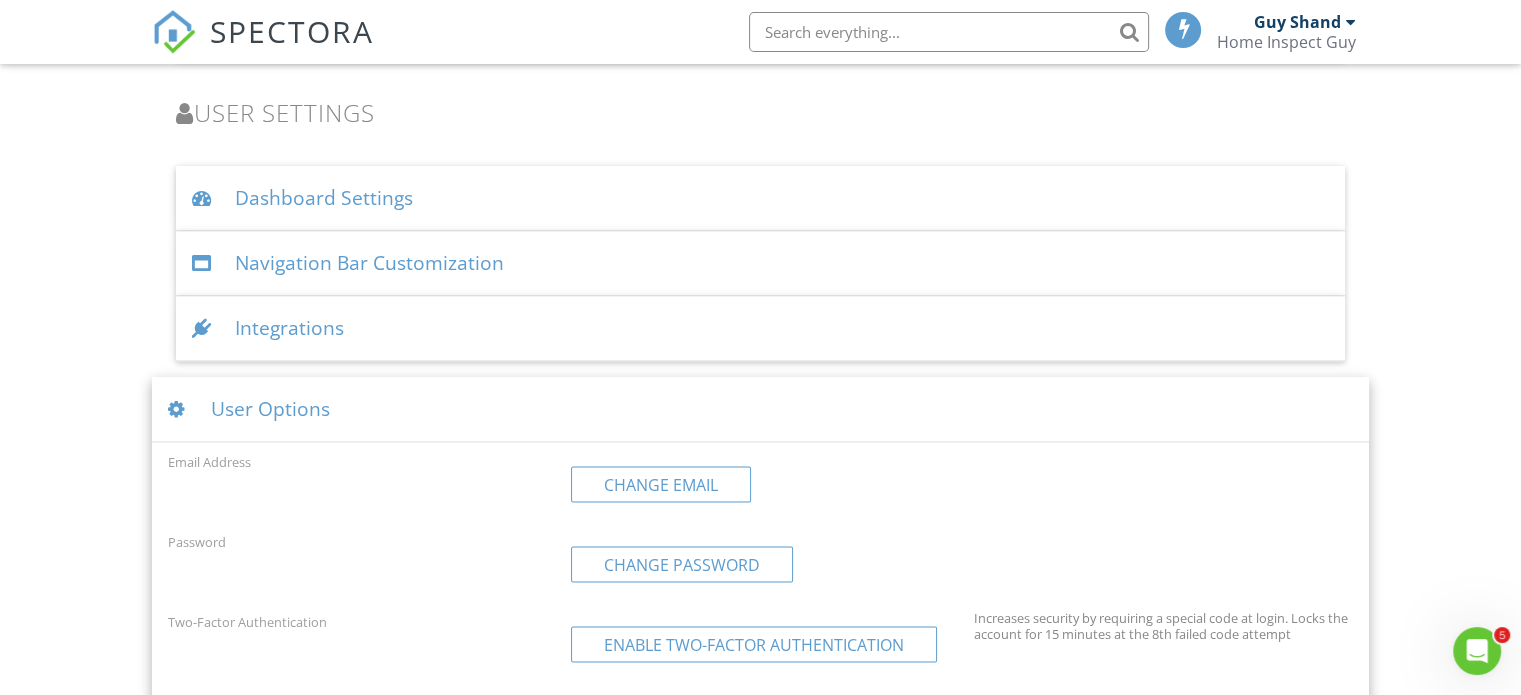 click on "Navigation Bar Customization" at bounding box center [760, 263] 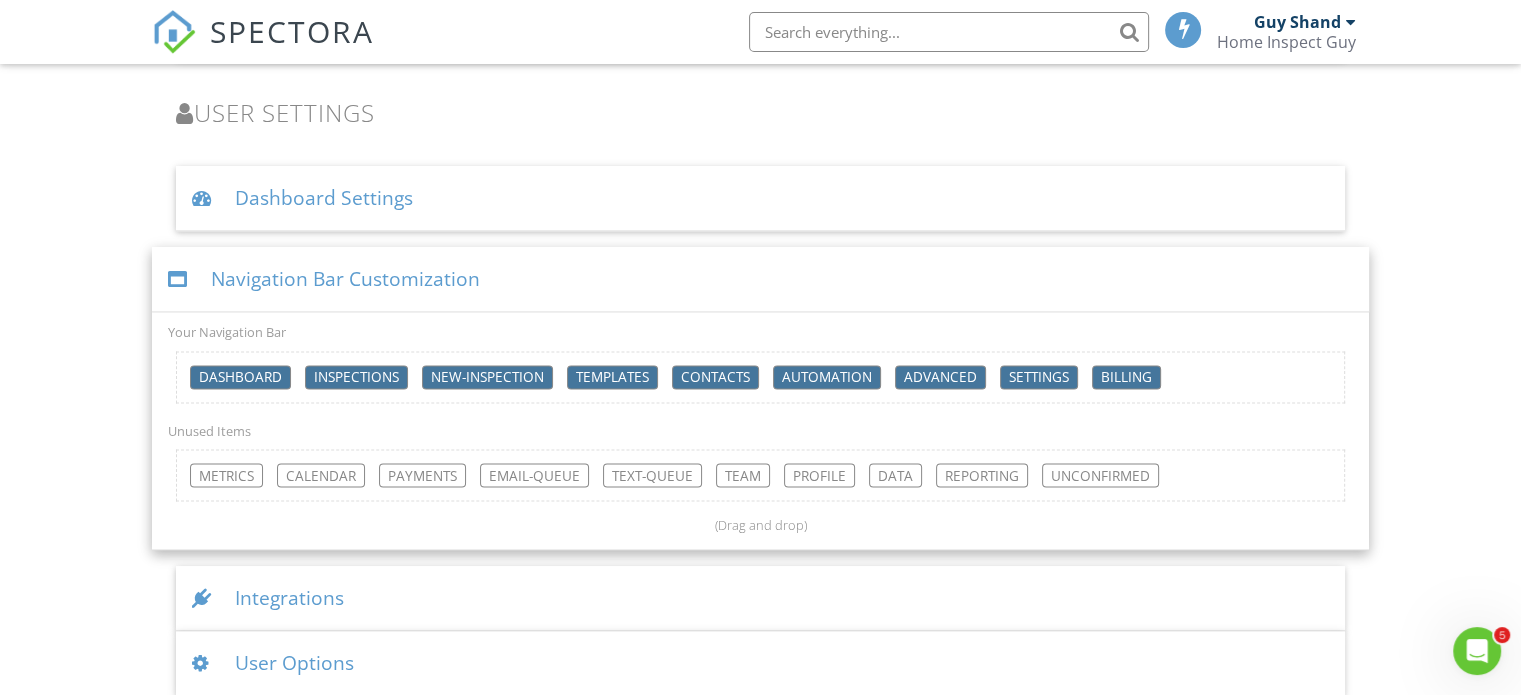 click on "Integrations" at bounding box center [760, 598] 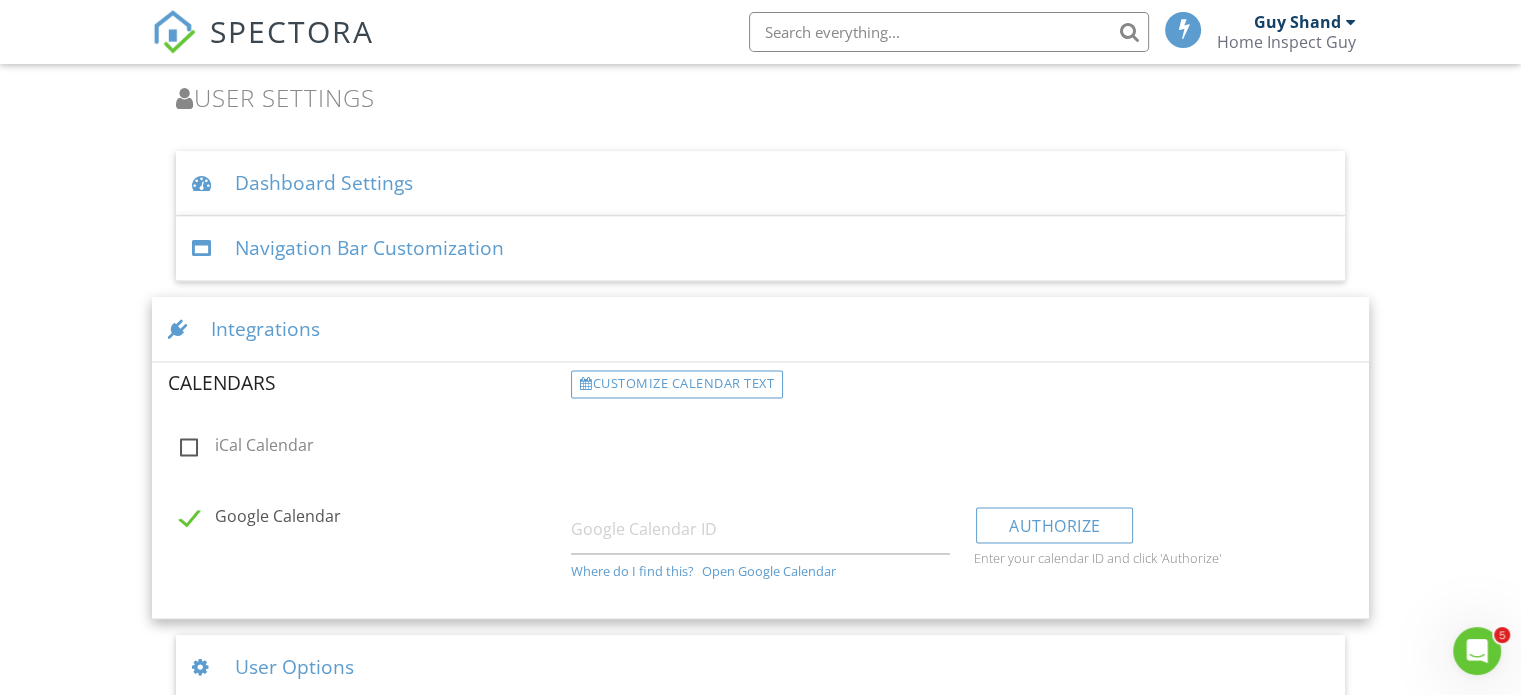 scroll, scrollTop: 3004, scrollLeft: 0, axis: vertical 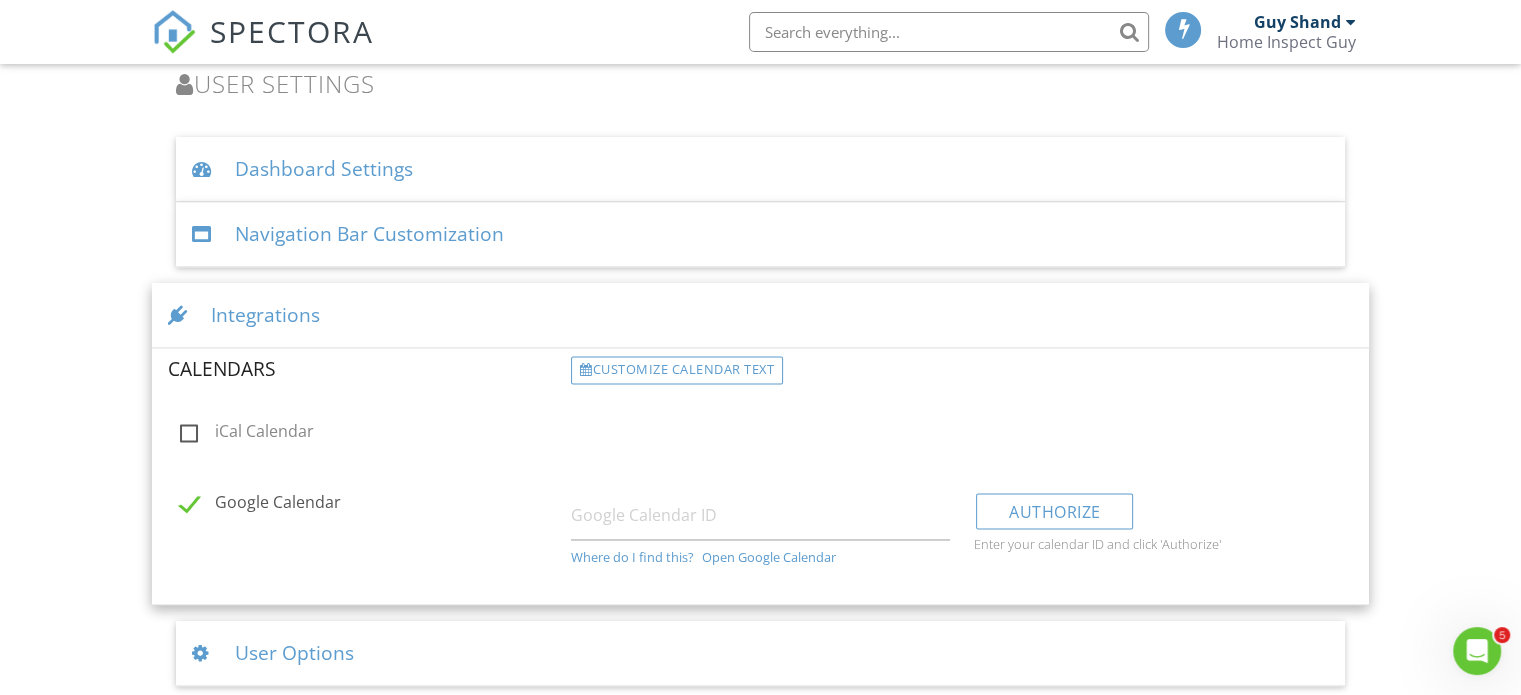 click on "User Options" at bounding box center (760, 653) 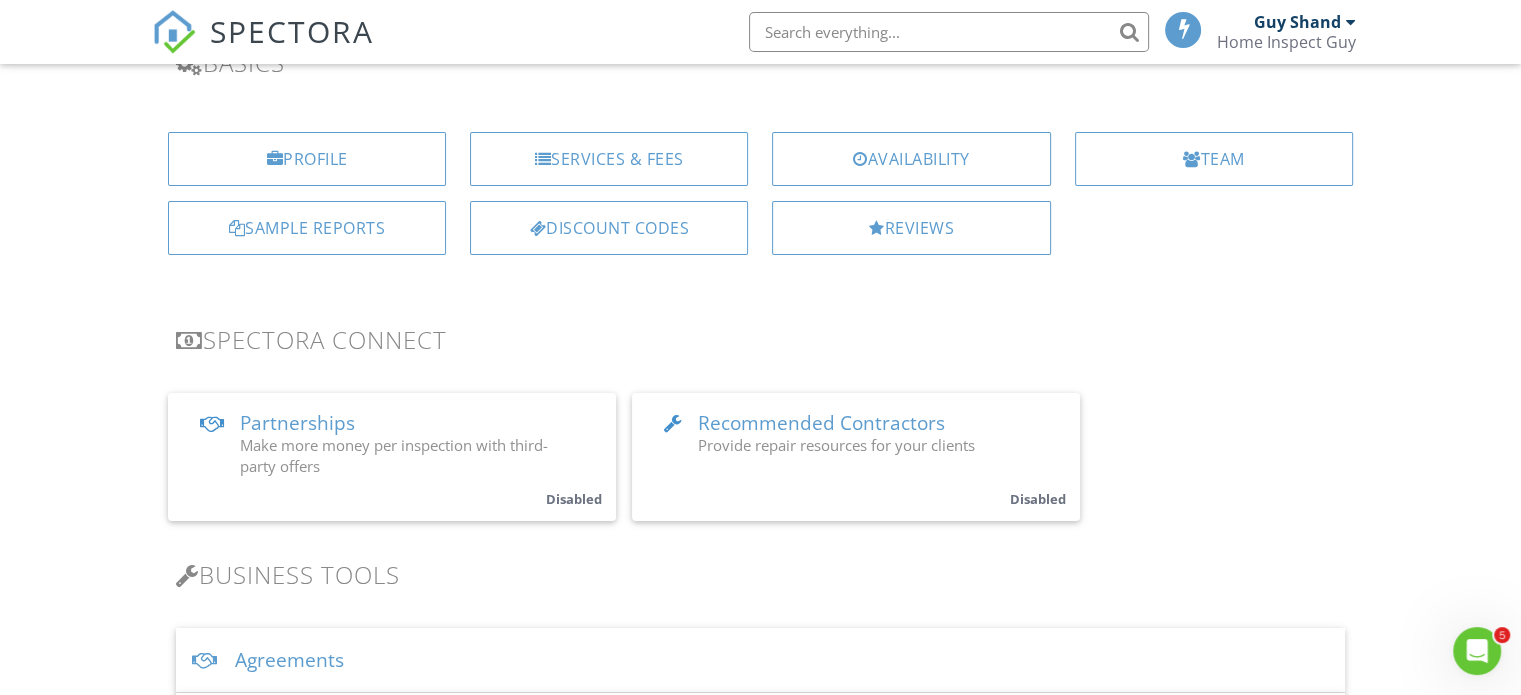 scroll, scrollTop: 75, scrollLeft: 0, axis: vertical 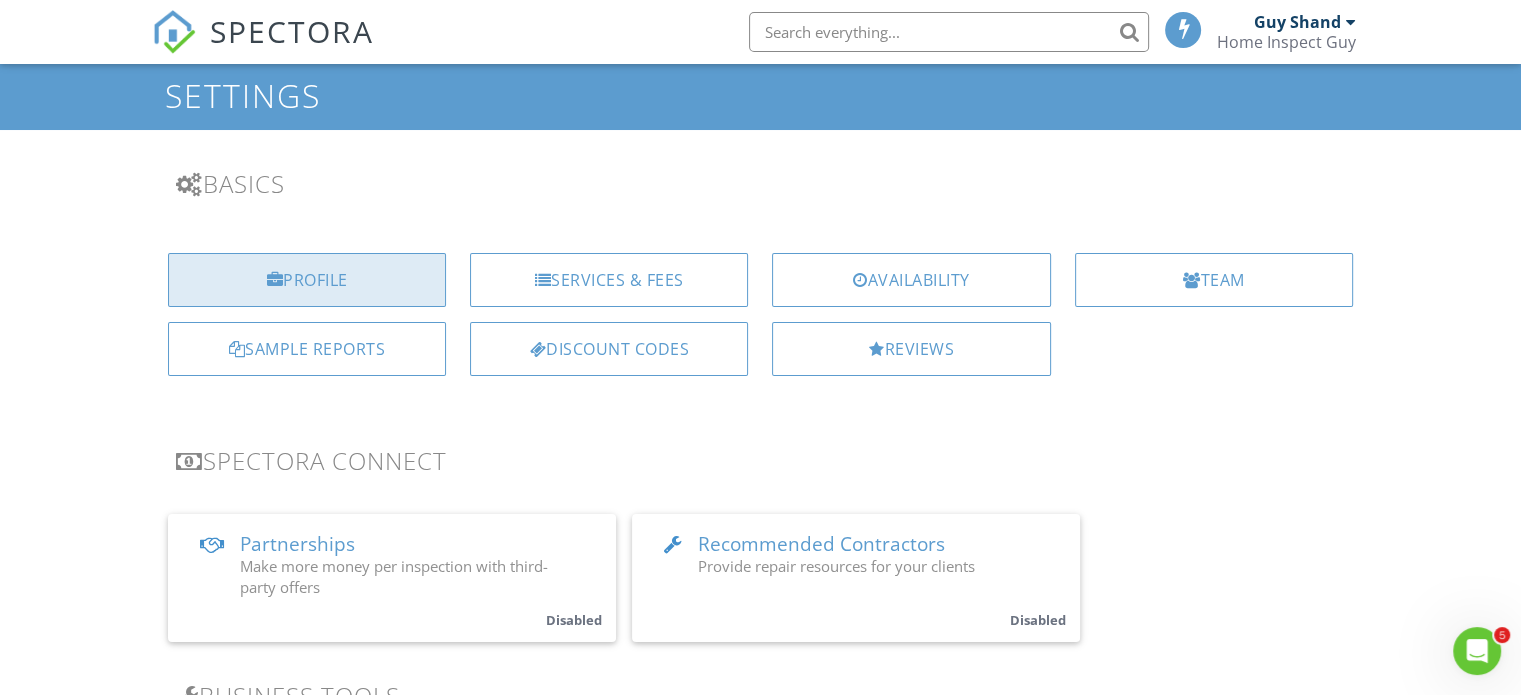 click on "Profile" at bounding box center (307, 280) 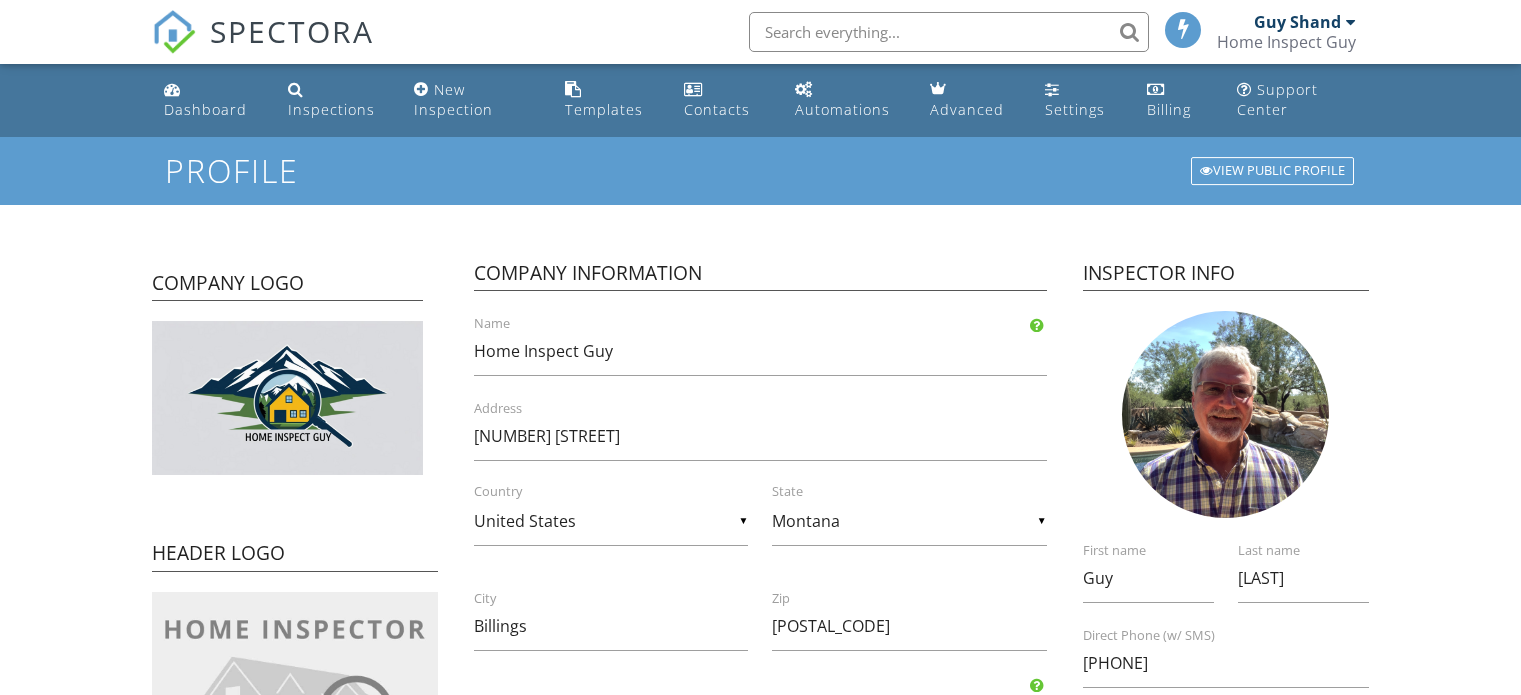 scroll, scrollTop: 0, scrollLeft: 0, axis: both 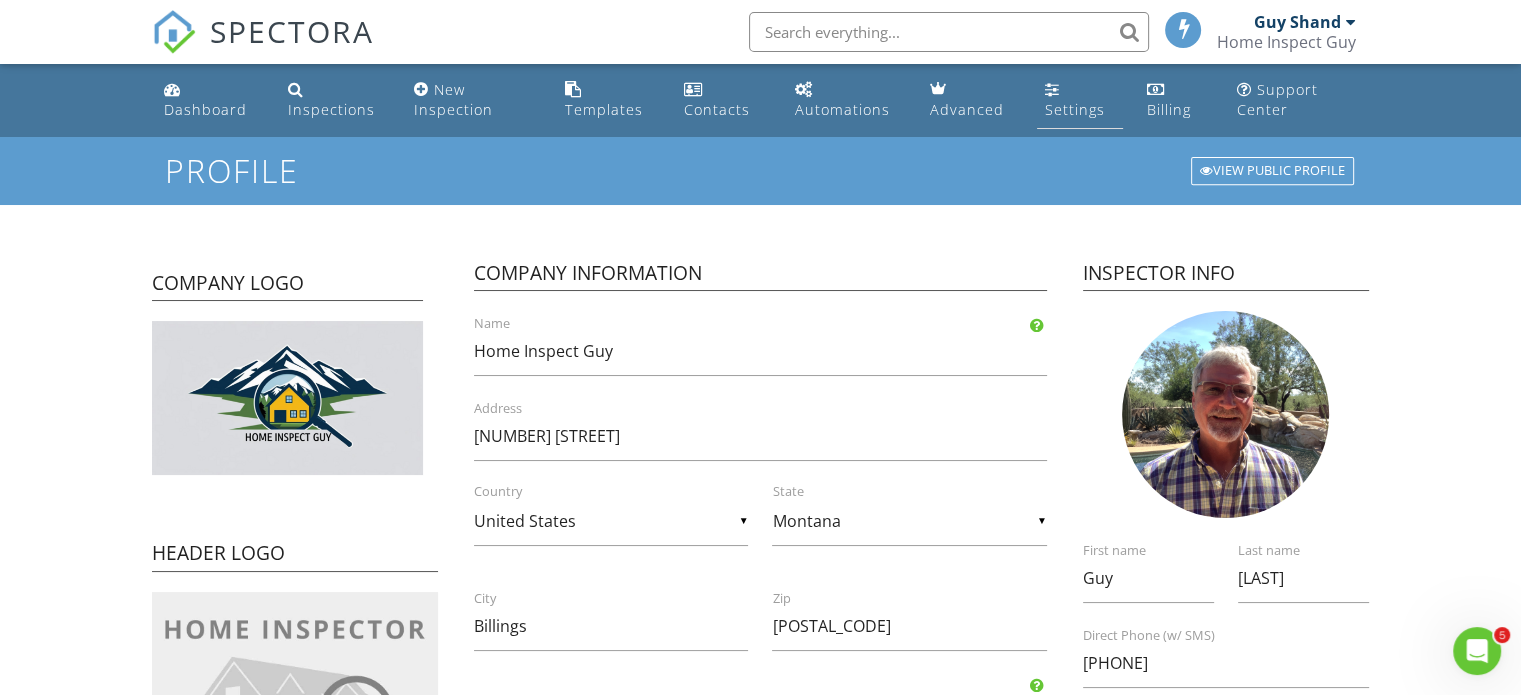 click on "Settings" at bounding box center (1075, 109) 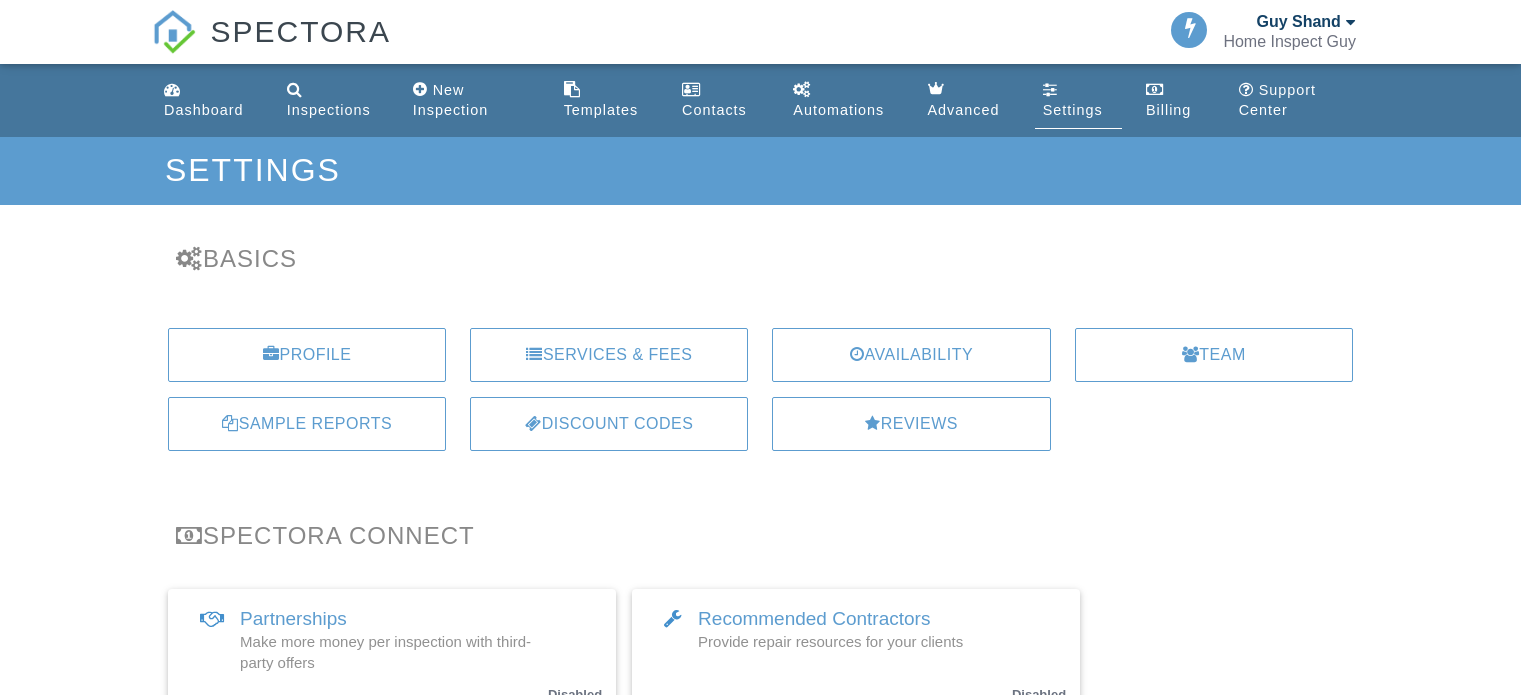 scroll, scrollTop: 0, scrollLeft: 0, axis: both 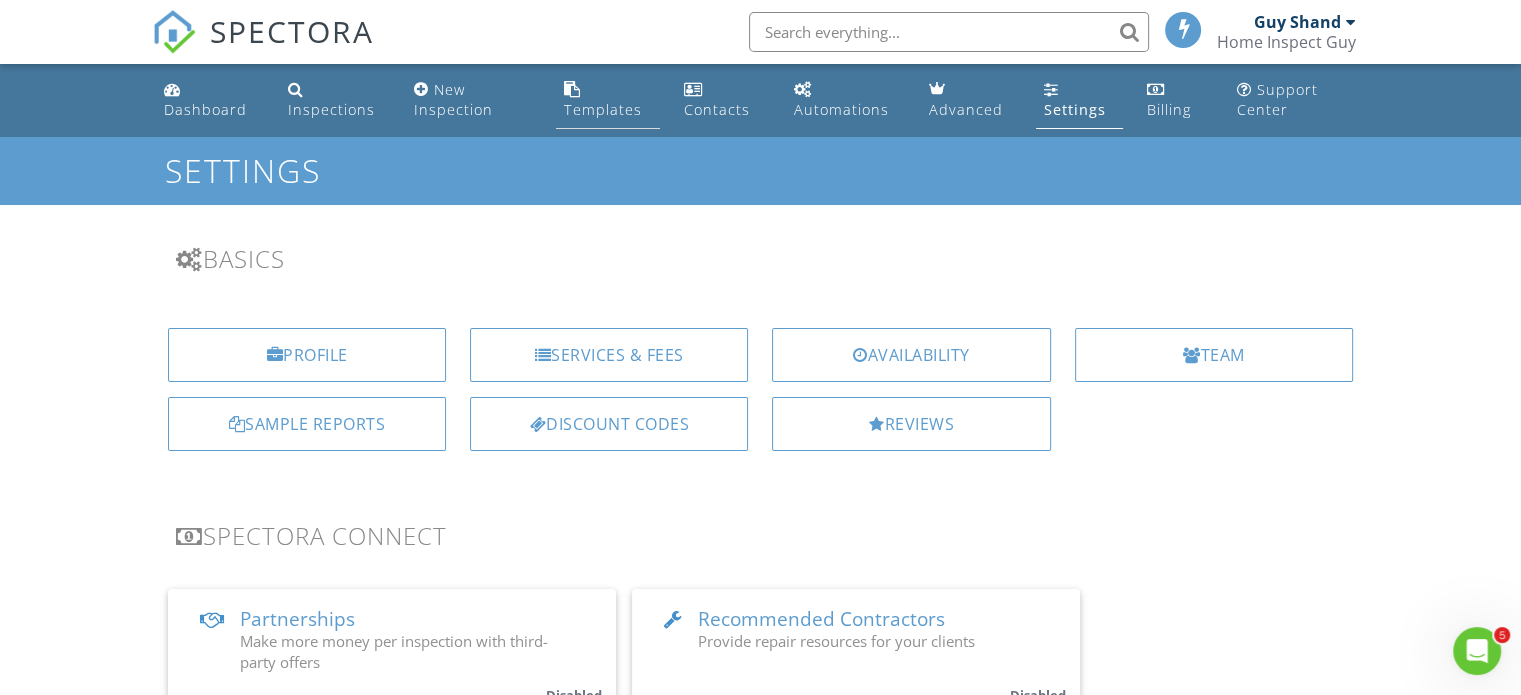 click on "Templates" at bounding box center (603, 109) 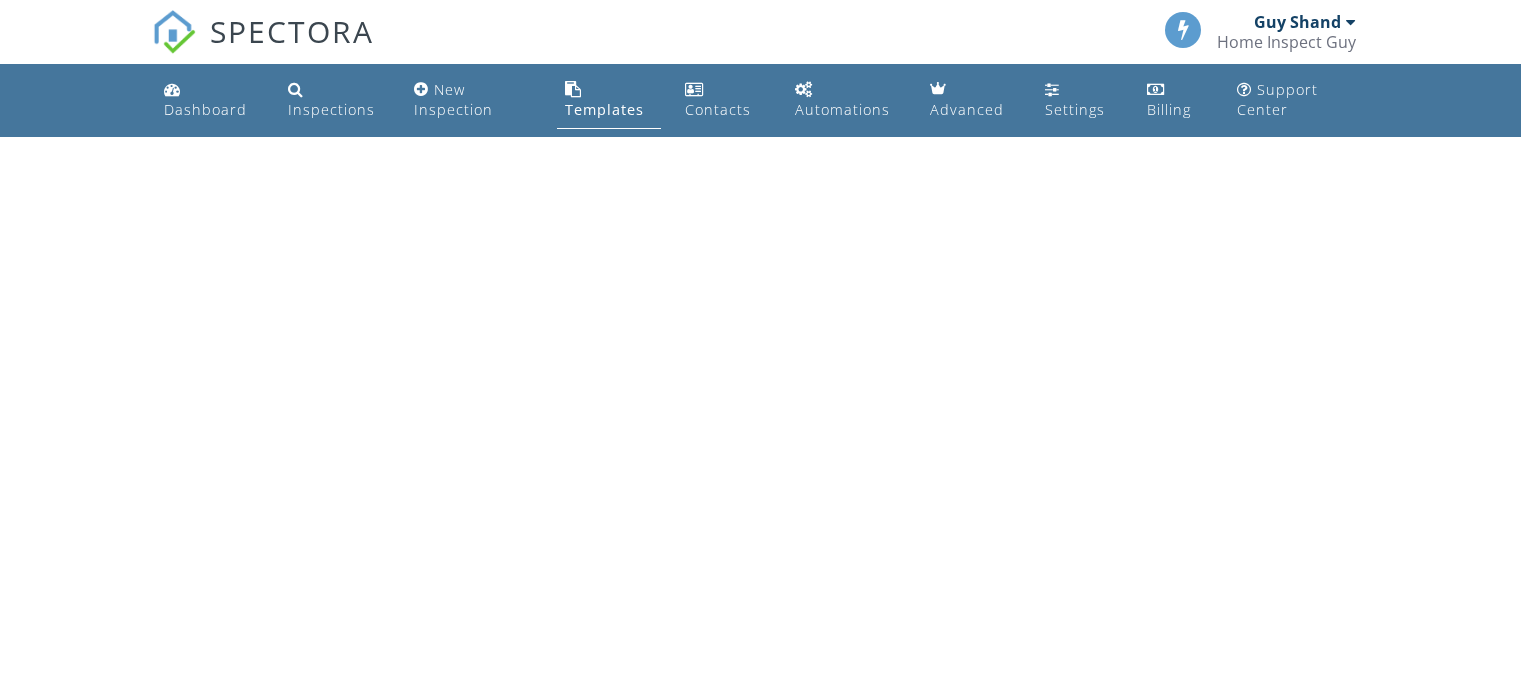 scroll, scrollTop: 0, scrollLeft: 0, axis: both 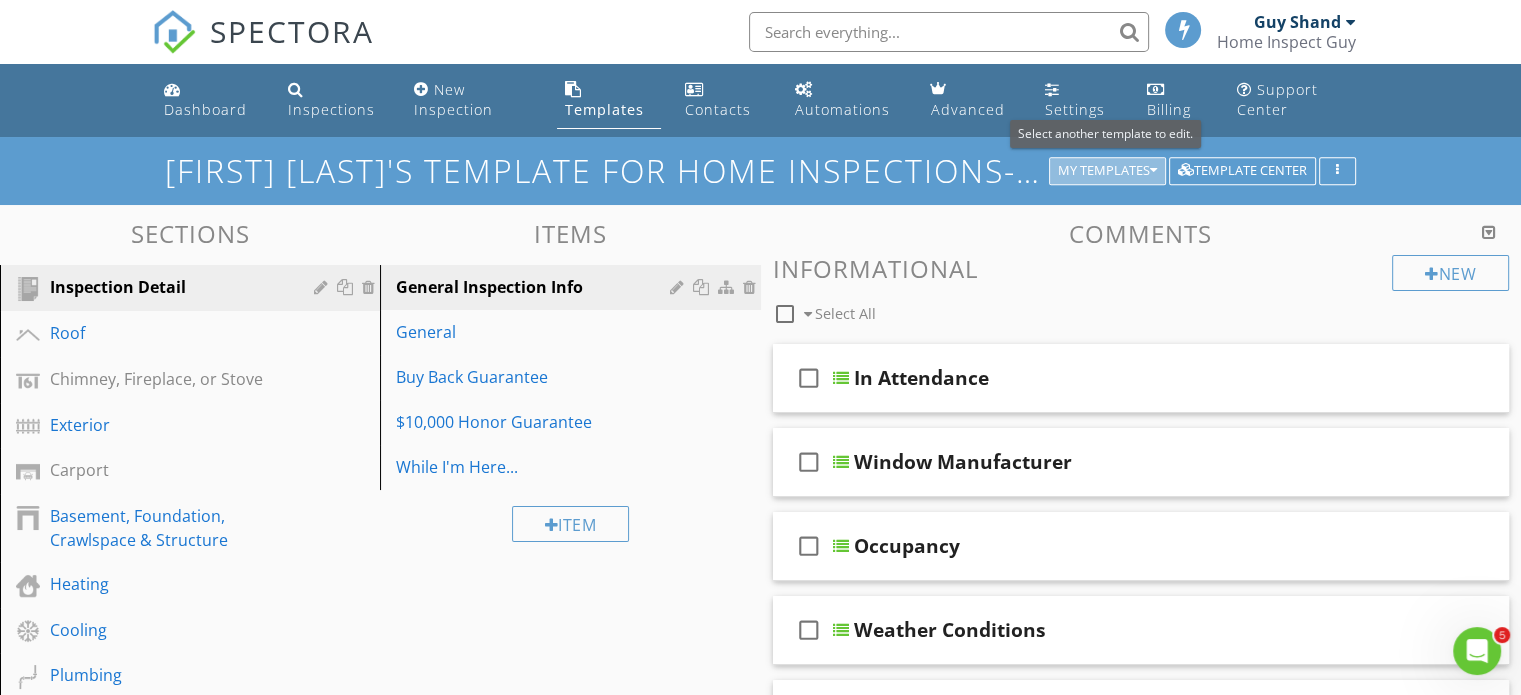 click on "My Templates" at bounding box center [1107, 171] 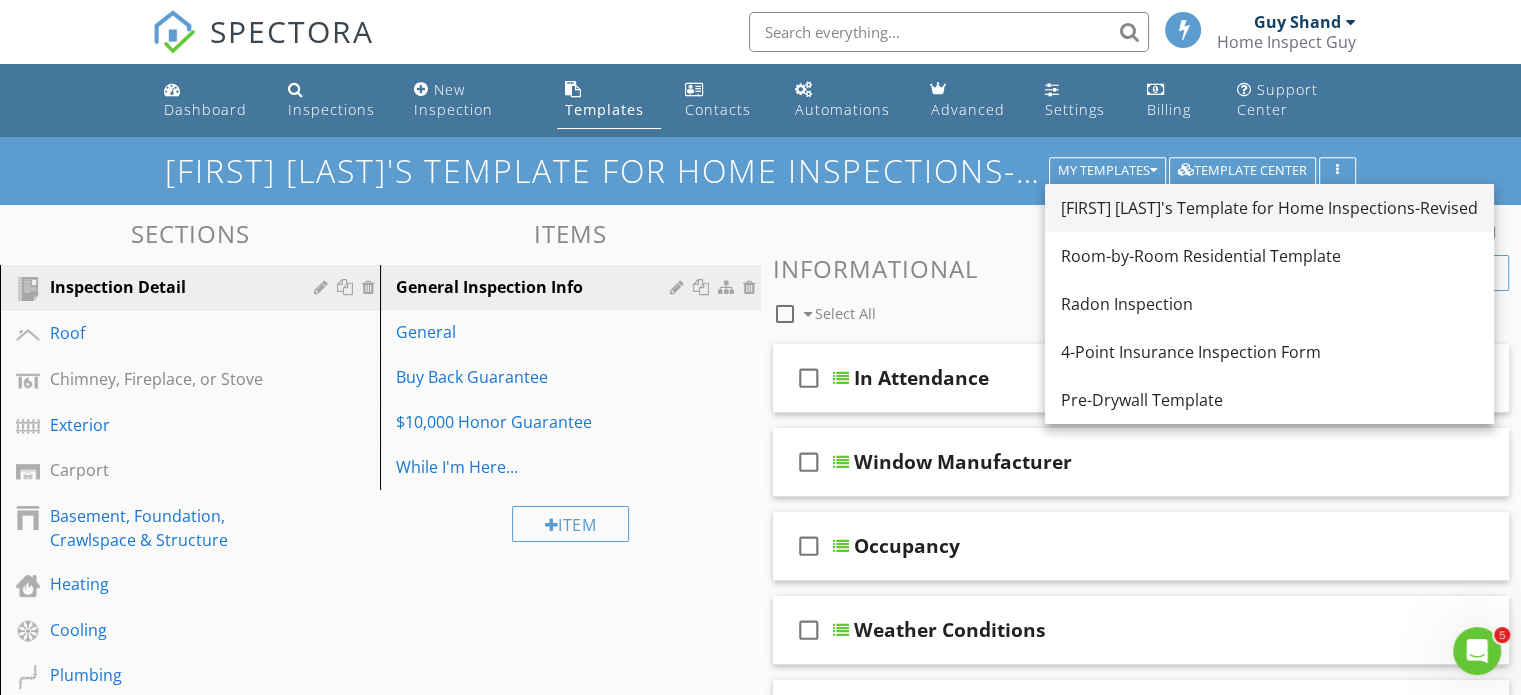 click on "[FIRST] [LAST]'s Template for Home Inspections-Revised" at bounding box center [1269, 208] 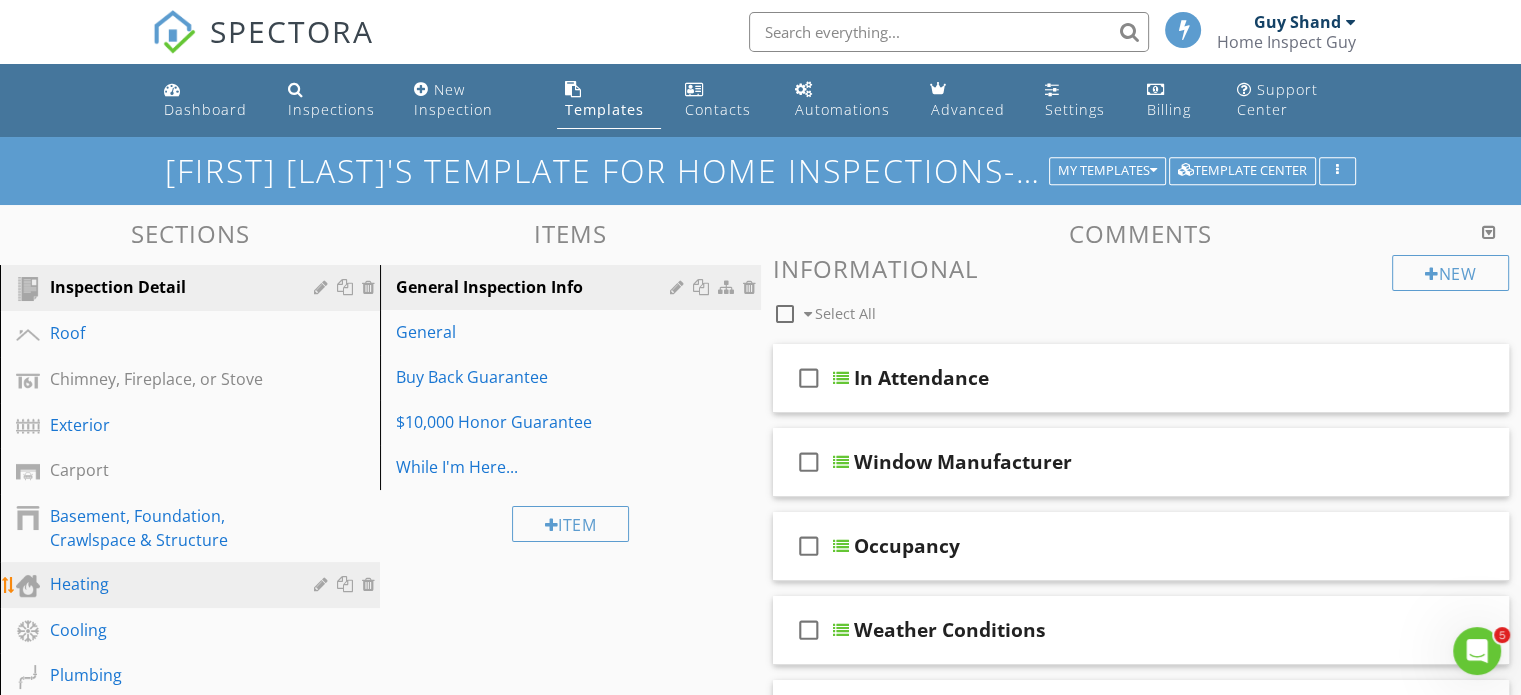click on "Heating" at bounding box center [167, 584] 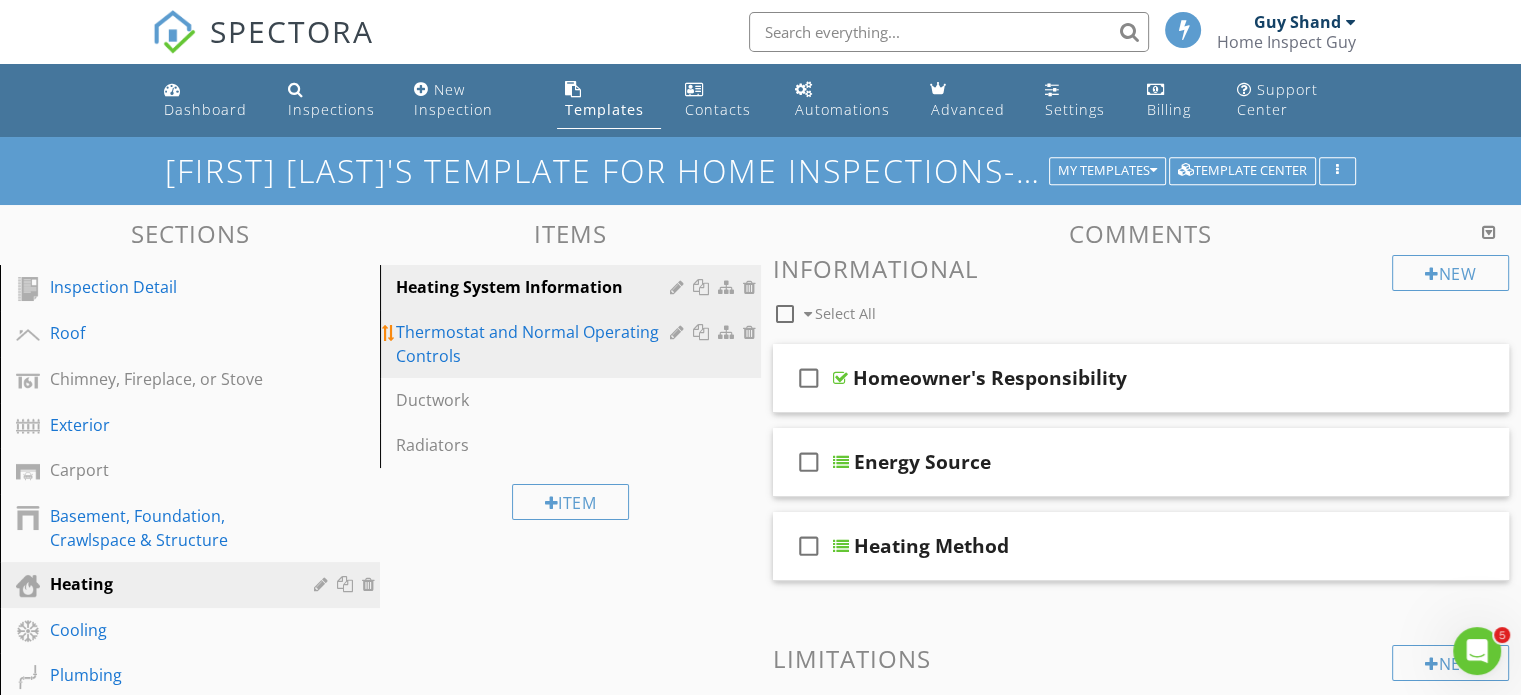 click on "Thermostat and Normal Operating Controls" at bounding box center (535, 344) 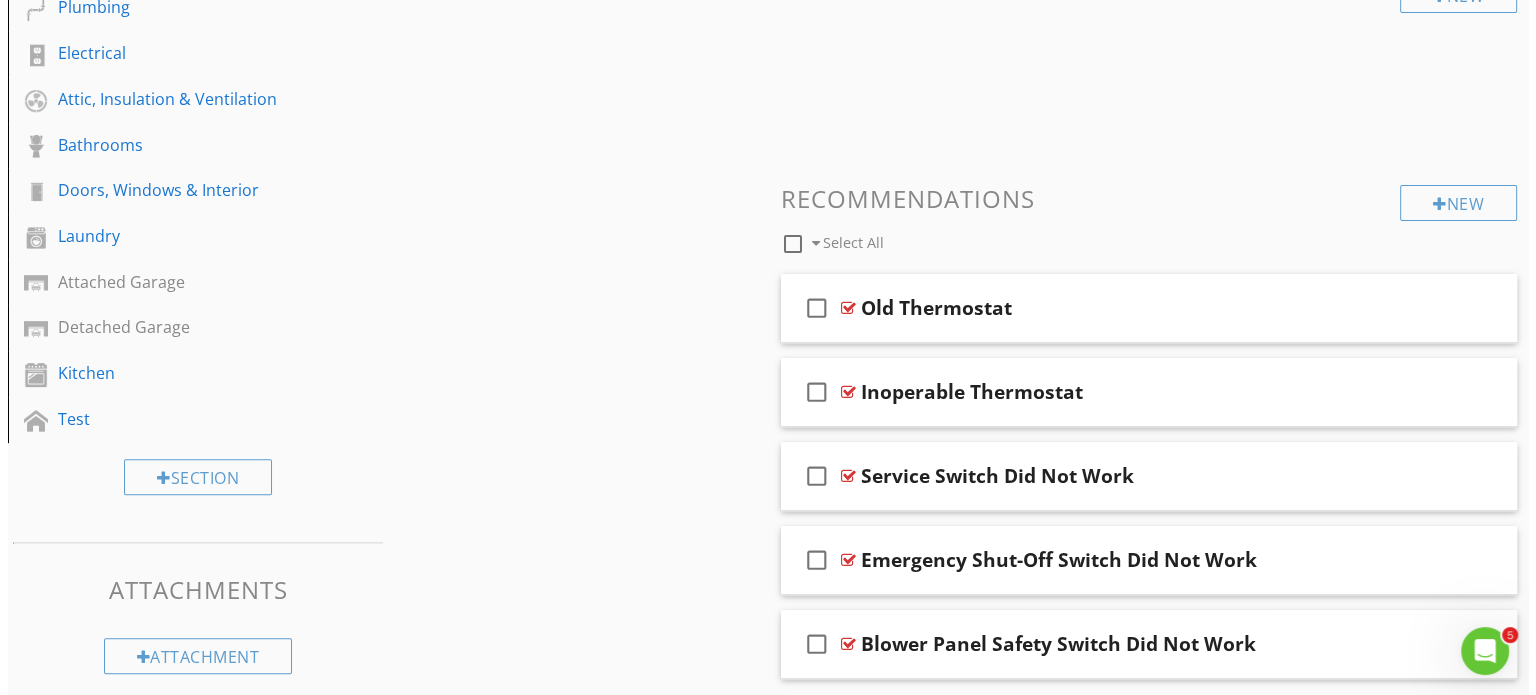 scroll, scrollTop: 634, scrollLeft: 0, axis: vertical 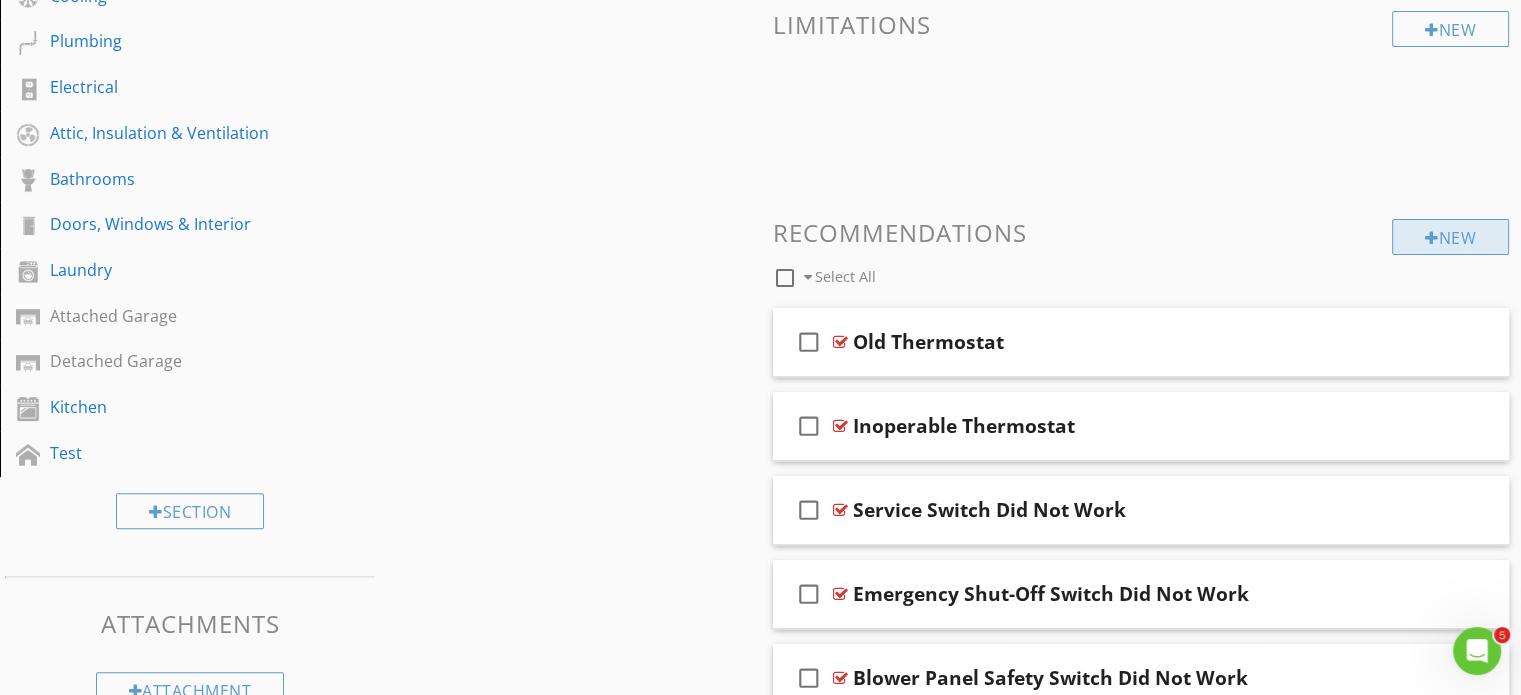 click on "New" at bounding box center [1450, 237] 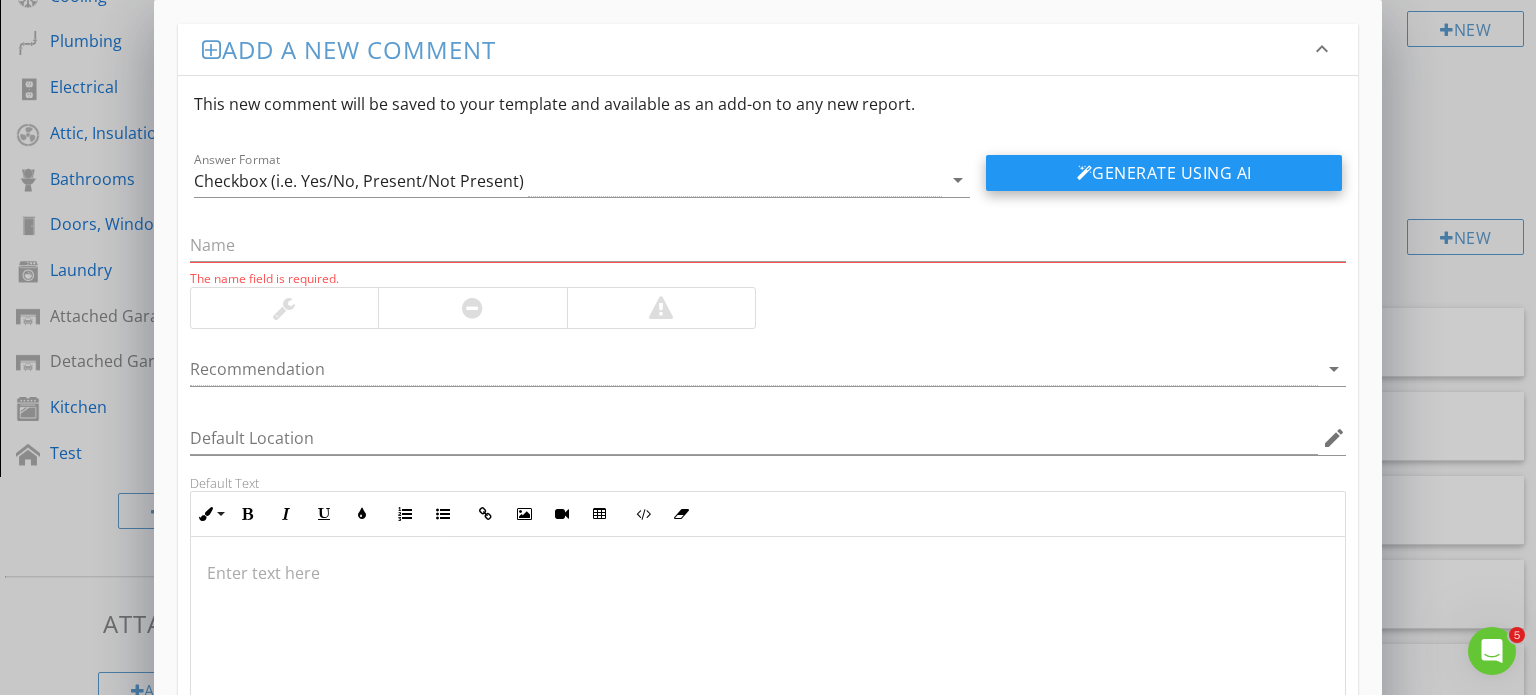 click on "Generate Using AI" at bounding box center (1164, 173) 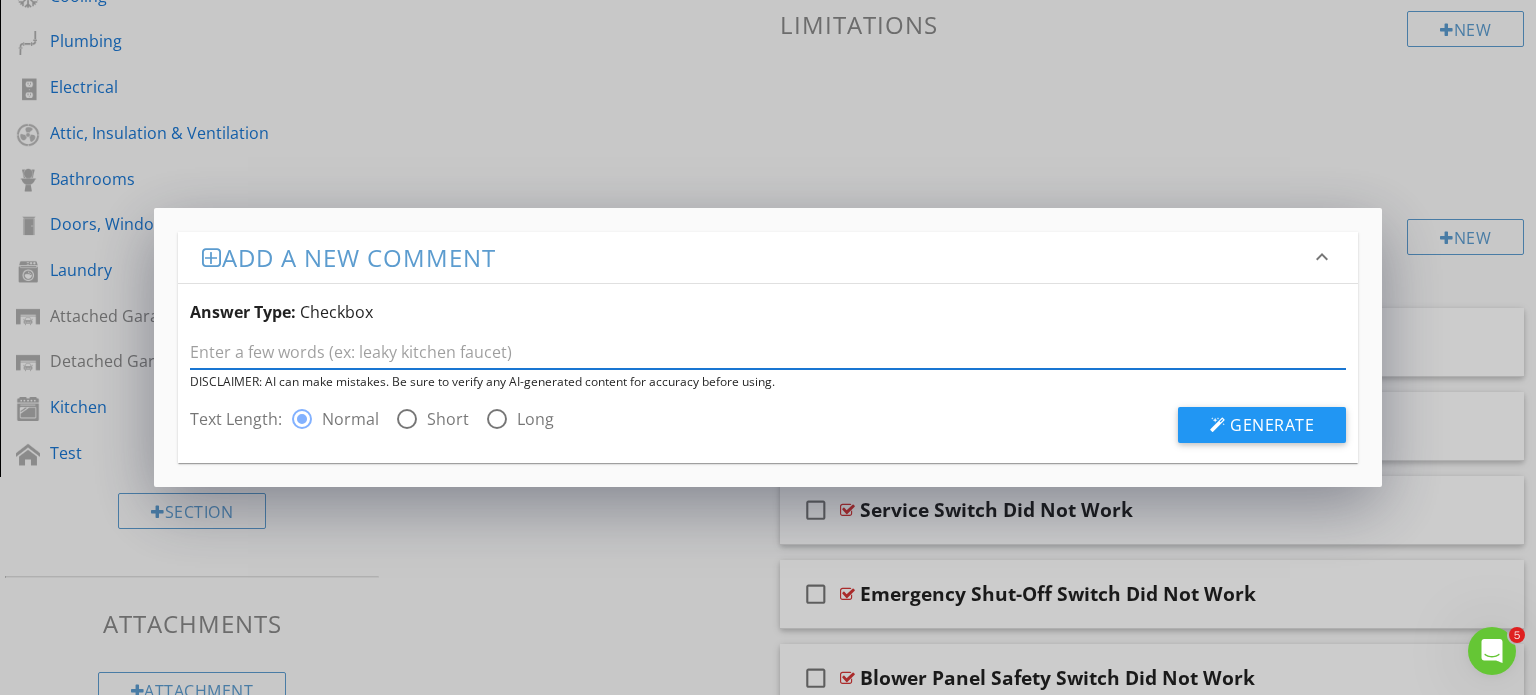 click at bounding box center [768, 352] 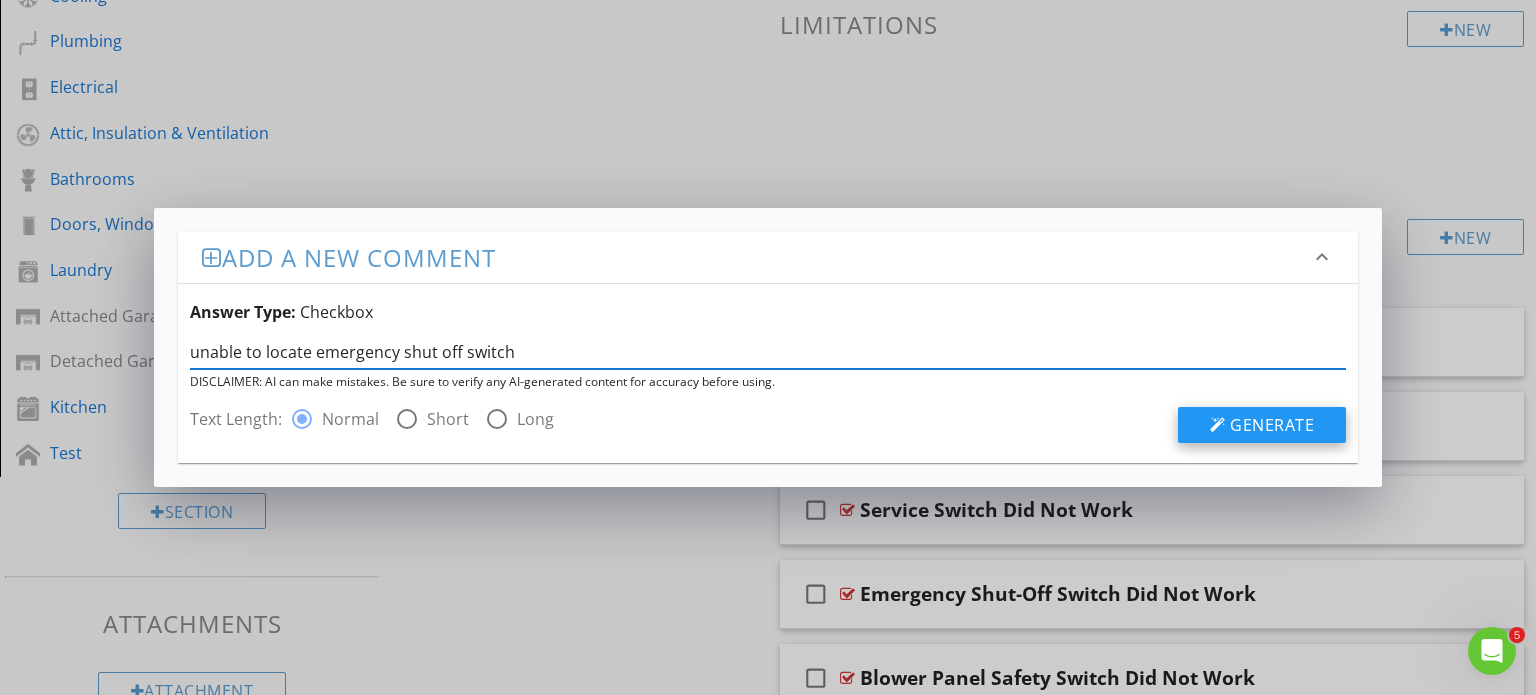 type on "unable to locate emergency shut off switch" 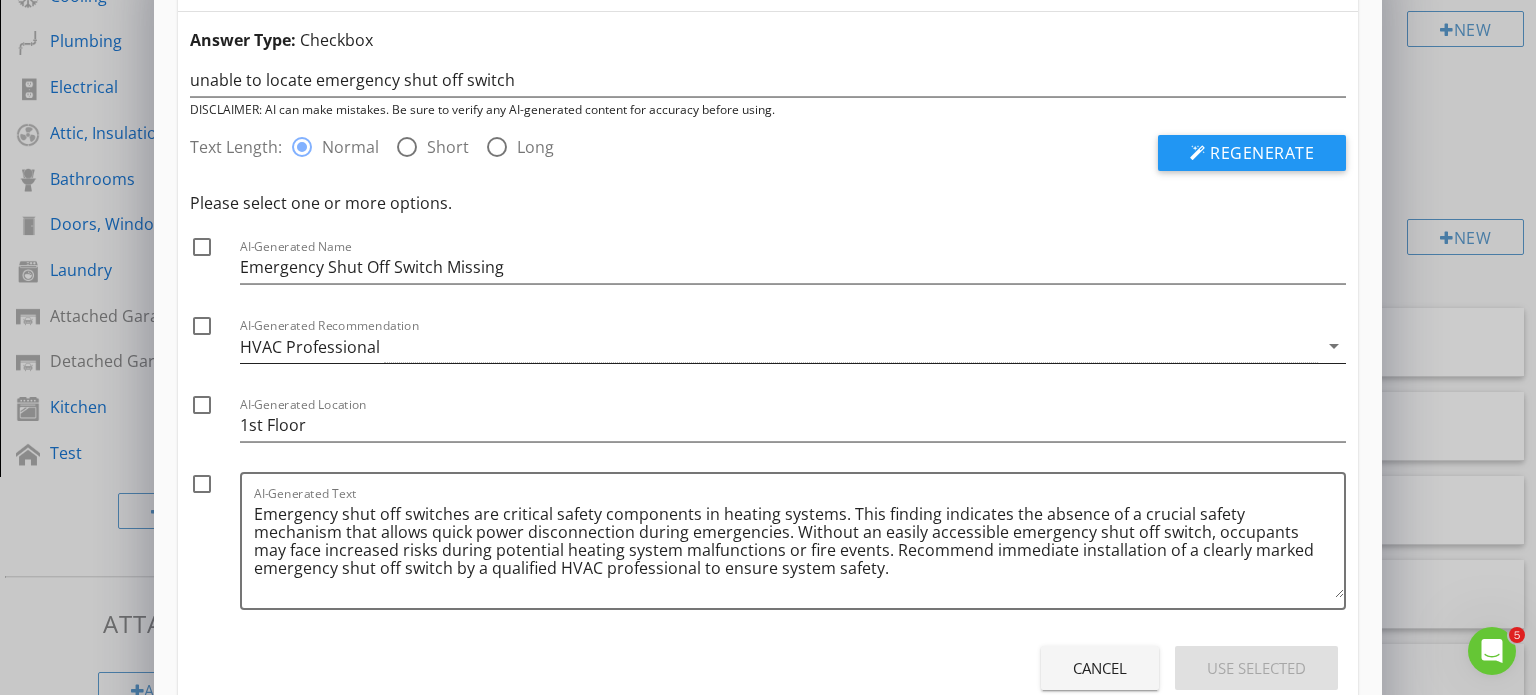 scroll, scrollTop: 100, scrollLeft: 0, axis: vertical 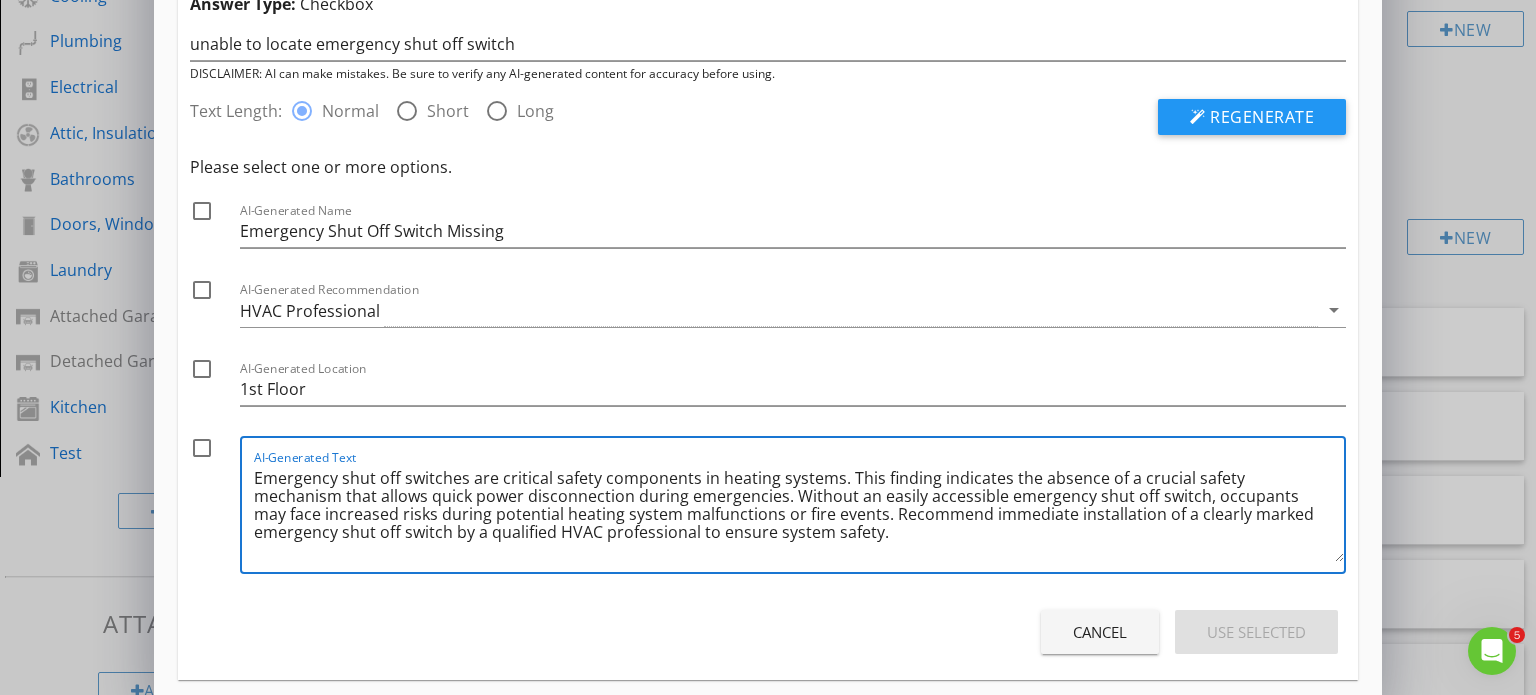 drag, startPoint x: 808, startPoint y: 532, endPoint x: 254, endPoint y: 483, distance: 556.1627 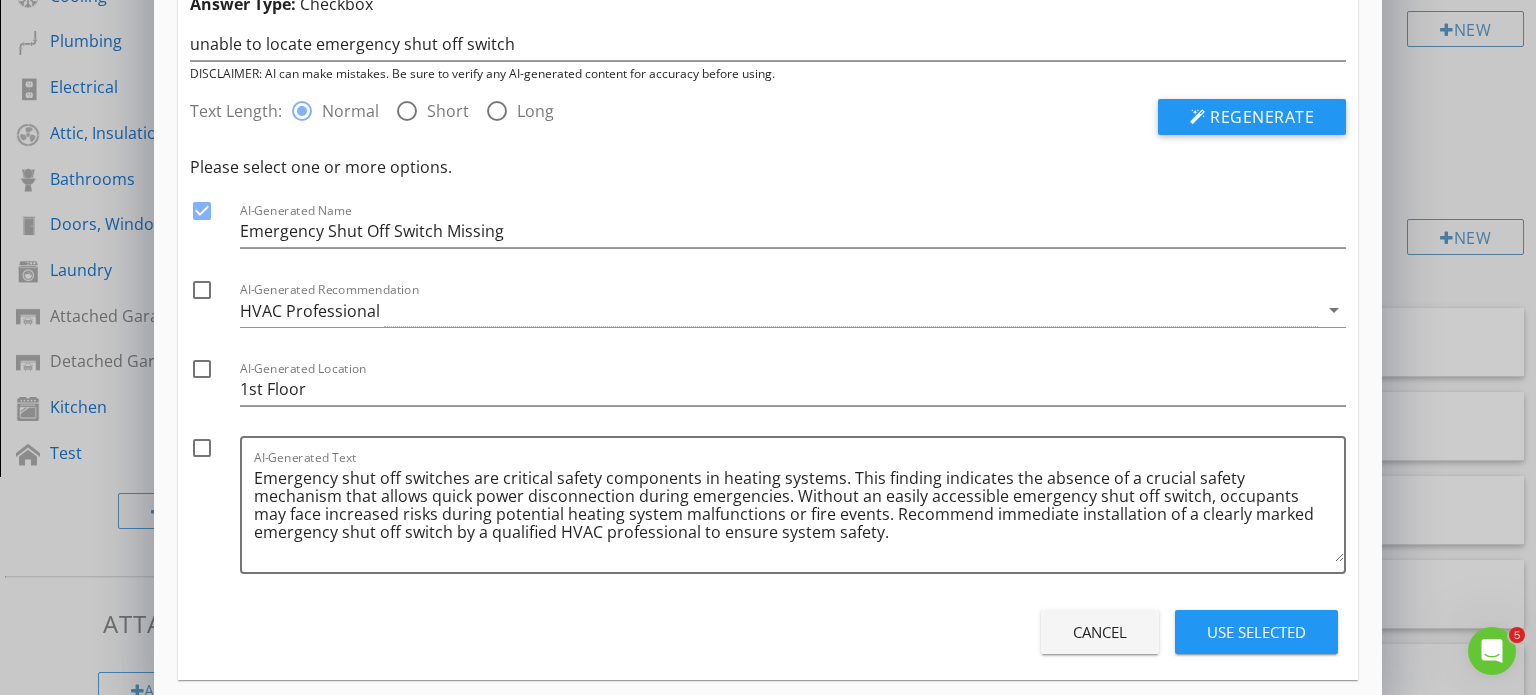 click at bounding box center (202, 290) 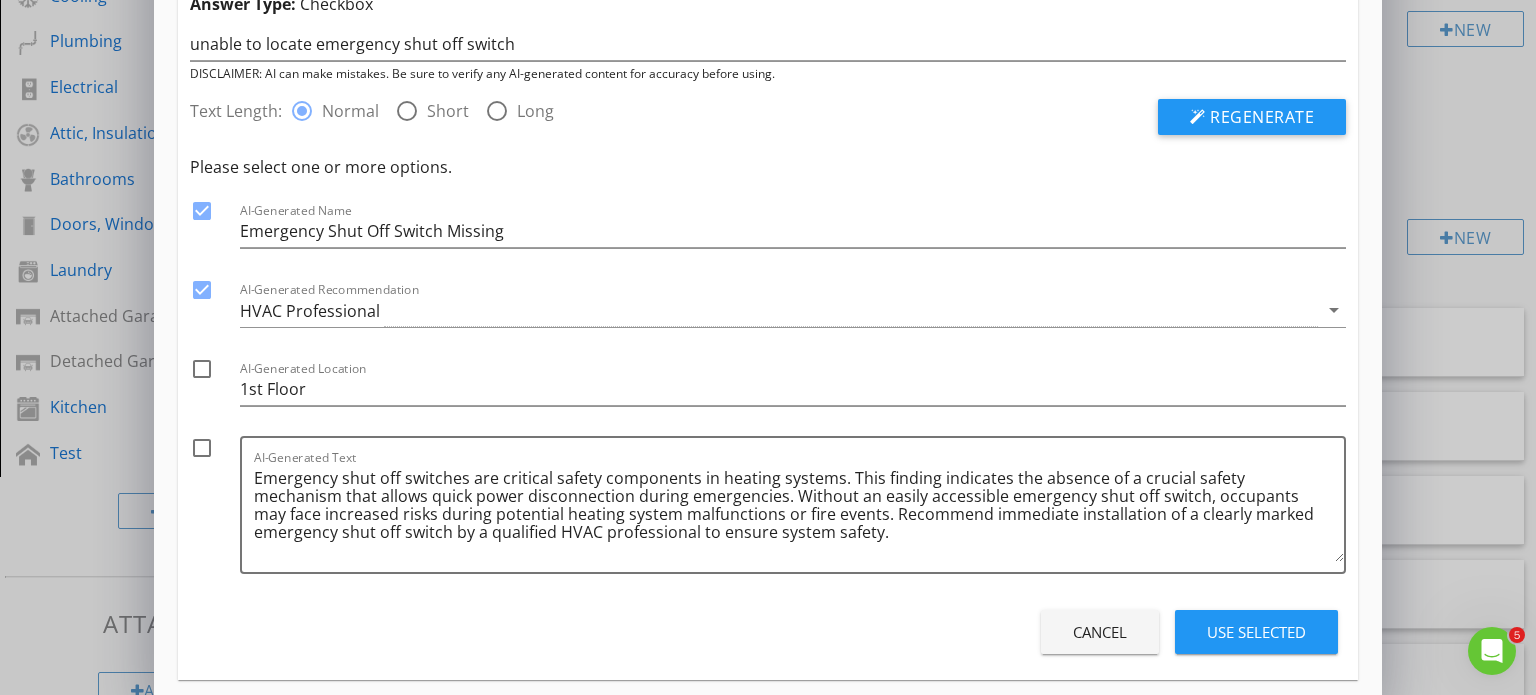 click at bounding box center [202, 448] 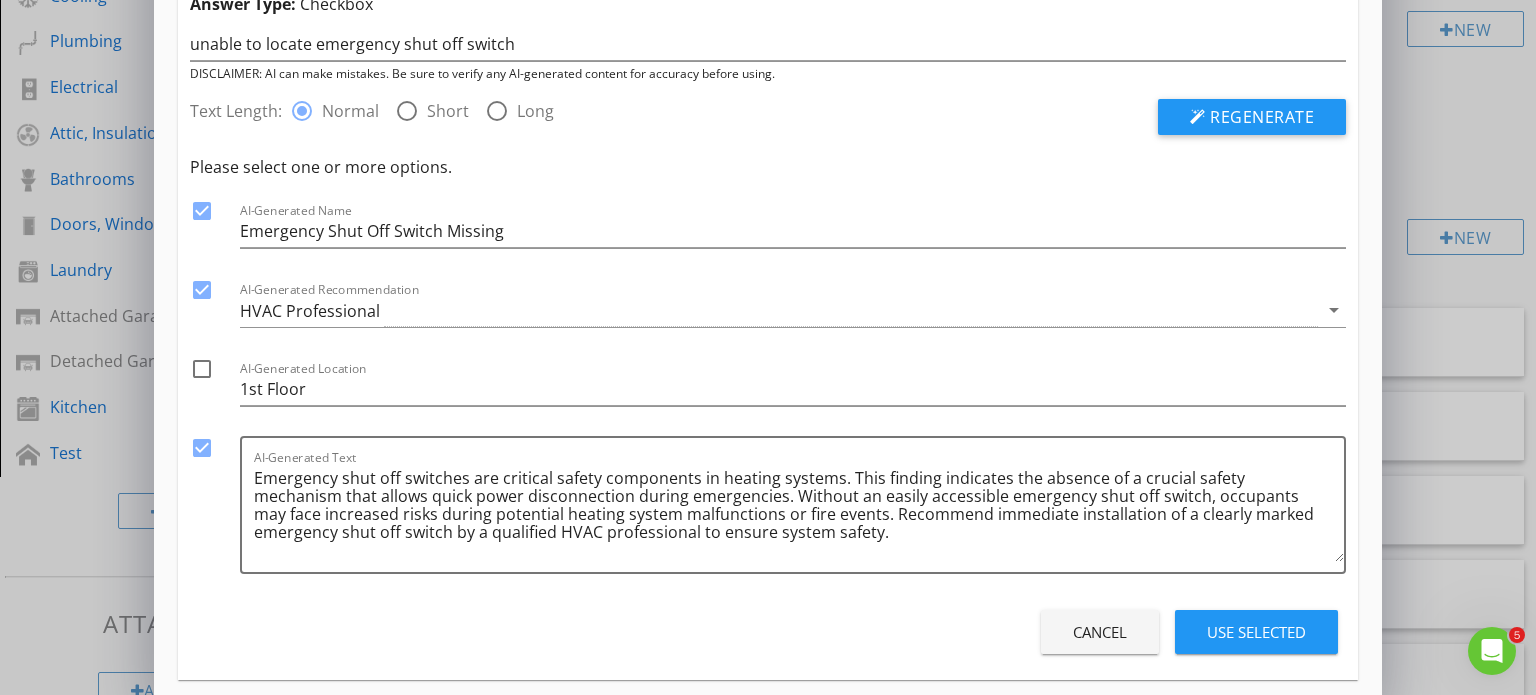 click on "Use Selected" at bounding box center (1256, 632) 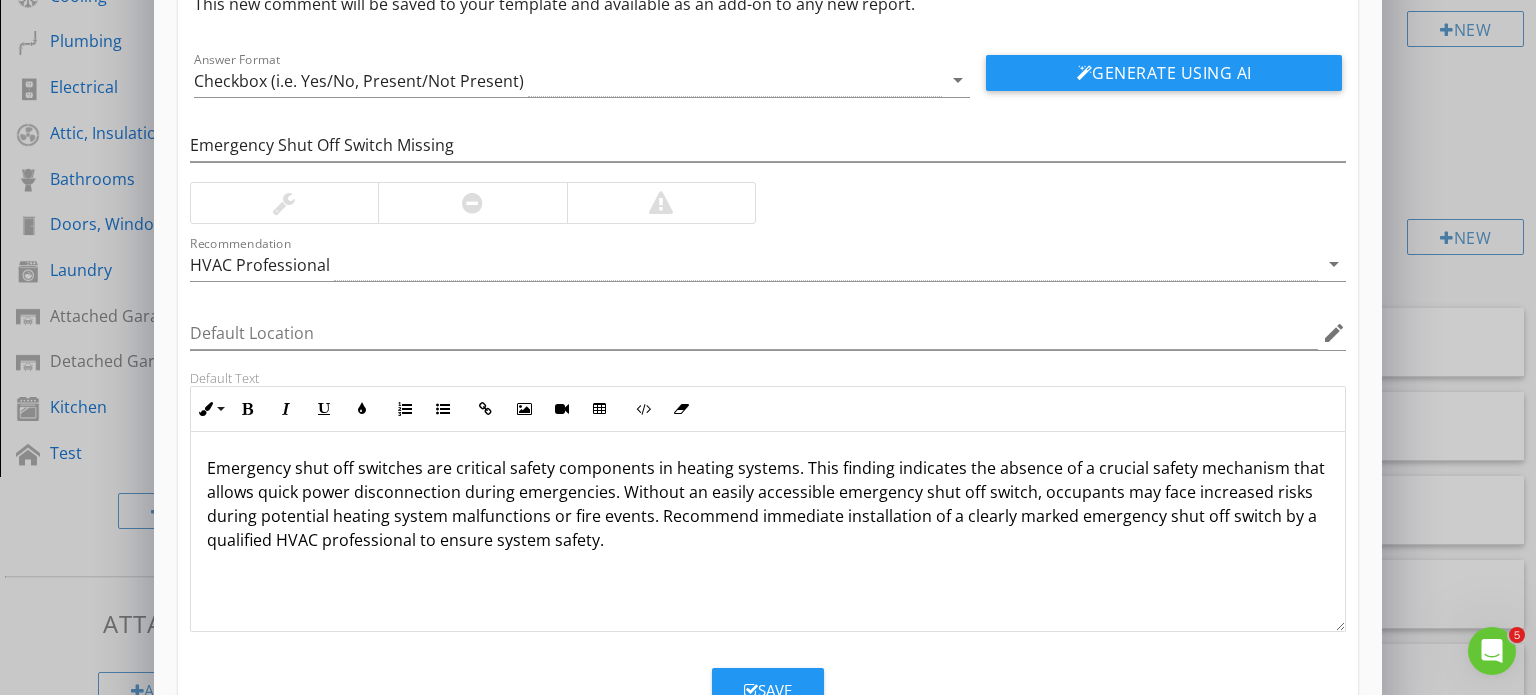 scroll, scrollTop: 0, scrollLeft: 0, axis: both 